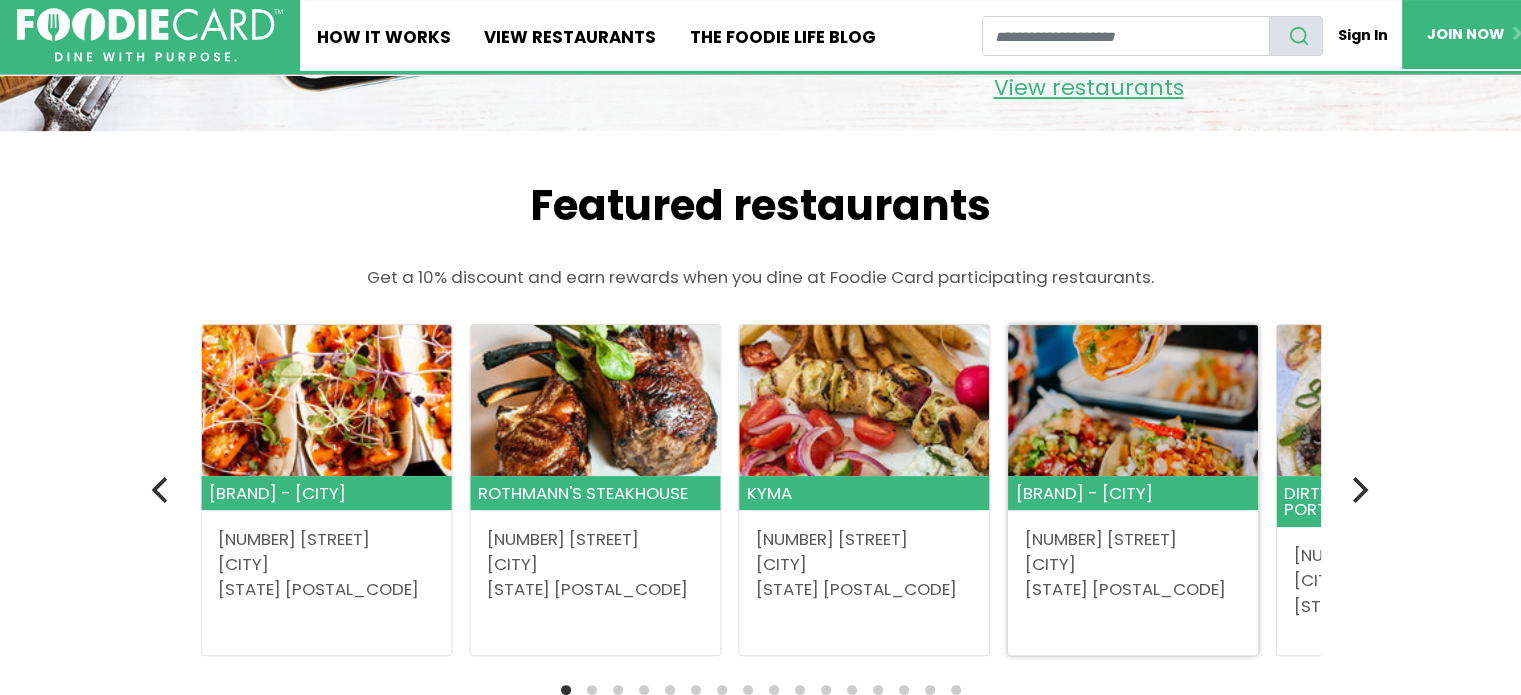 scroll, scrollTop: 500, scrollLeft: 0, axis: vertical 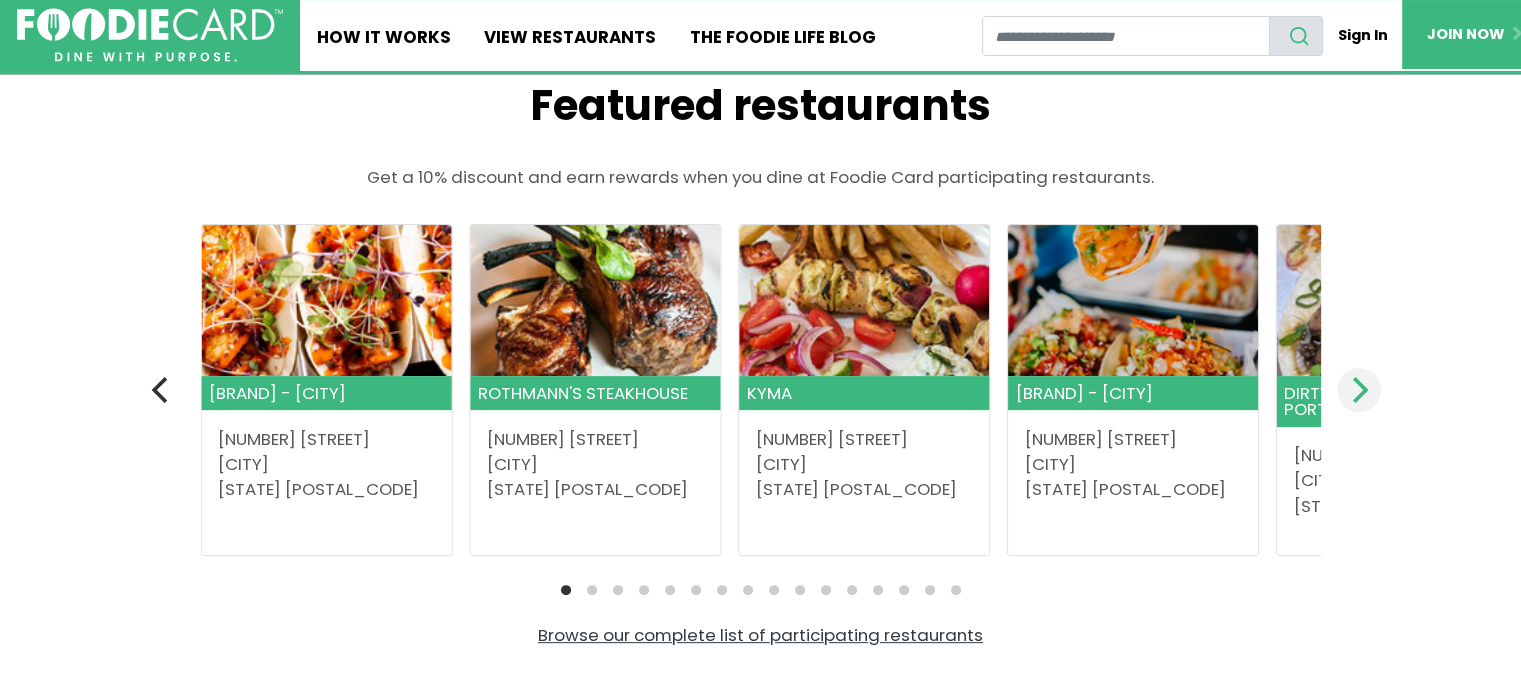 click 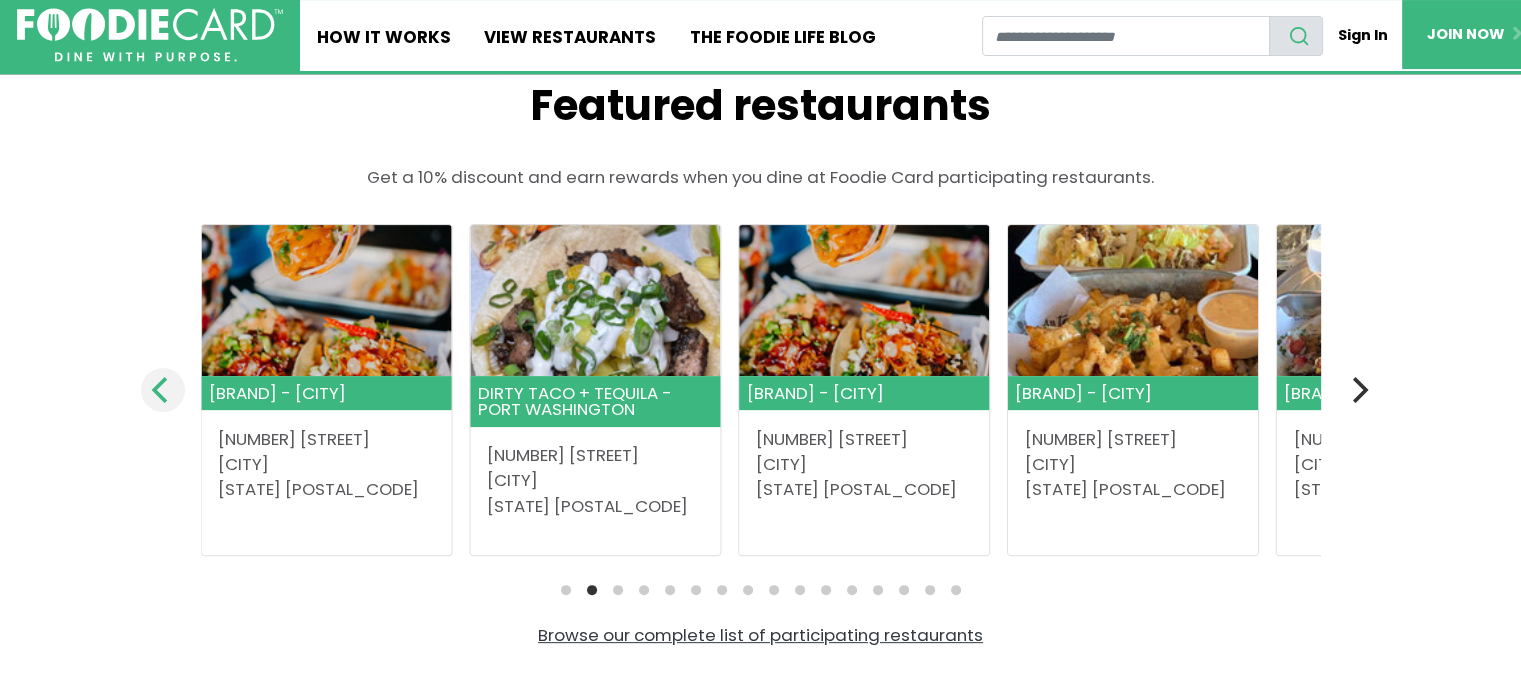 click 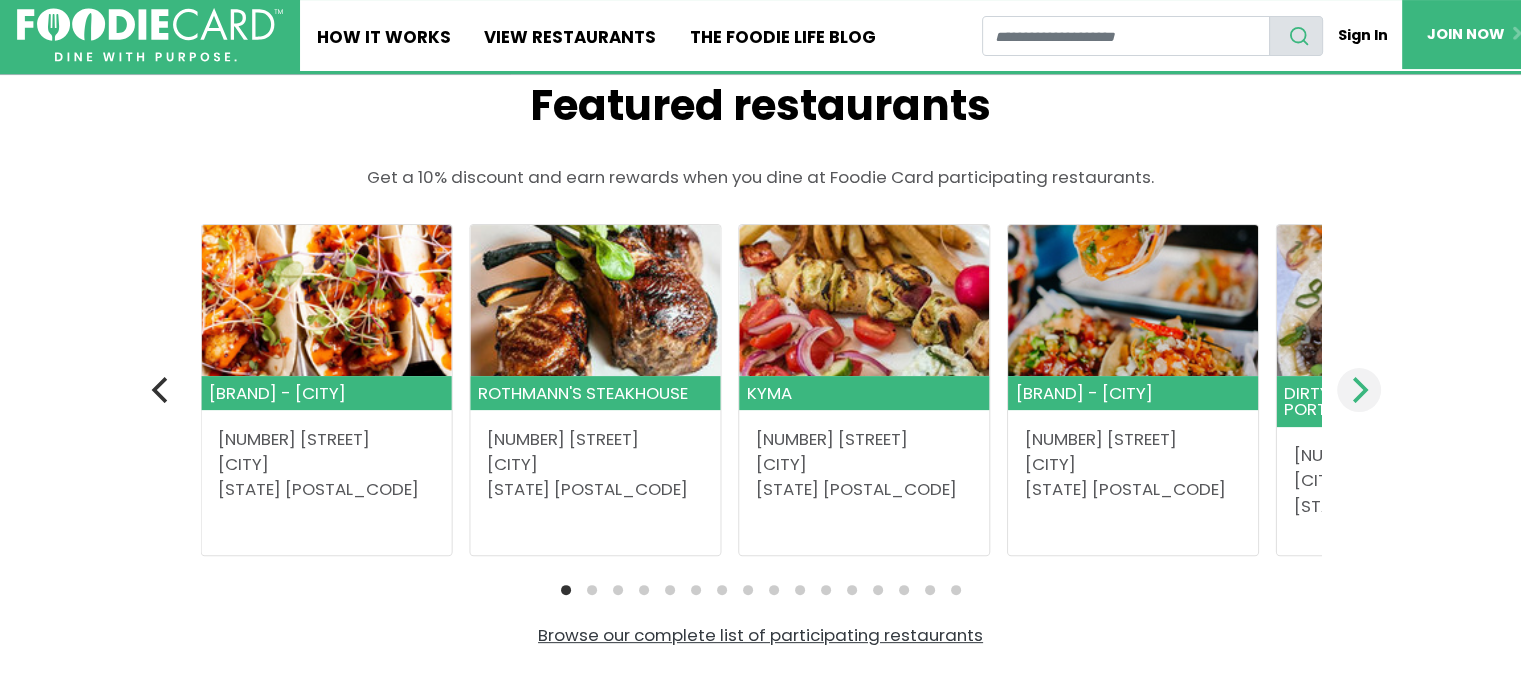 click 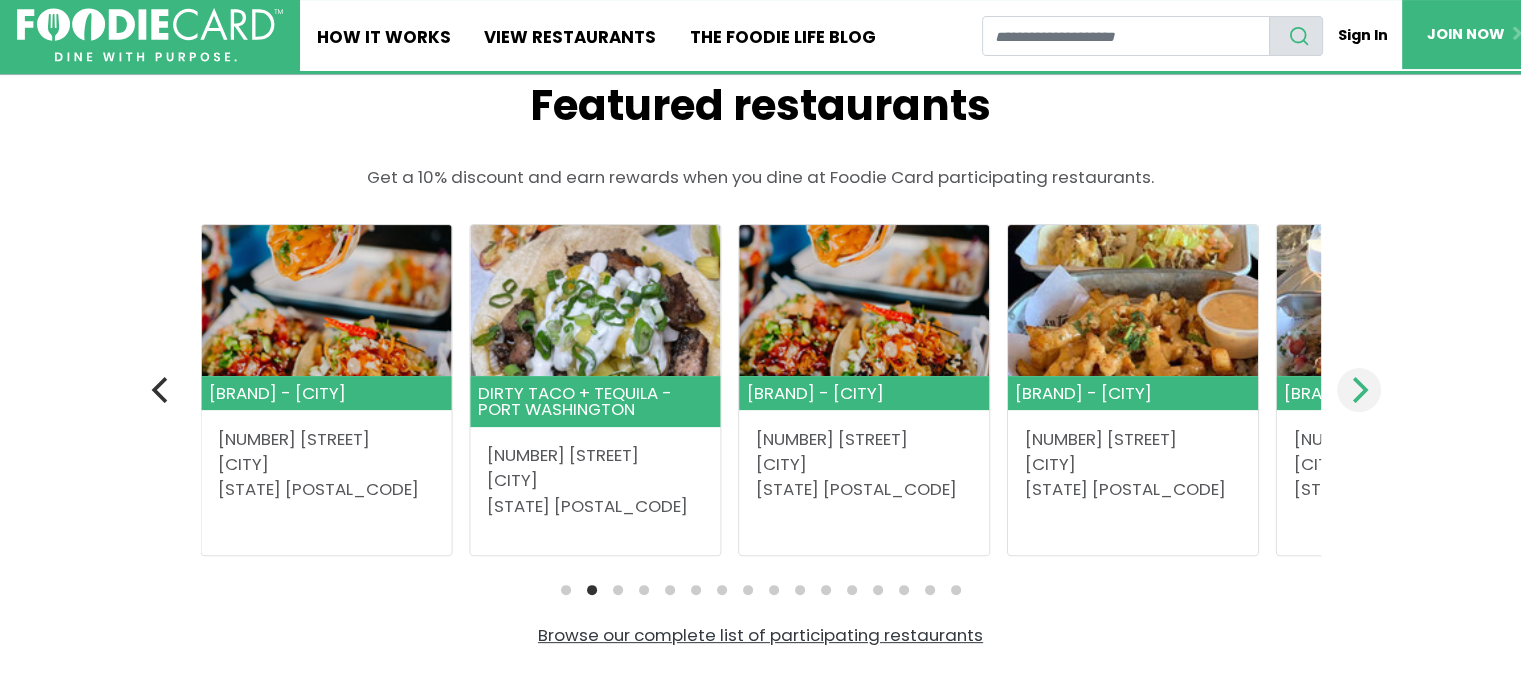 click 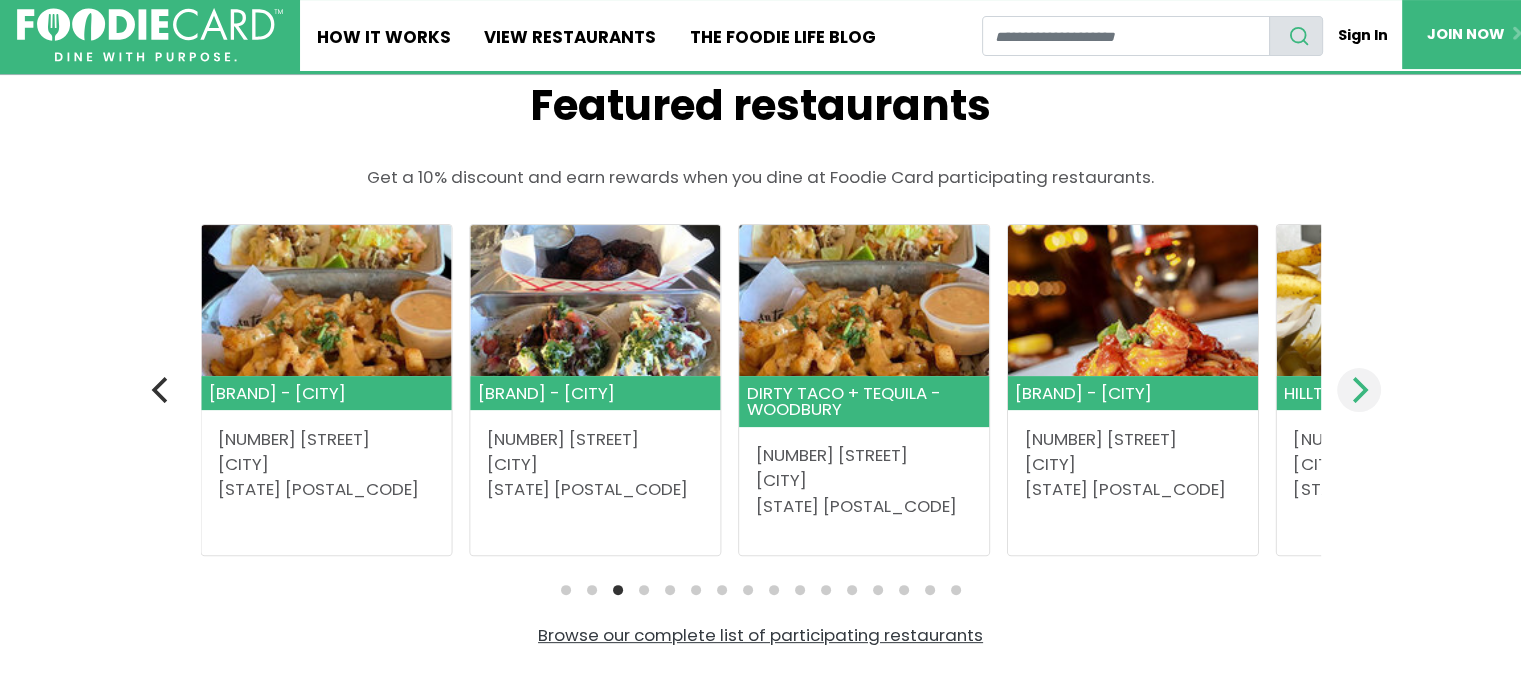 click 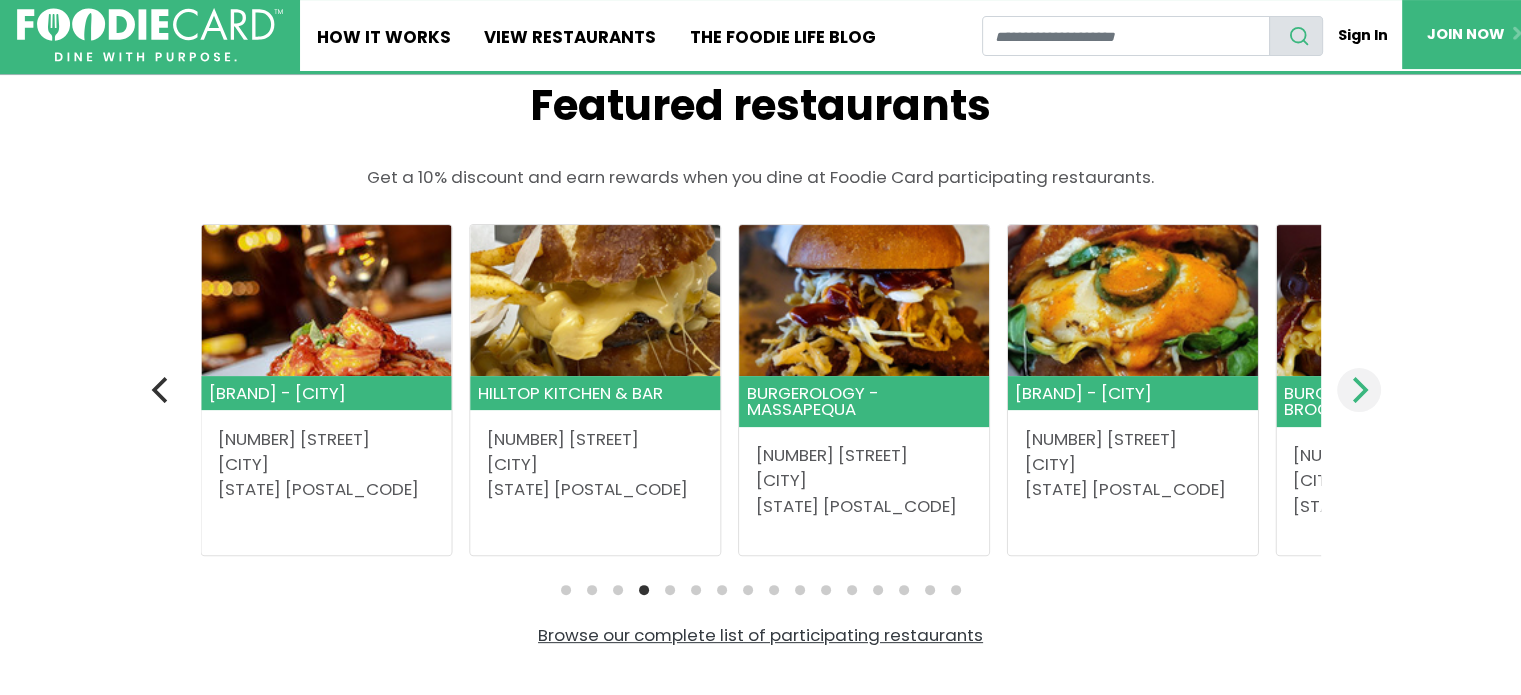 click 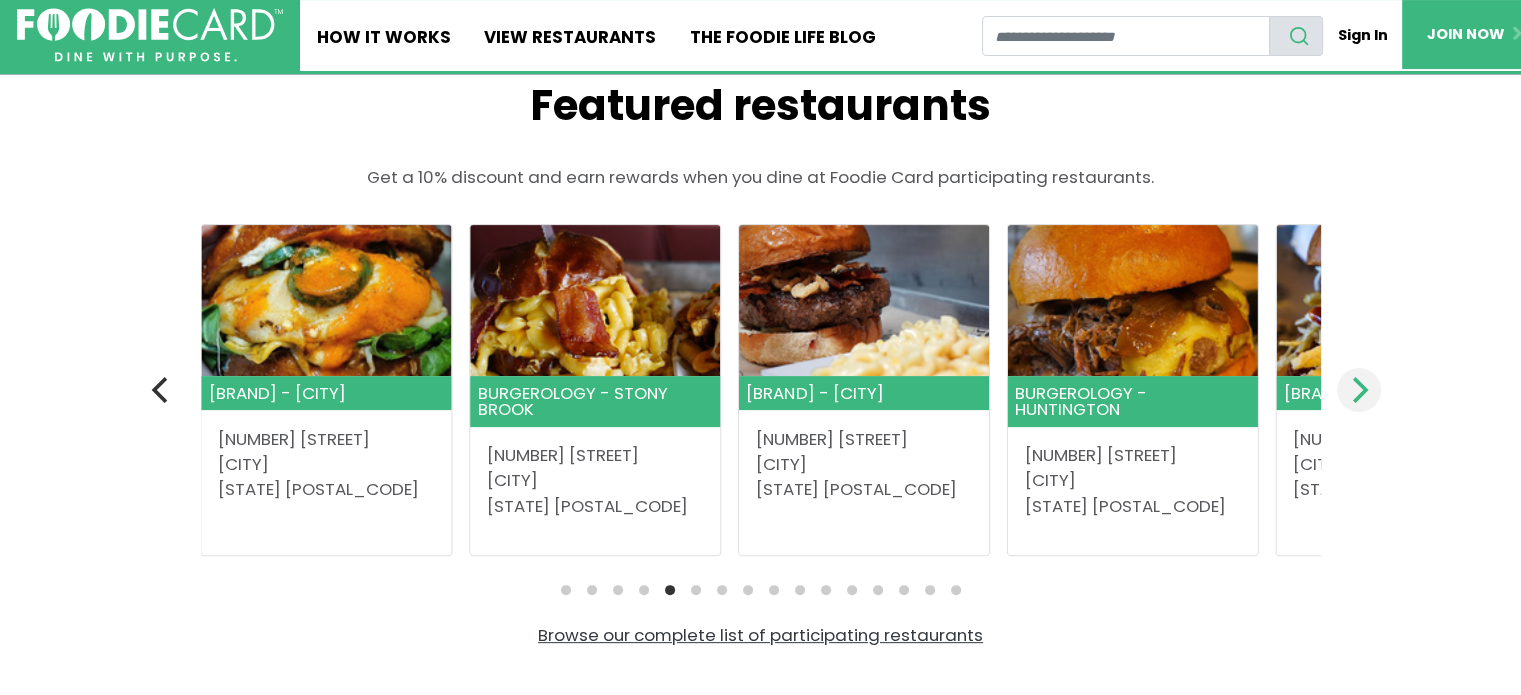 click 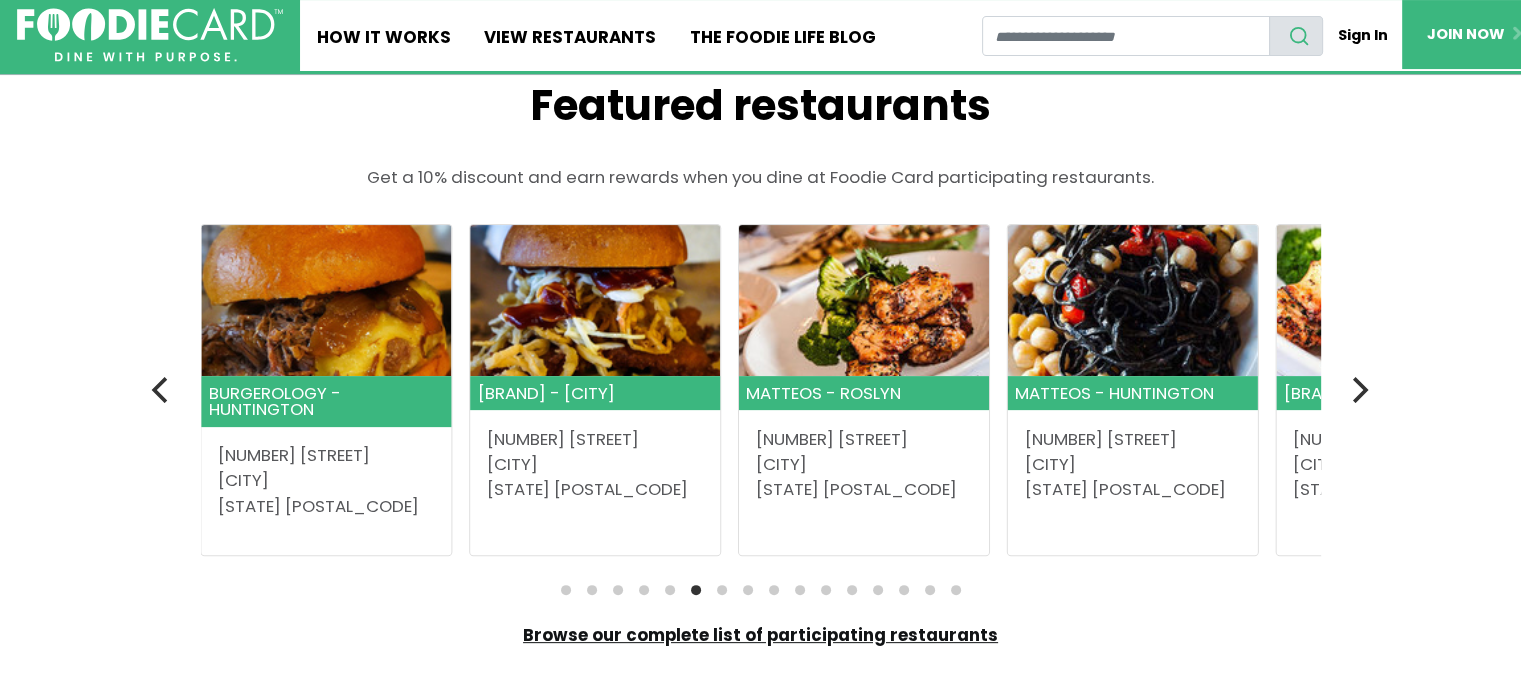 click on "Browse our complete list of participating restaurants" at bounding box center (760, 635) 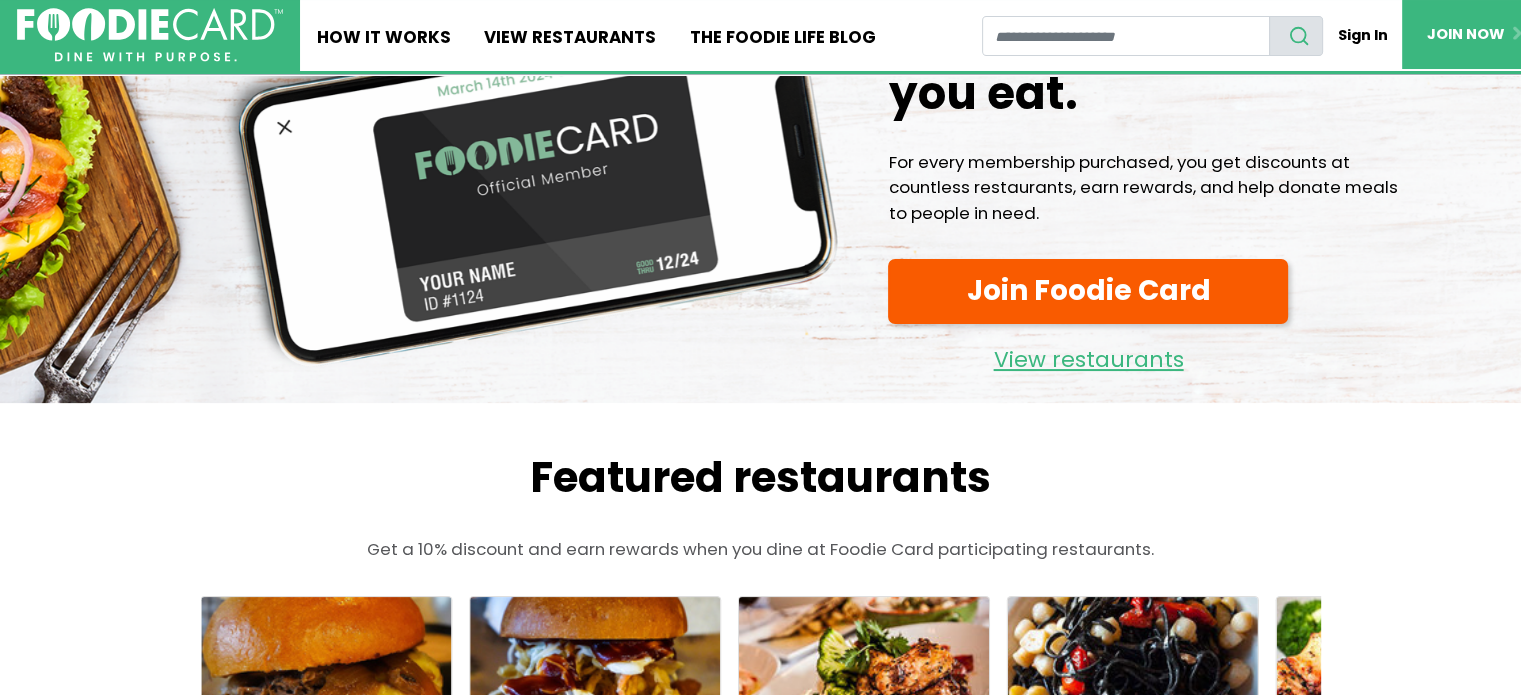 scroll, scrollTop: 0, scrollLeft: 0, axis: both 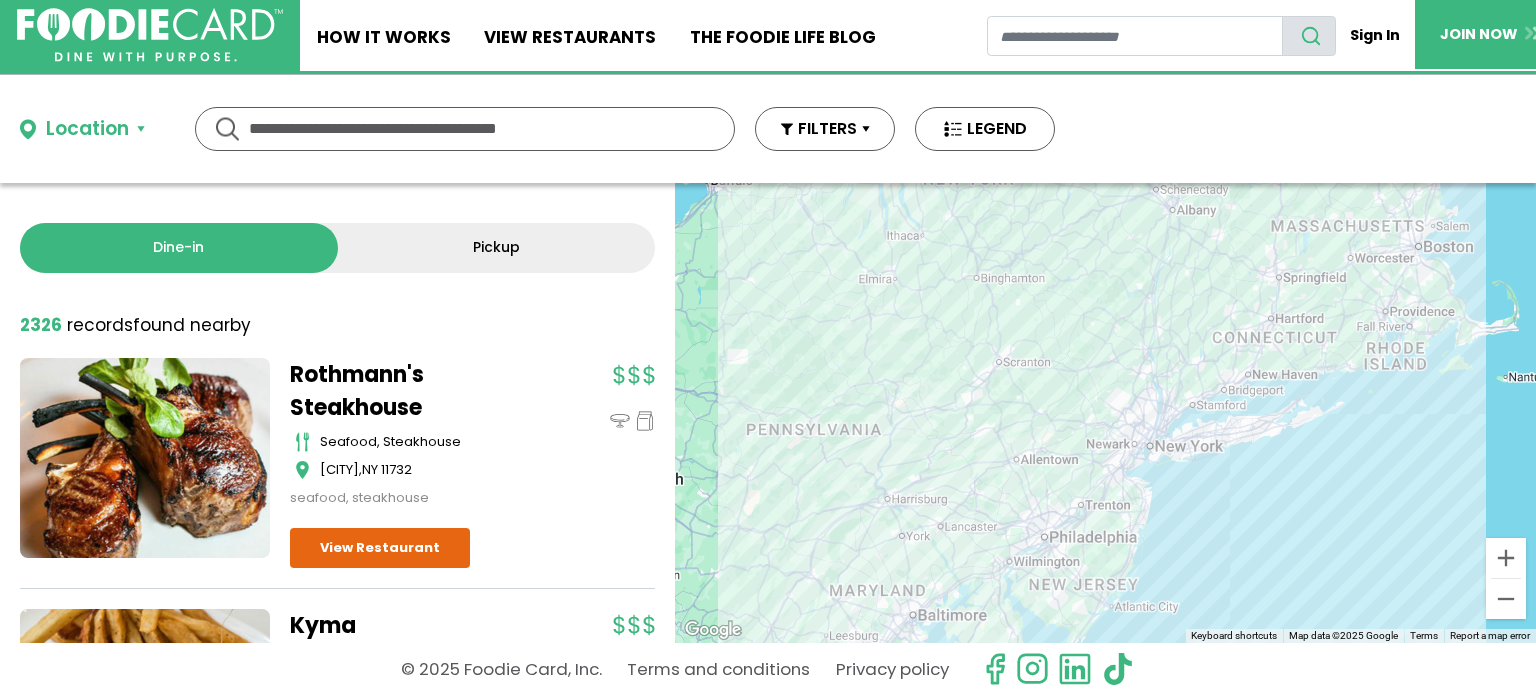 click at bounding box center [465, 129] 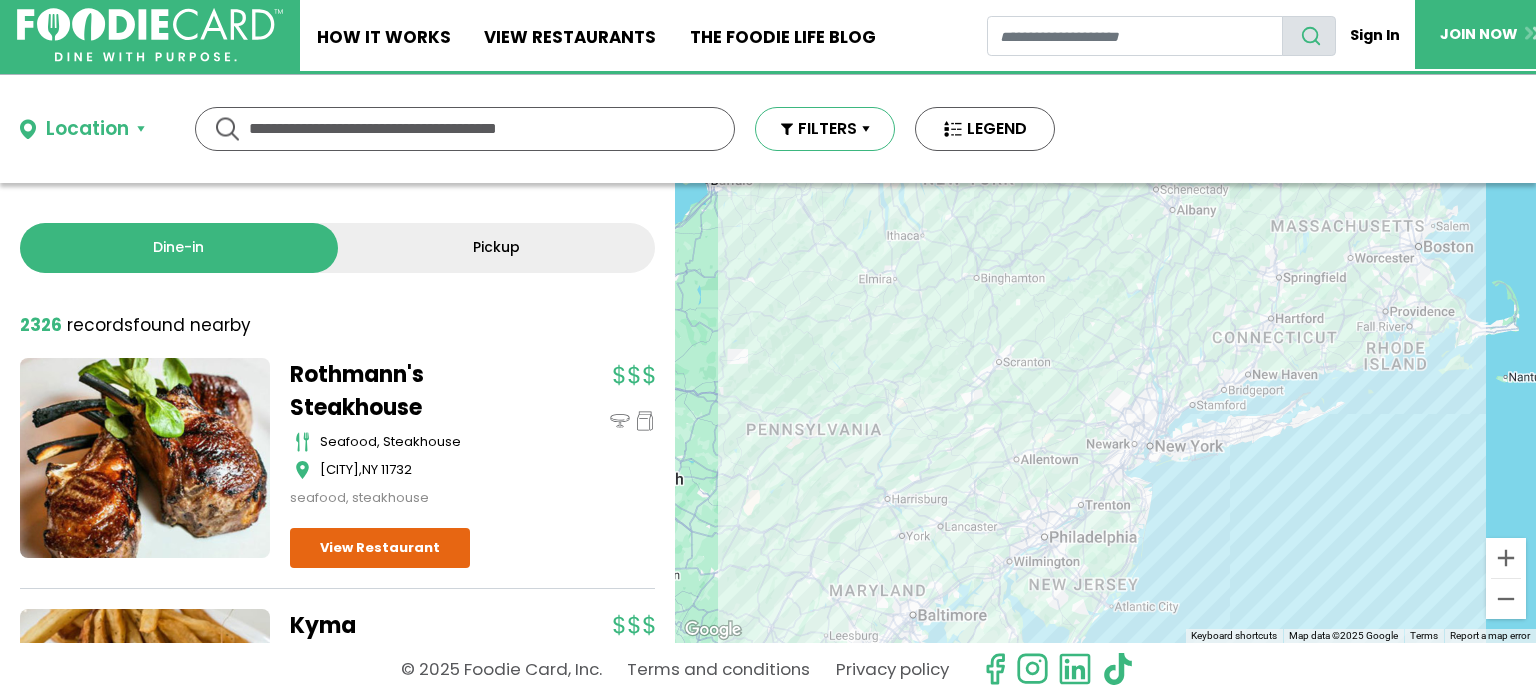 click on "FILTERS" at bounding box center (825, 129) 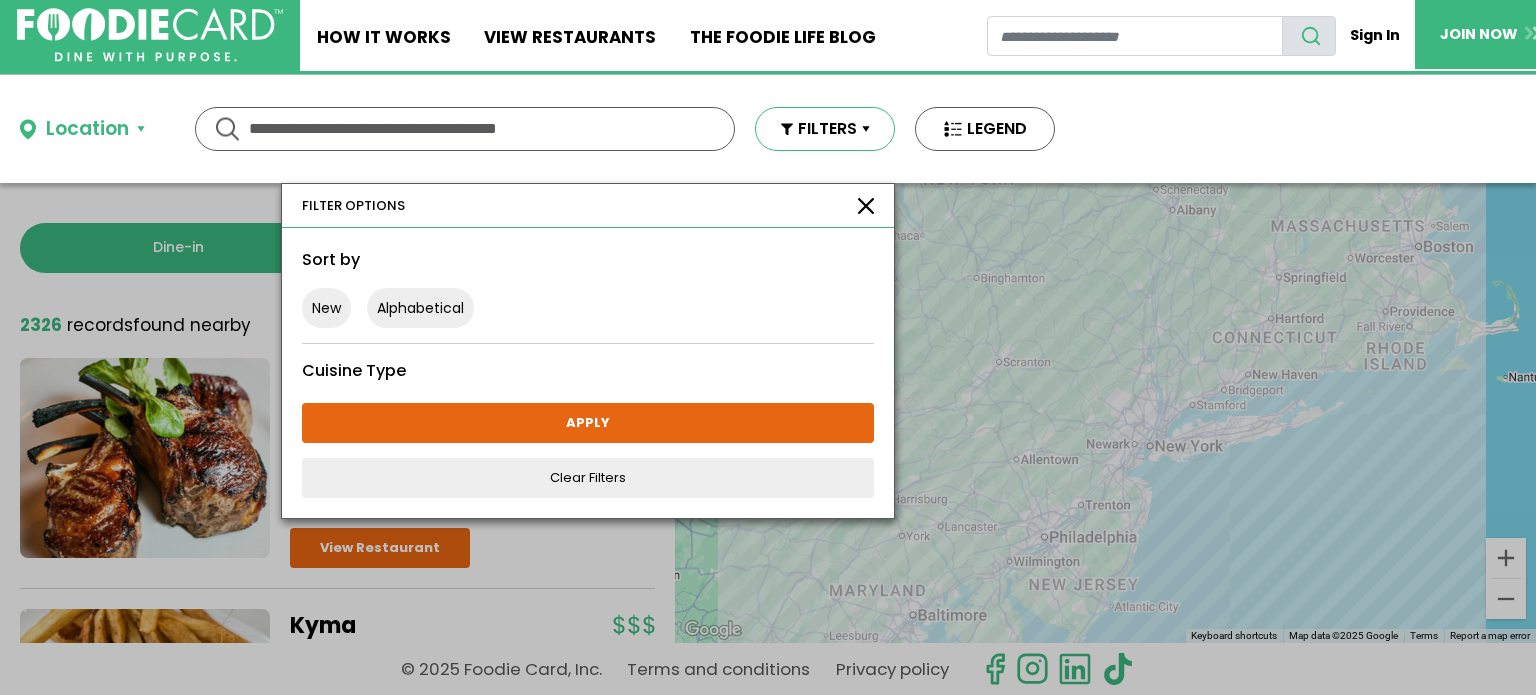 click on "FILTERS" at bounding box center (825, 129) 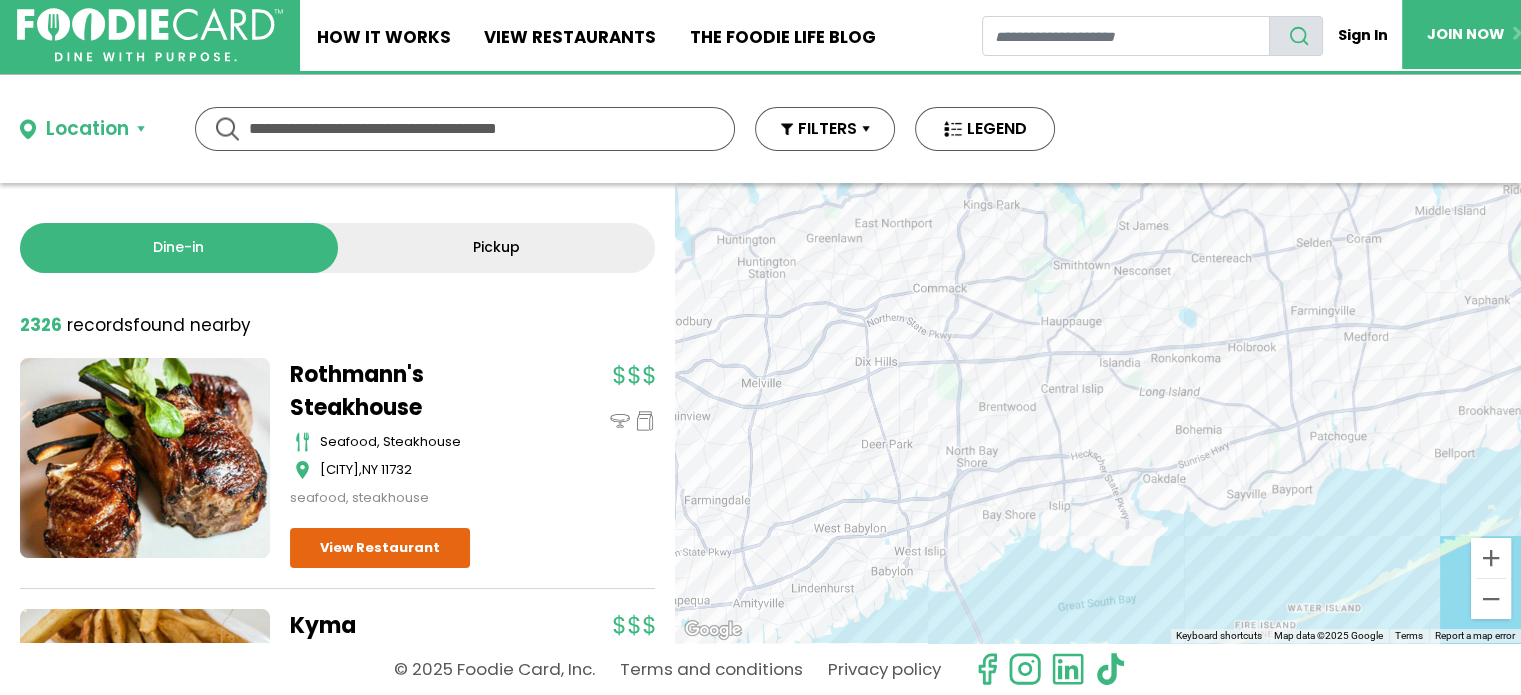 drag, startPoint x: 1109, startPoint y: 251, endPoint x: 1109, endPoint y: 596, distance: 345 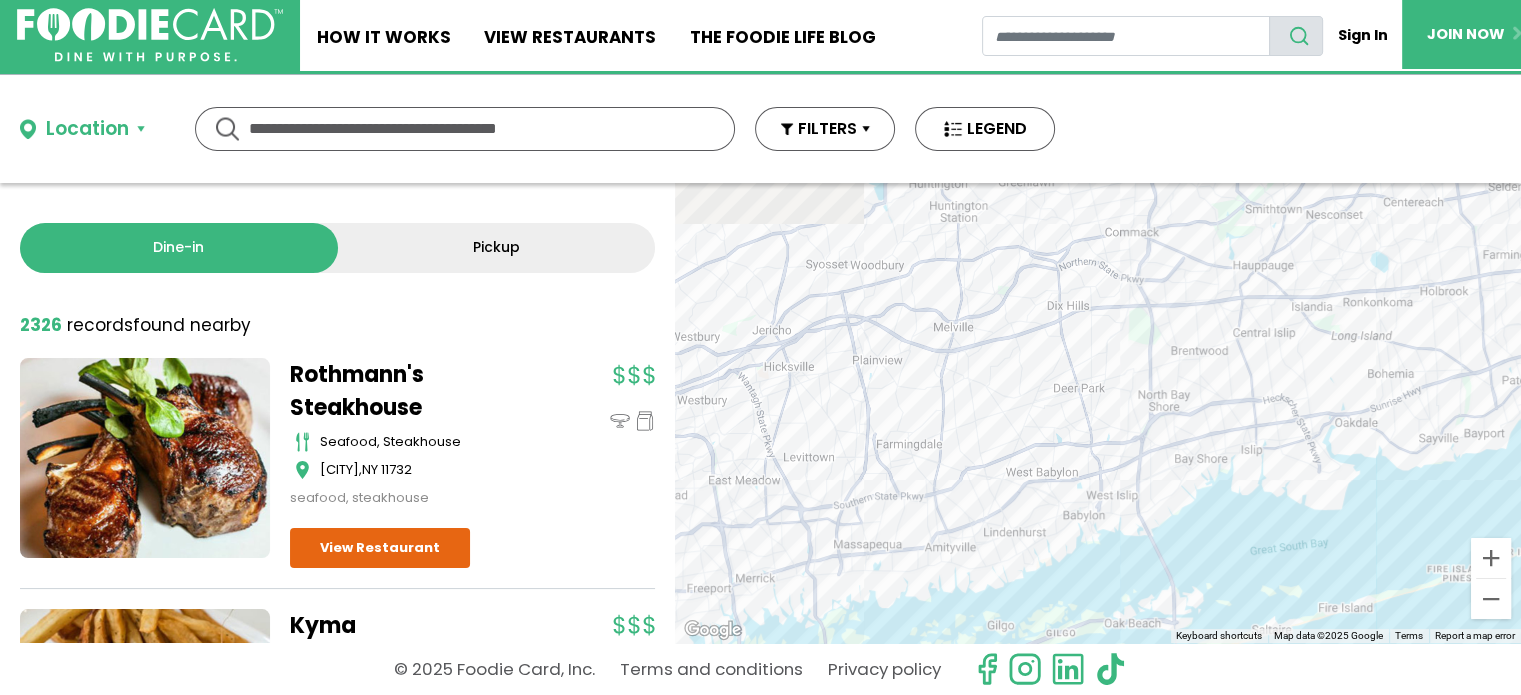 drag, startPoint x: 897, startPoint y: 426, endPoint x: 1160, endPoint y: 350, distance: 273.76083 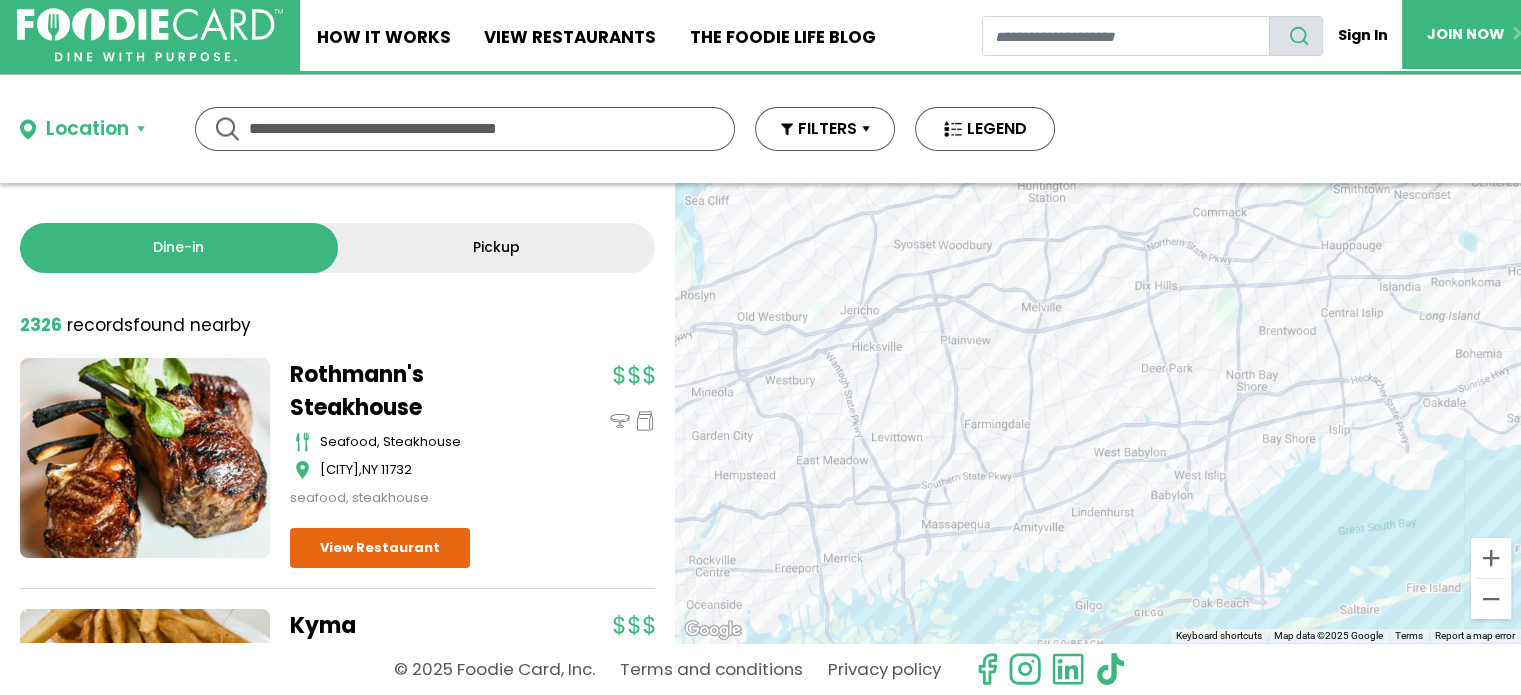 drag, startPoint x: 1202, startPoint y: 353, endPoint x: 1220, endPoint y: 351, distance: 18.110771 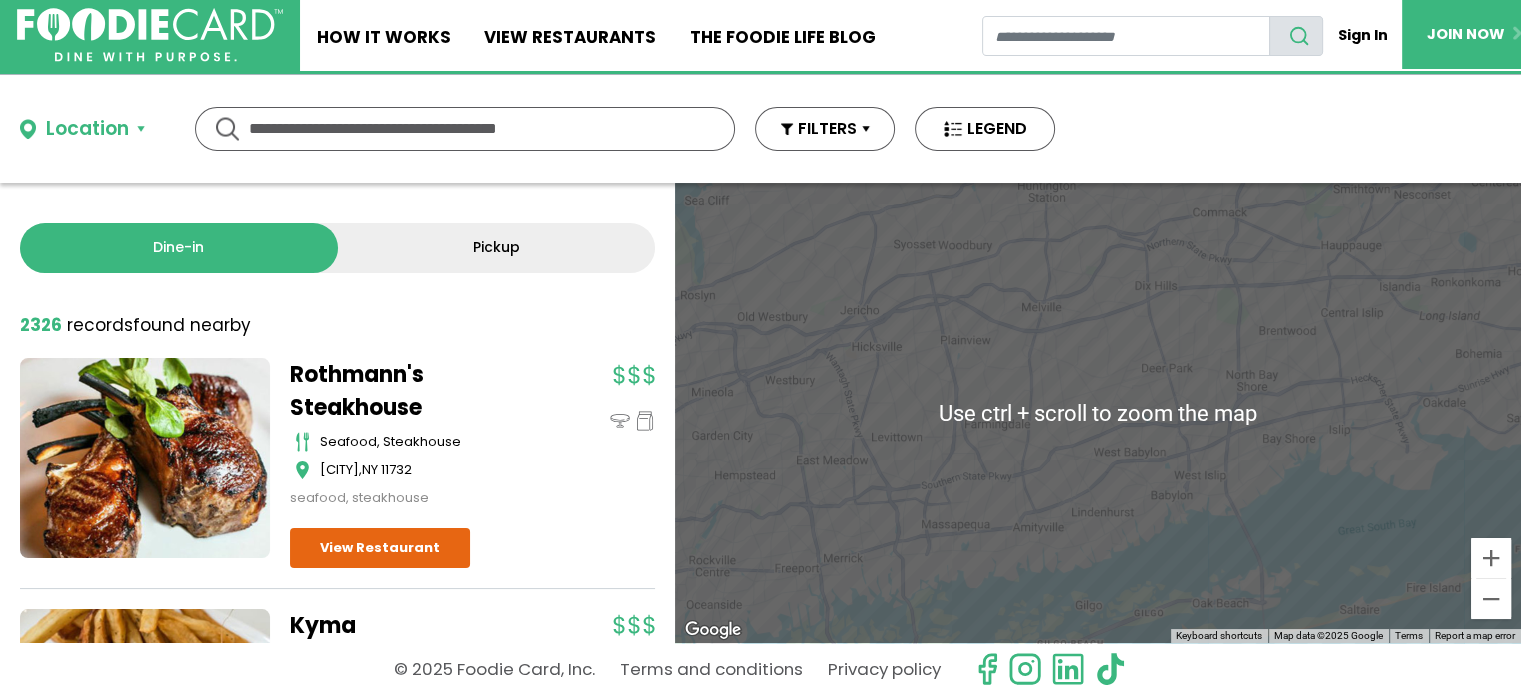 click on "To navigate, press the arrow keys." at bounding box center (1098, 413) 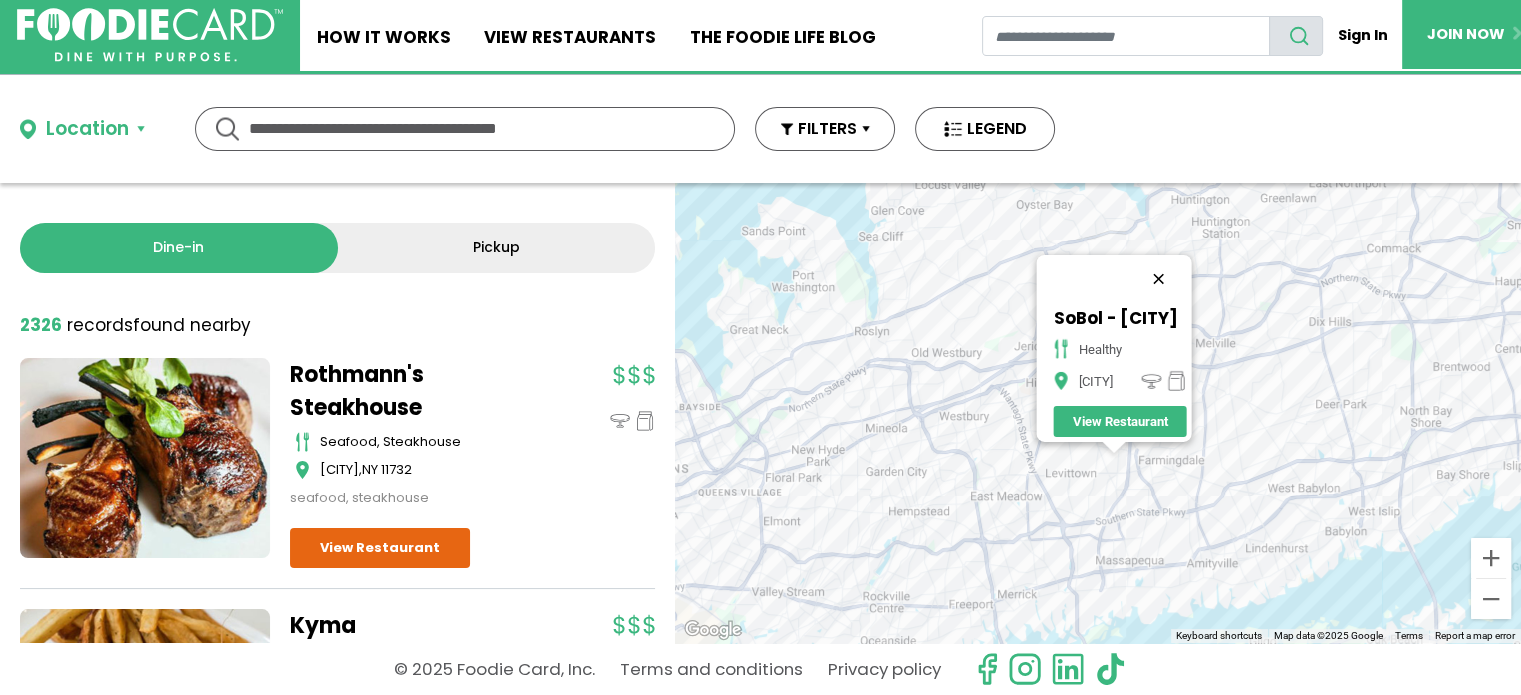 click at bounding box center [1159, 279] 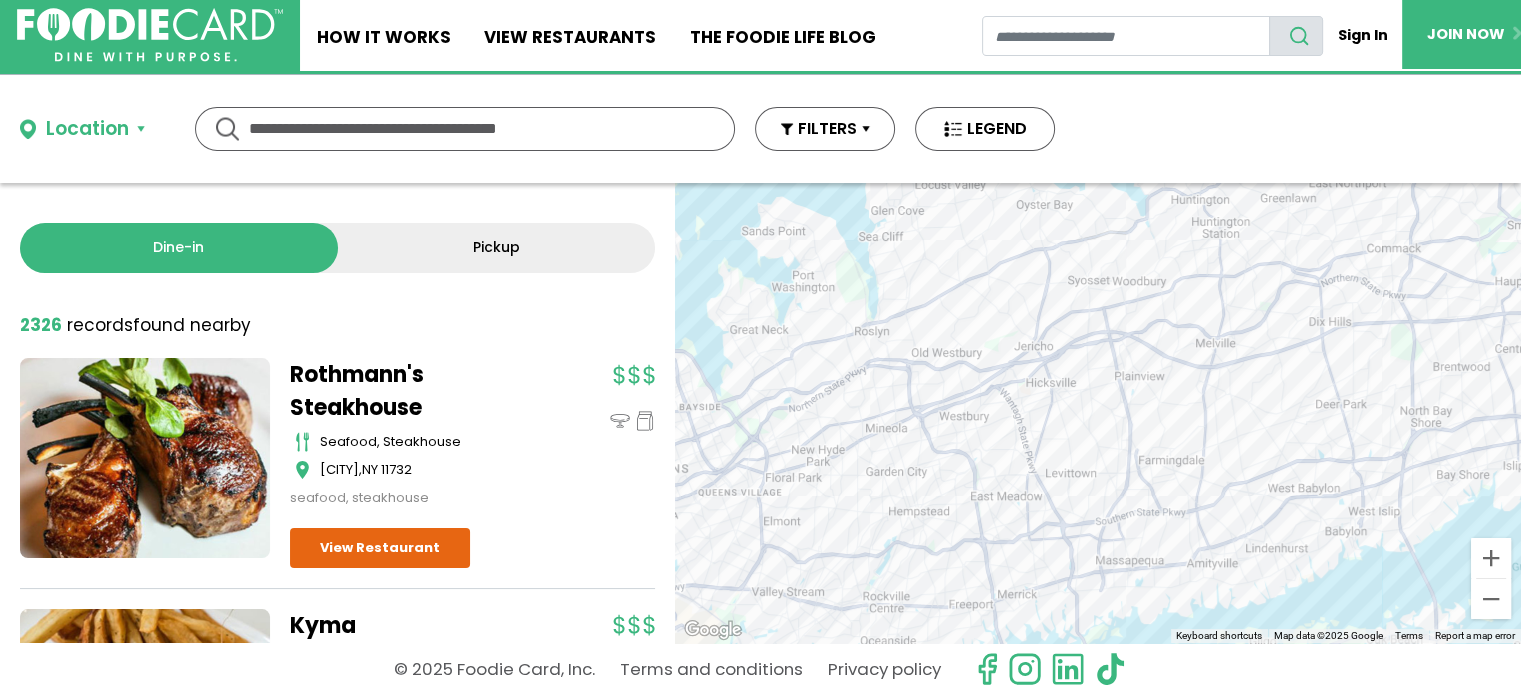 click on "To navigate, press the arrow keys." at bounding box center (1098, 413) 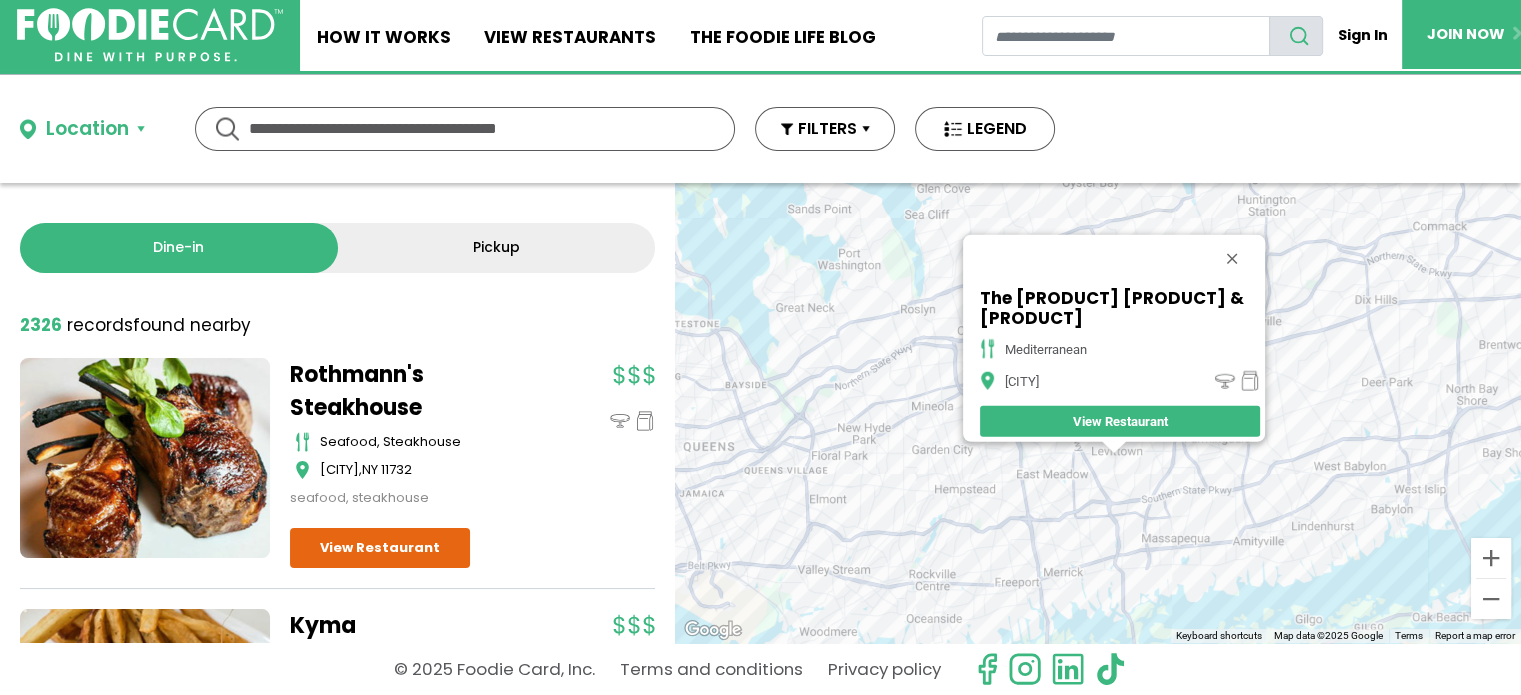 click on "To navigate, press the arrow keys. The Guesthouse Bar & Bistro mediterranean [CITY] View Restaurant" at bounding box center [1098, 413] 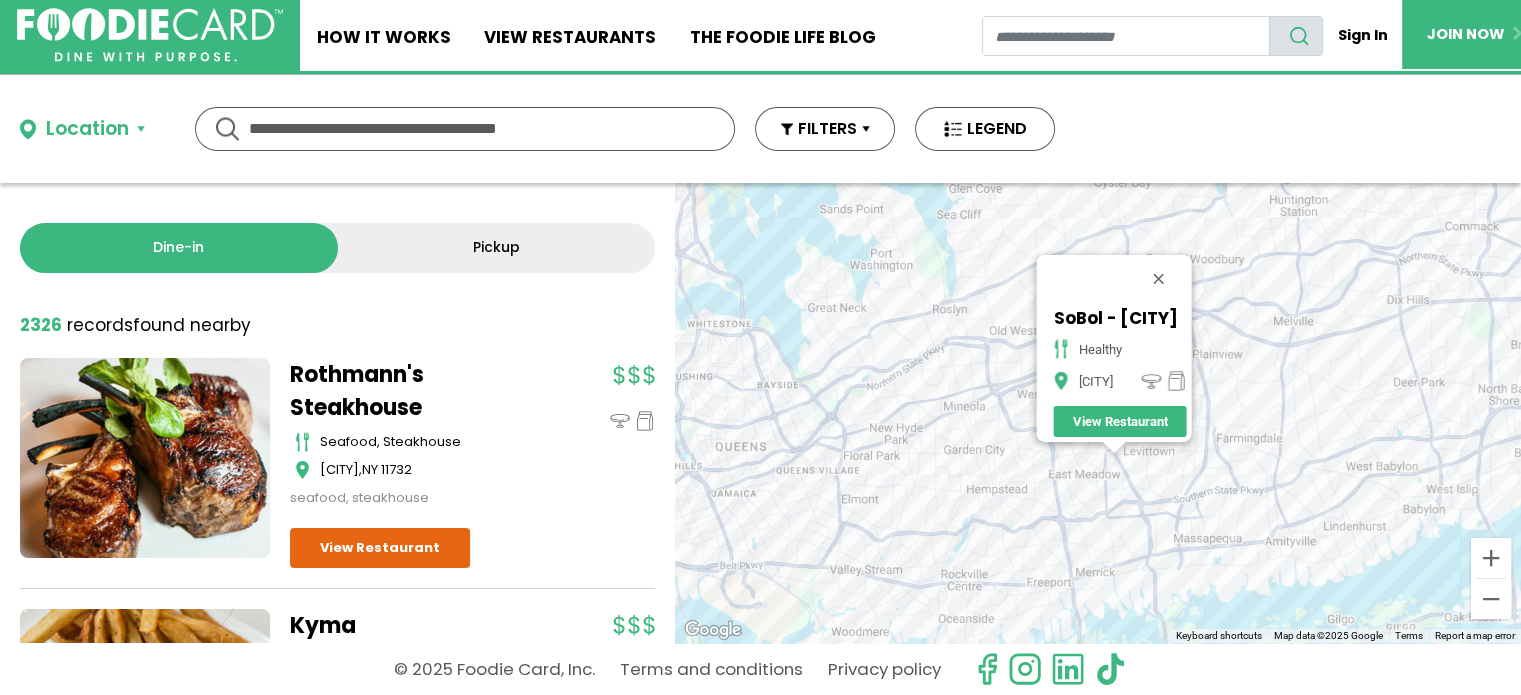 click on "To navigate, press the arrow keys. SoBol - [CITY] healthy [CITY] View Restaurant" at bounding box center [1098, 413] 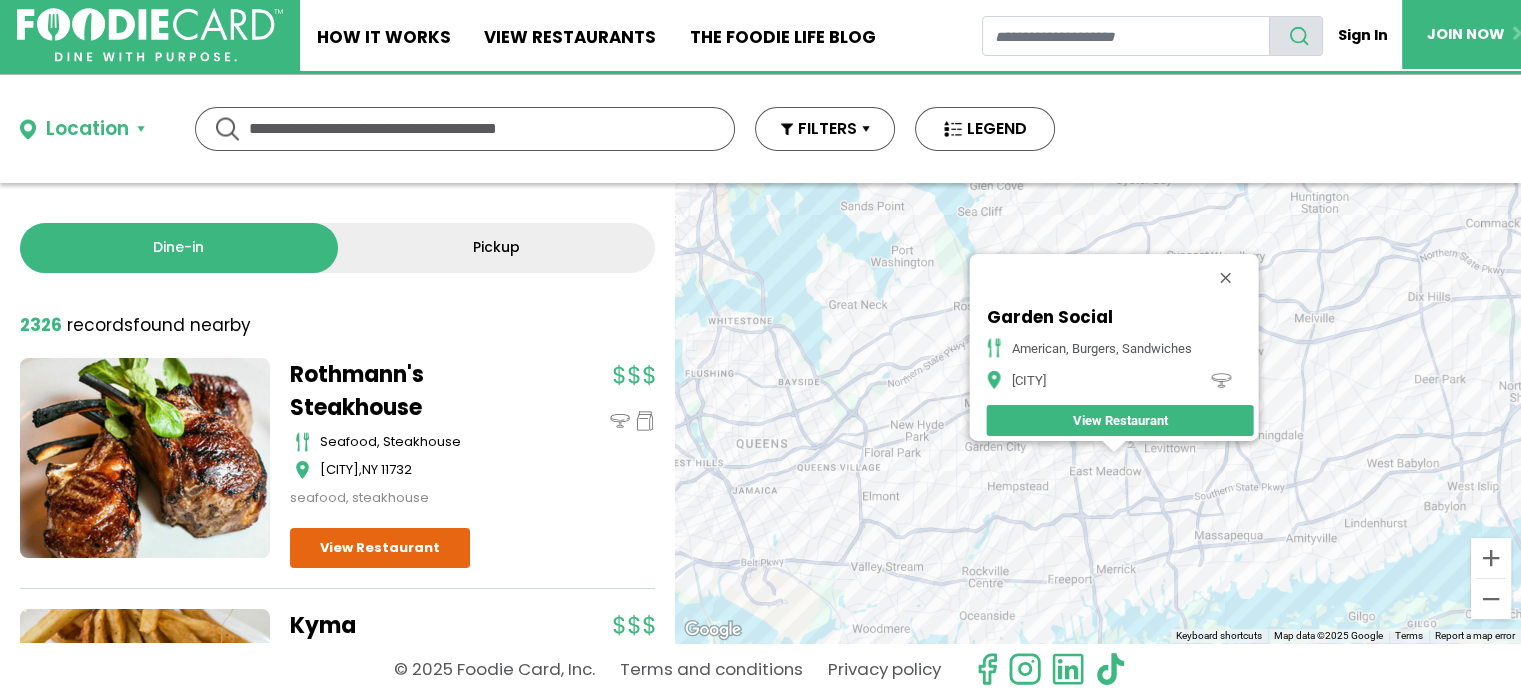 click on "To navigate, press the arrow keys. Garden Social american, burgers, sandwiches [CITY] View Restaurant" at bounding box center [1098, 413] 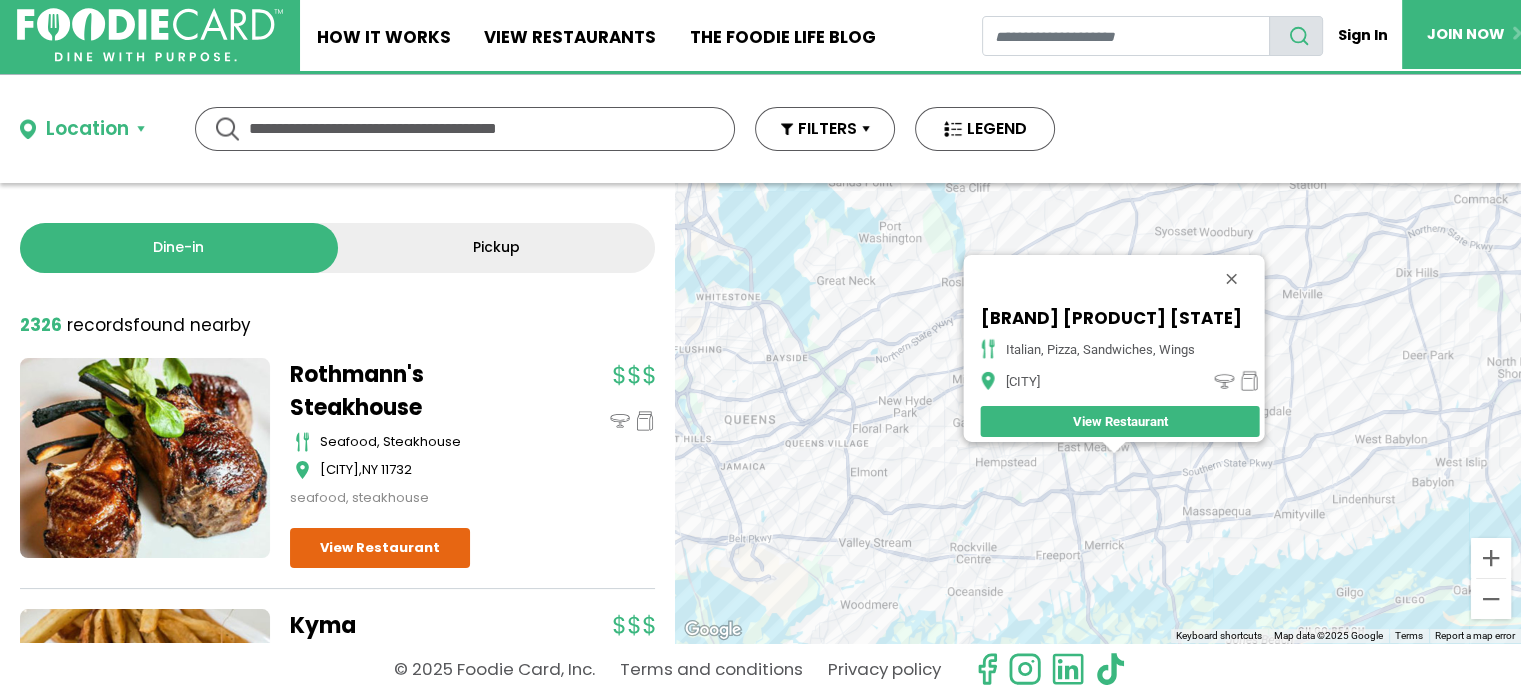click on "To navigate, press the arrow keys. Antonio's Pizzeria [STATE] italian, pizza, sandwiches, wings [CITY] View Restaurant" at bounding box center (1098, 413) 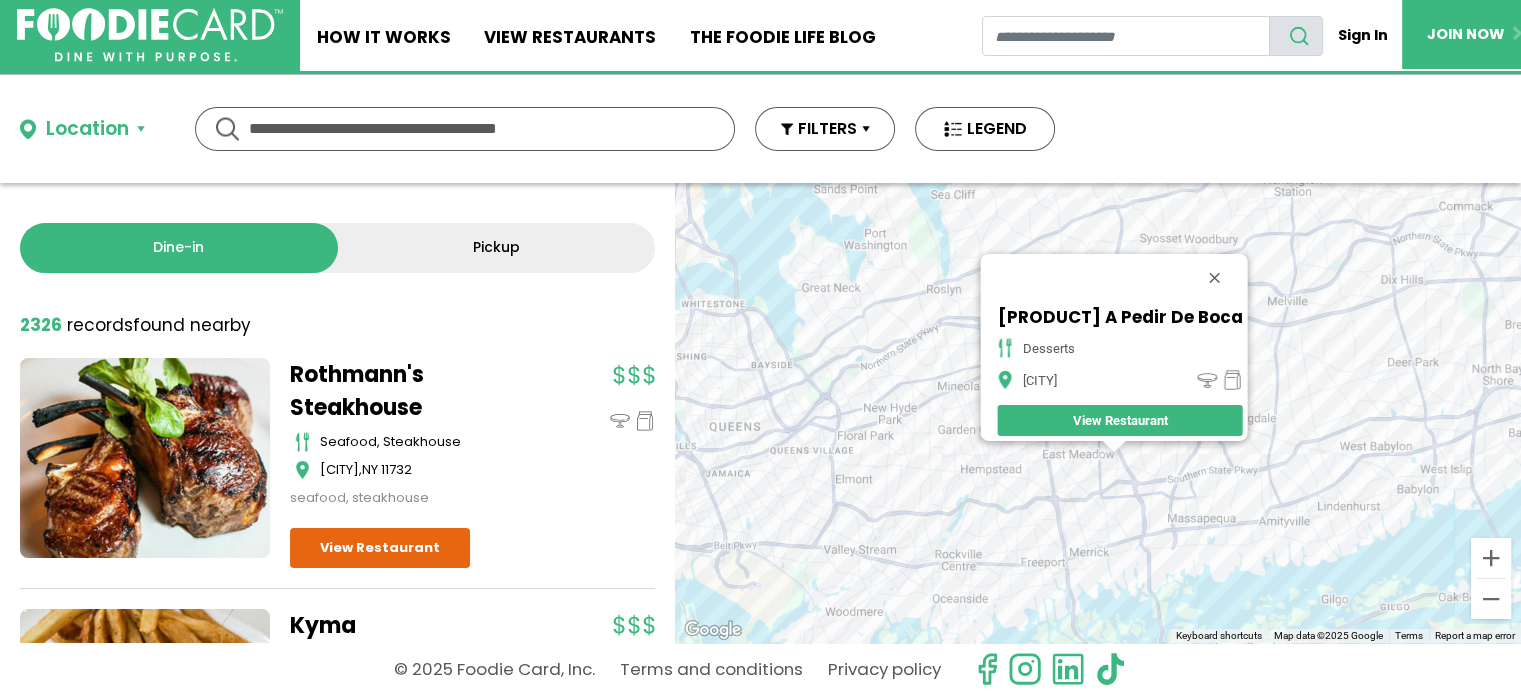 click on "To navigate, press the arrow keys. Michoacan A Pedir De Boca desserts [CITY] View Restaurant" at bounding box center (1098, 413) 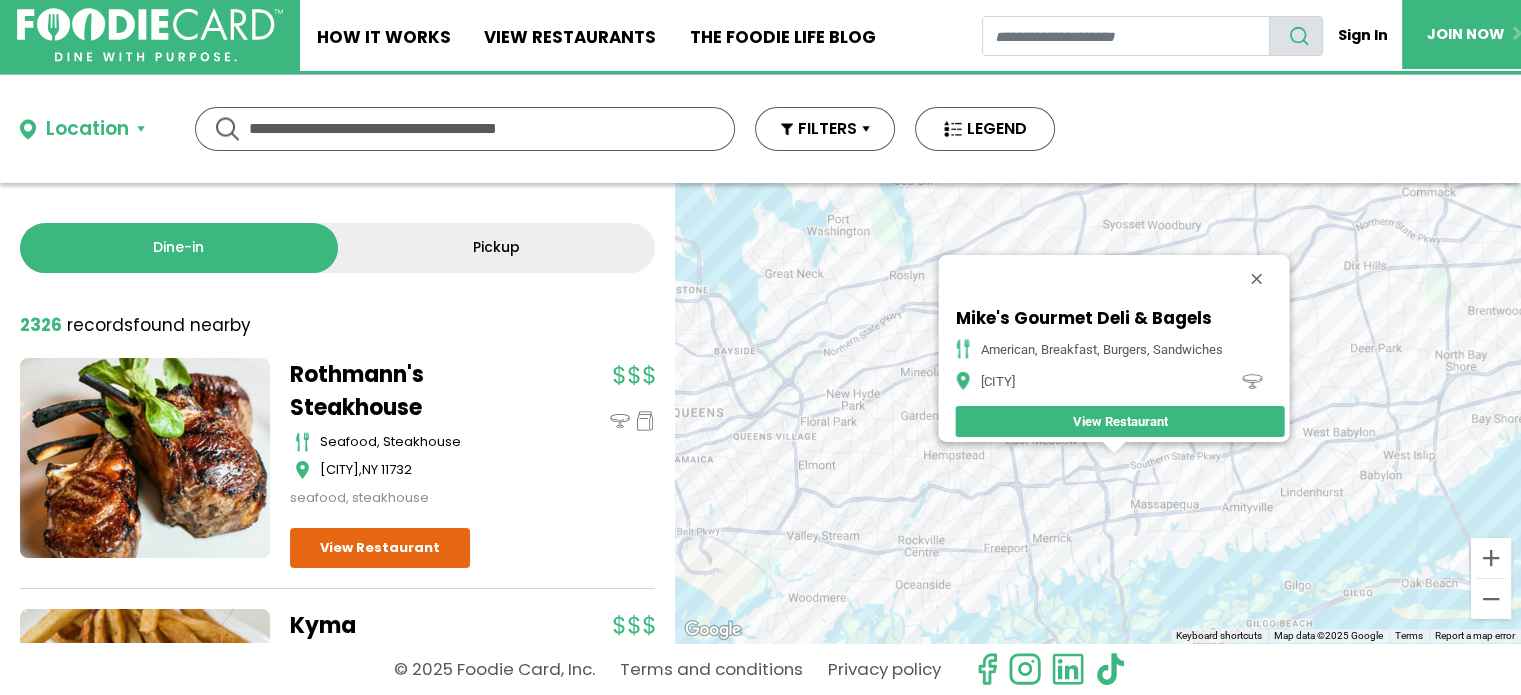 click on "To navigate, press the arrow keys. Mike's Gourmet Deli & Bagels american, breakfast, burgers, sandwiches [CITY] View Restaurant" at bounding box center (1098, 413) 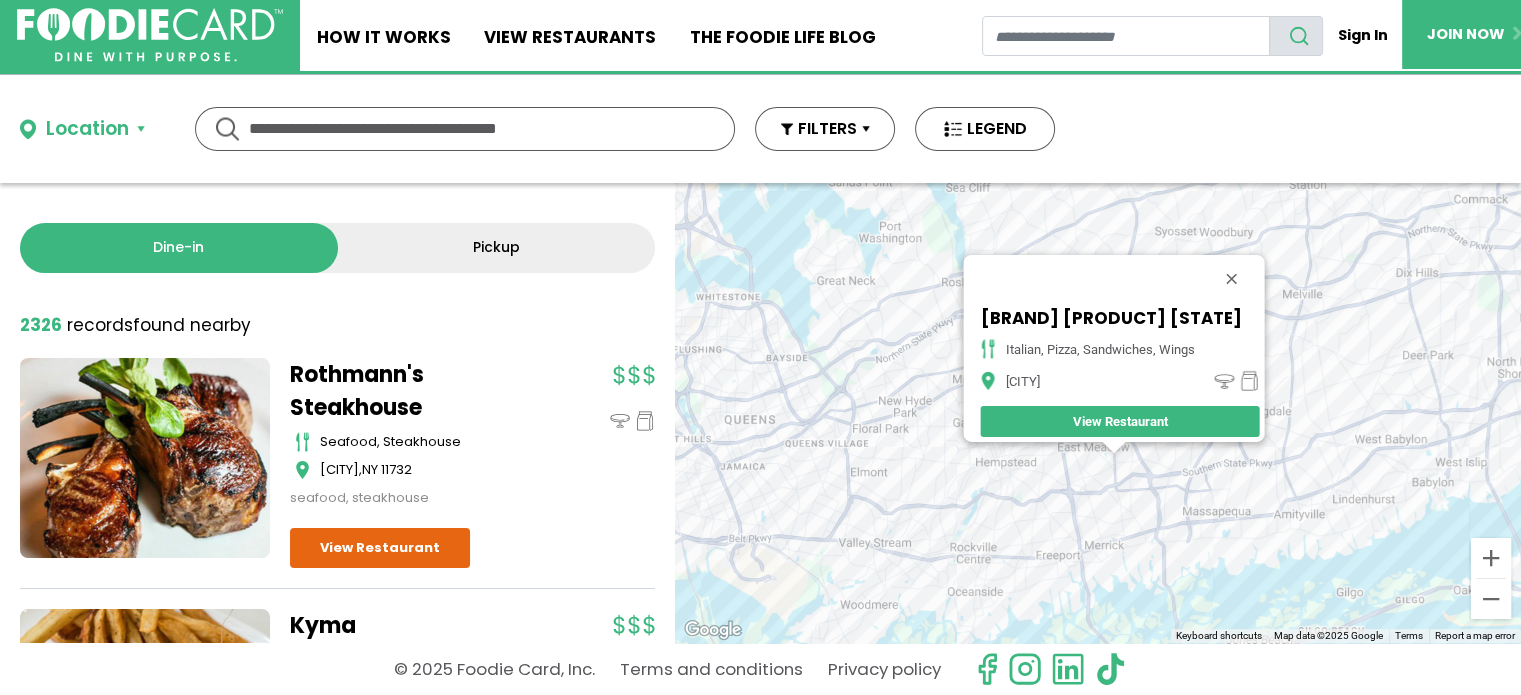 click on "To navigate, press the arrow keys. Antonio's Pizzeria [STATE] italian, pizza, sandwiches, wings [CITY] View Restaurant" at bounding box center (1098, 413) 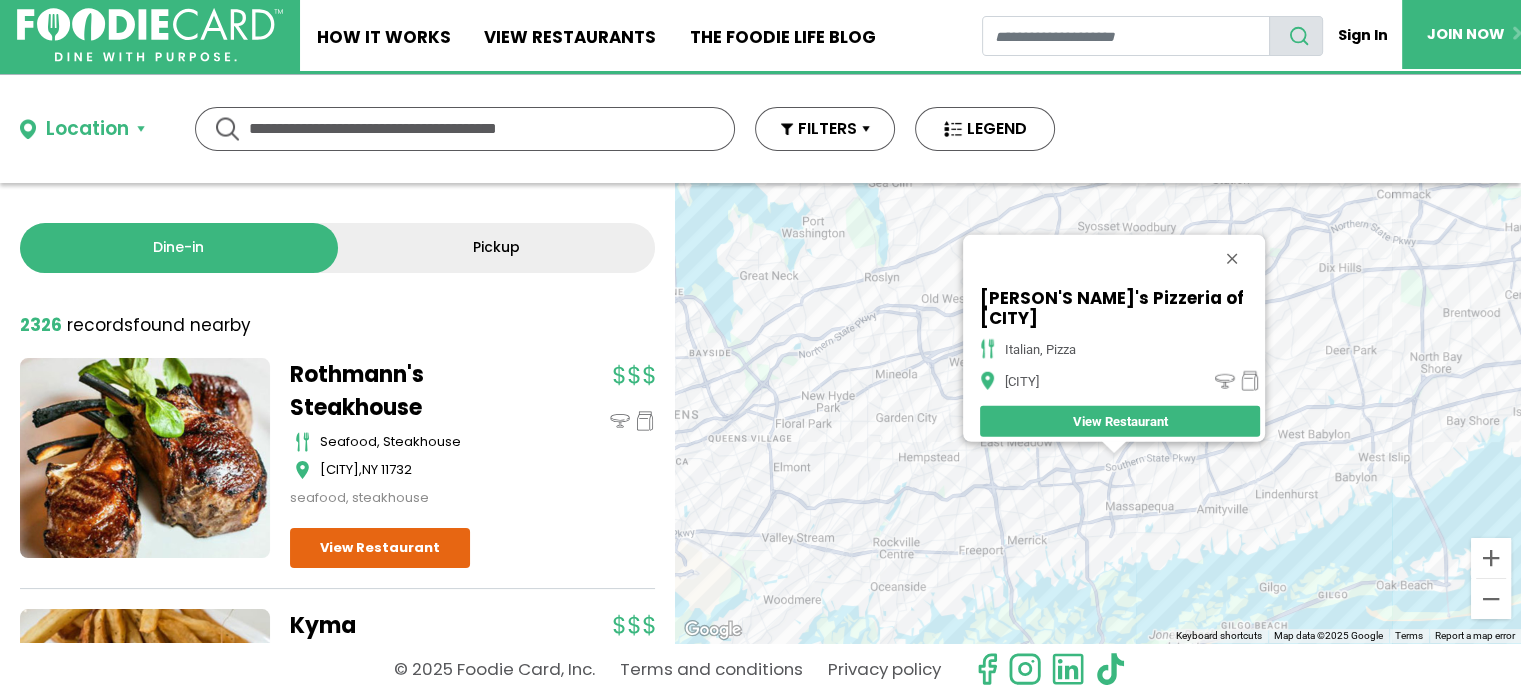 click on "To navigate, press the arrow keys. Vincenzo's Pizzeria of [CITY] italian, pizza [CITY] View Restaurant" at bounding box center (1098, 413) 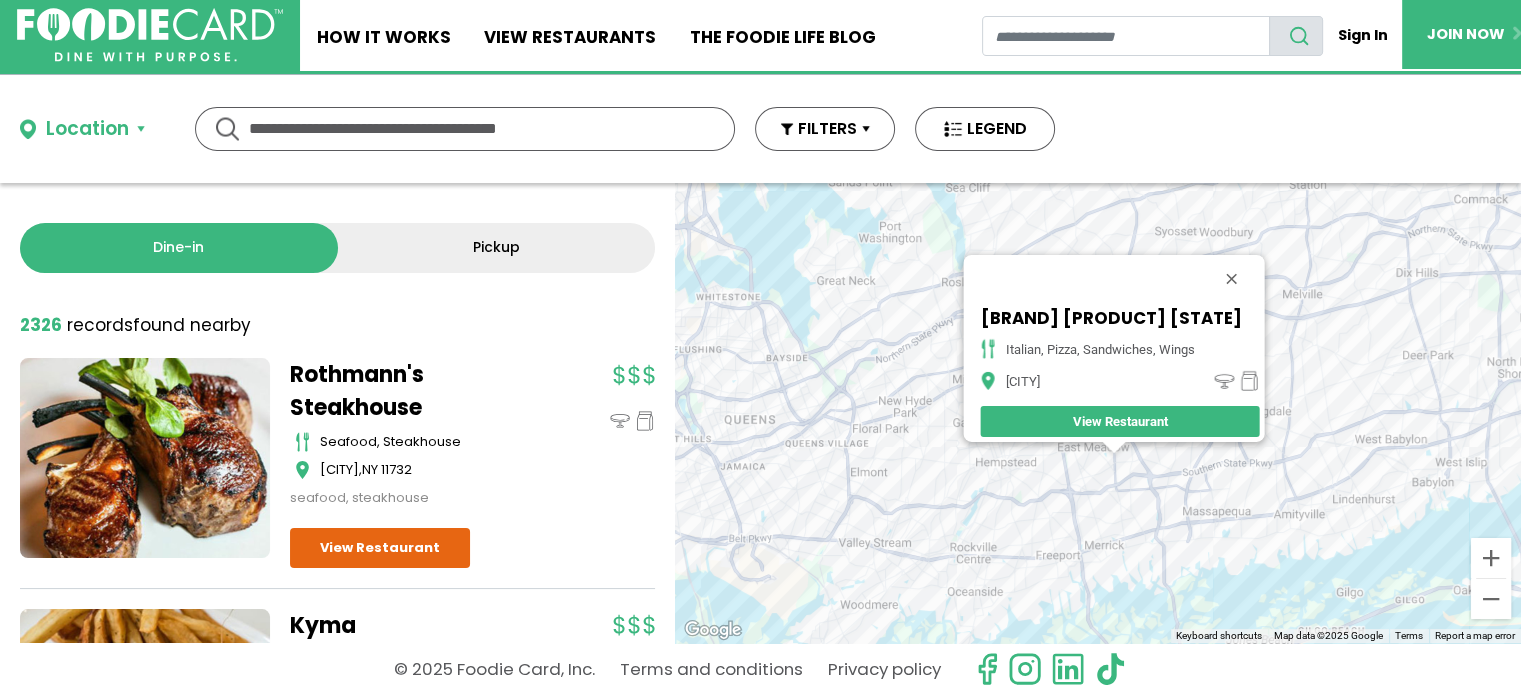 click on "To navigate, press the arrow keys. Antonio's Pizzeria [STATE] italian, pizza, sandwiches, wings [CITY] View Restaurant" at bounding box center [1098, 413] 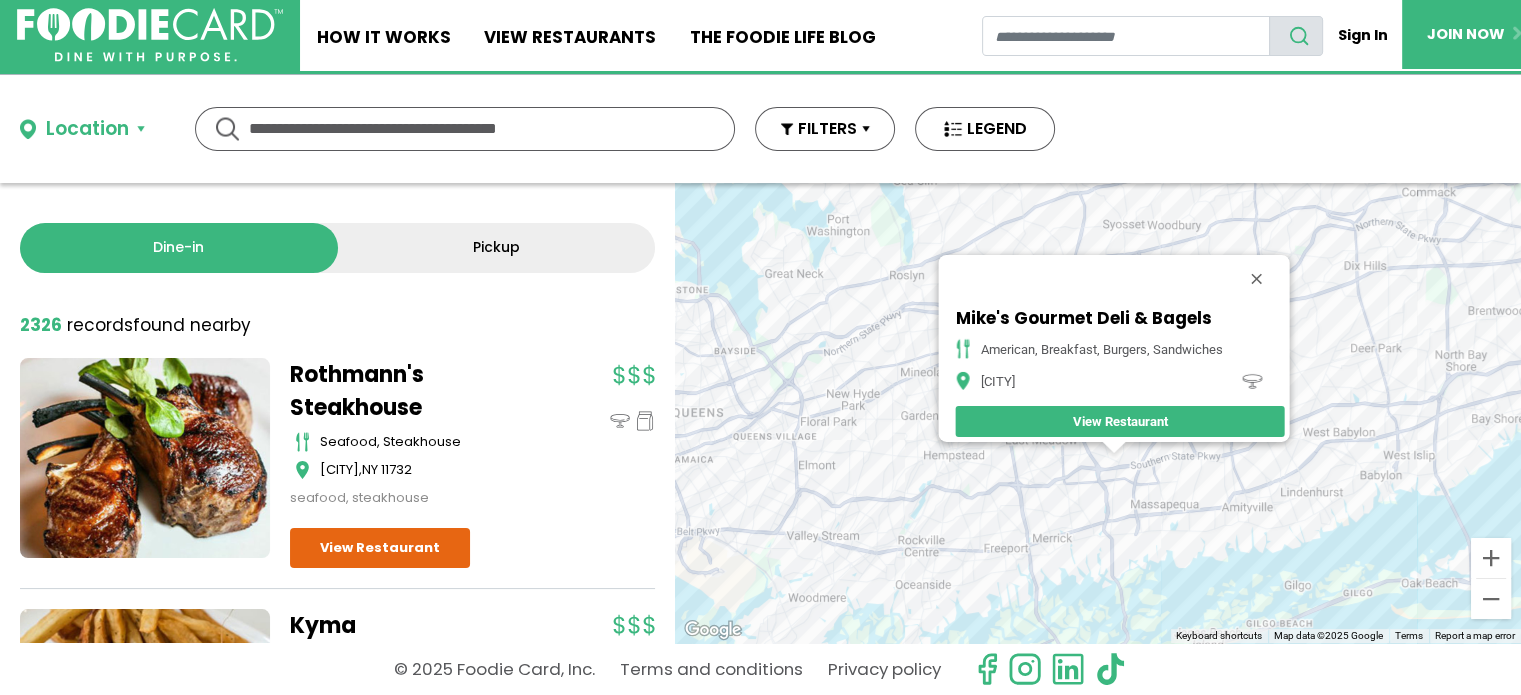 click on "To navigate, press the arrow keys. Mike's Gourmet Deli & Bagels american, breakfast, burgers, sandwiches [CITY] View Restaurant" at bounding box center [1098, 413] 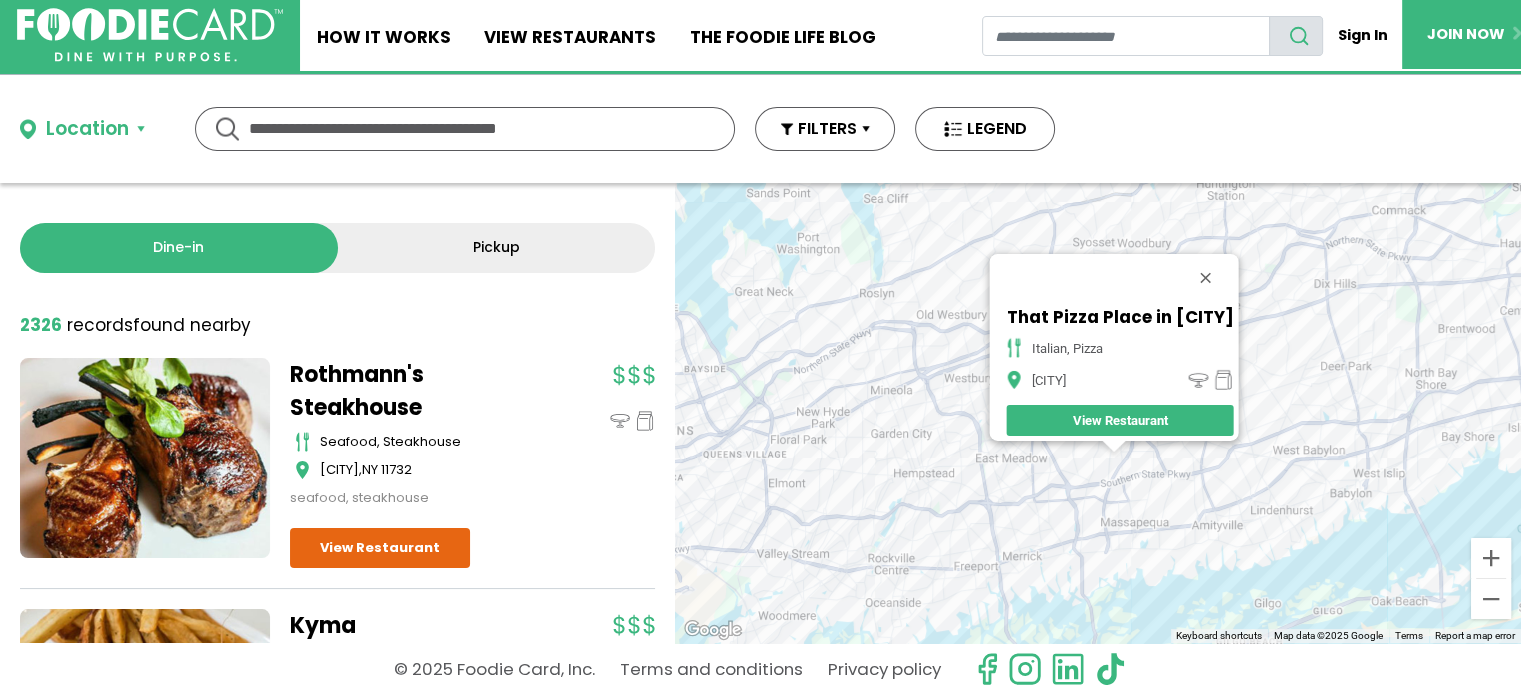 click on "To navigate, press the arrow keys. That Pizza Place in [CITY] italian, pizza [CITY] View Restaurant" at bounding box center [1098, 413] 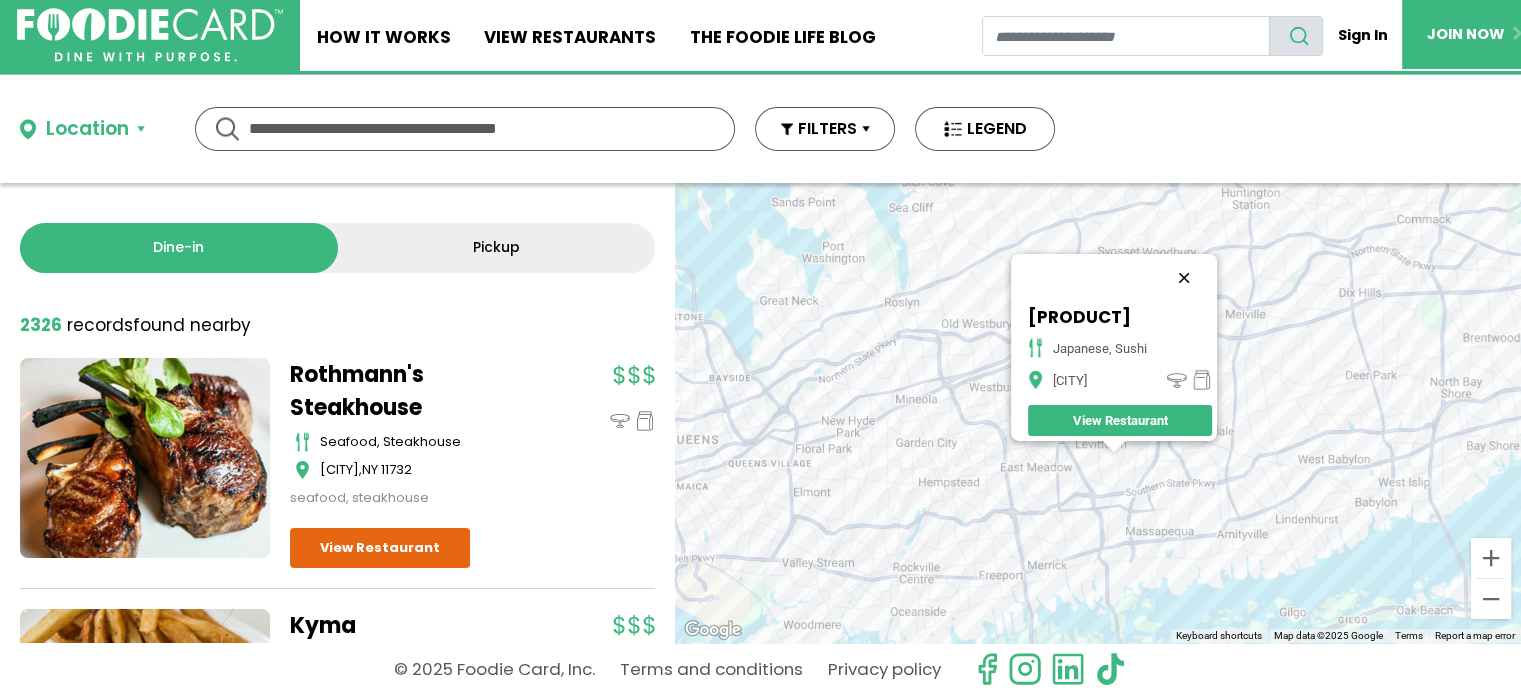 click at bounding box center [1184, 278] 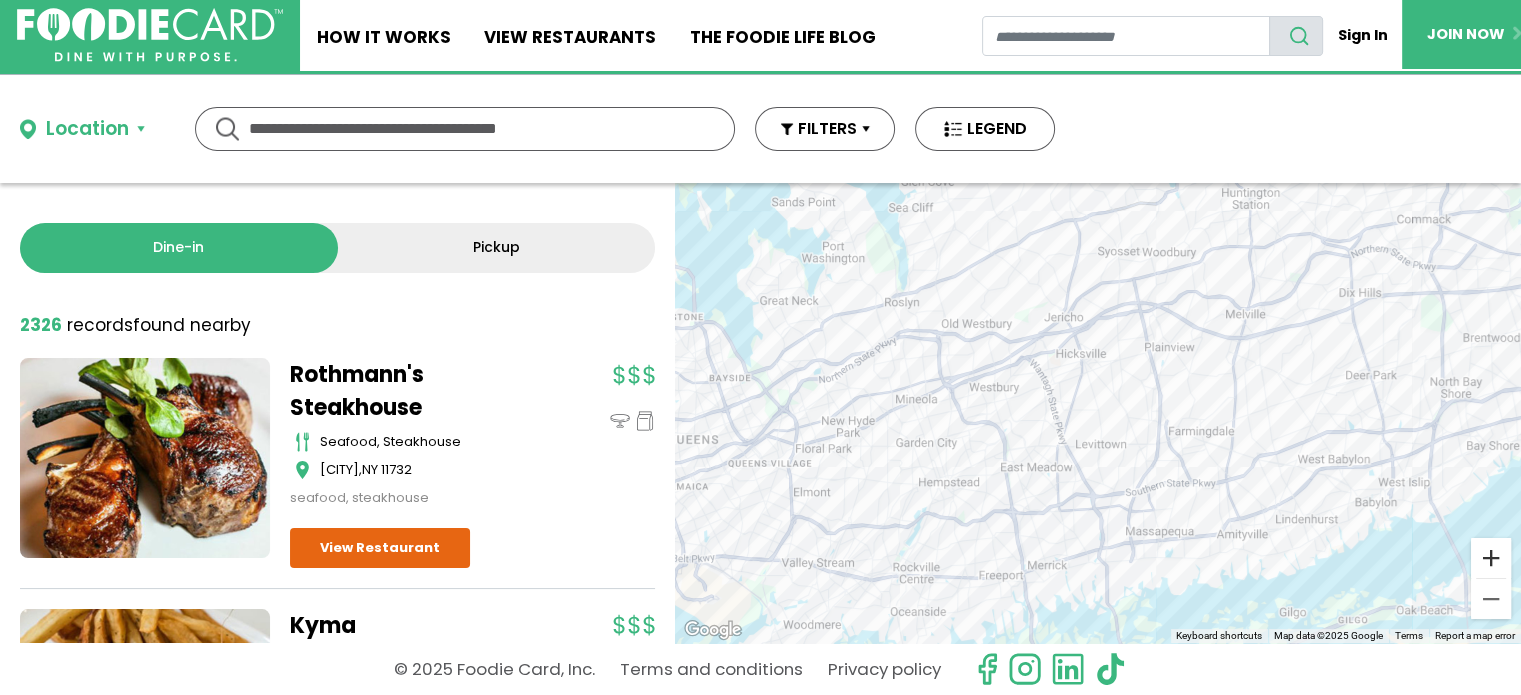 click at bounding box center (1491, 558) 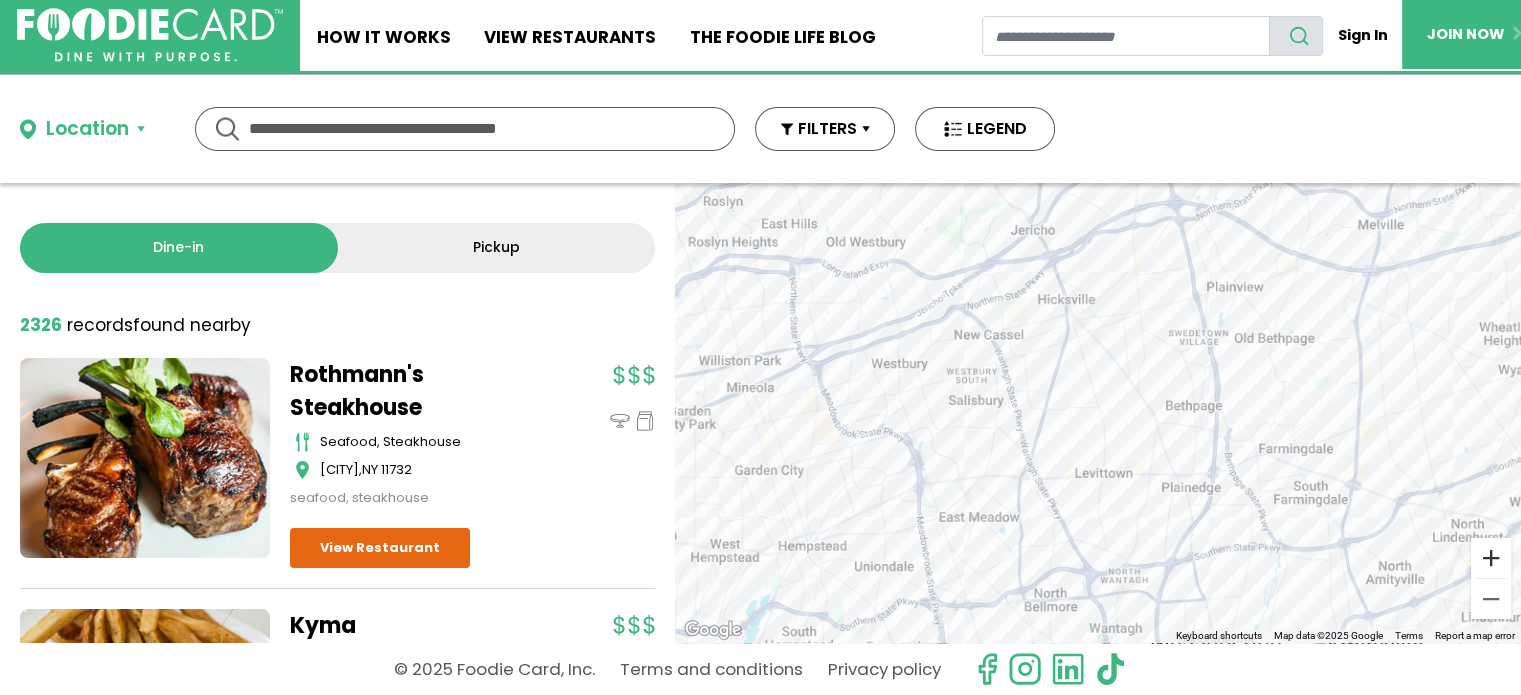 click at bounding box center (1491, 558) 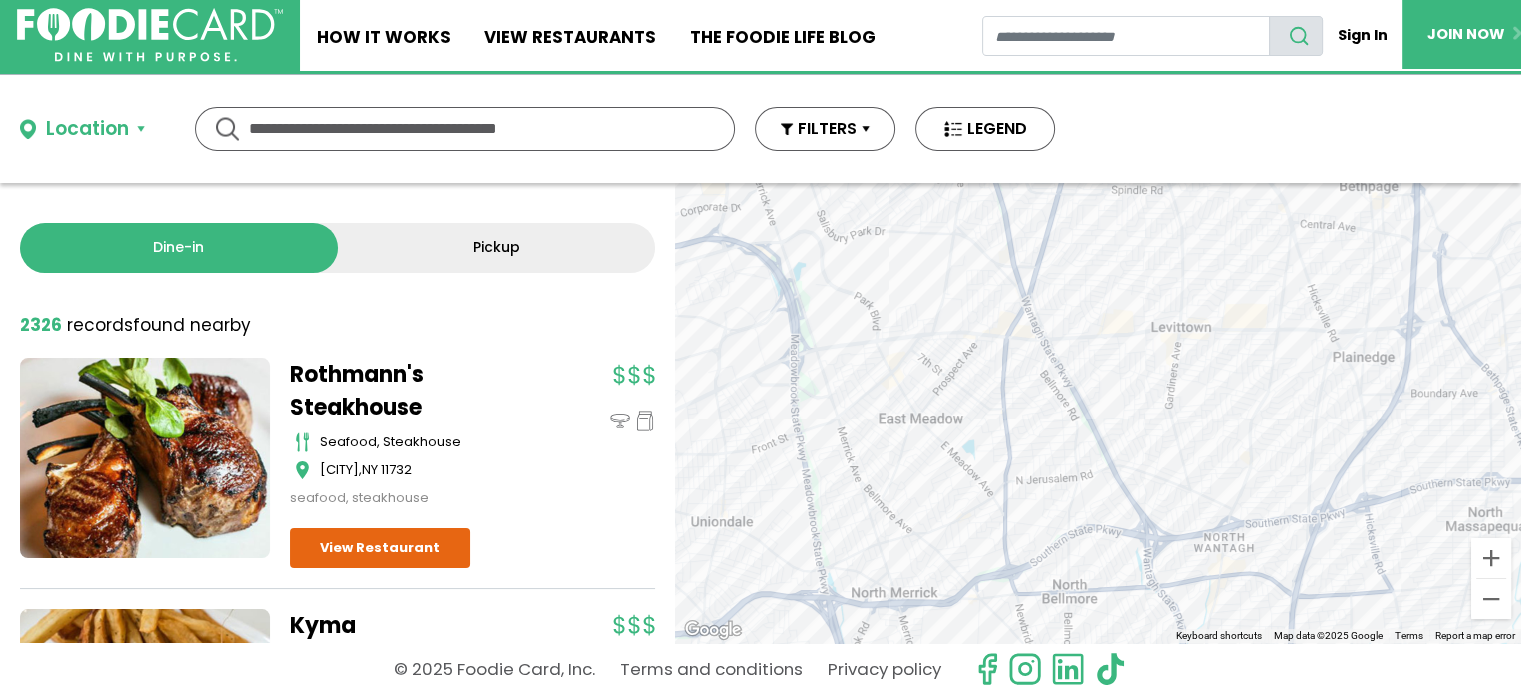 drag, startPoint x: 1227, startPoint y: 538, endPoint x: 1297, endPoint y: 326, distance: 223.2577 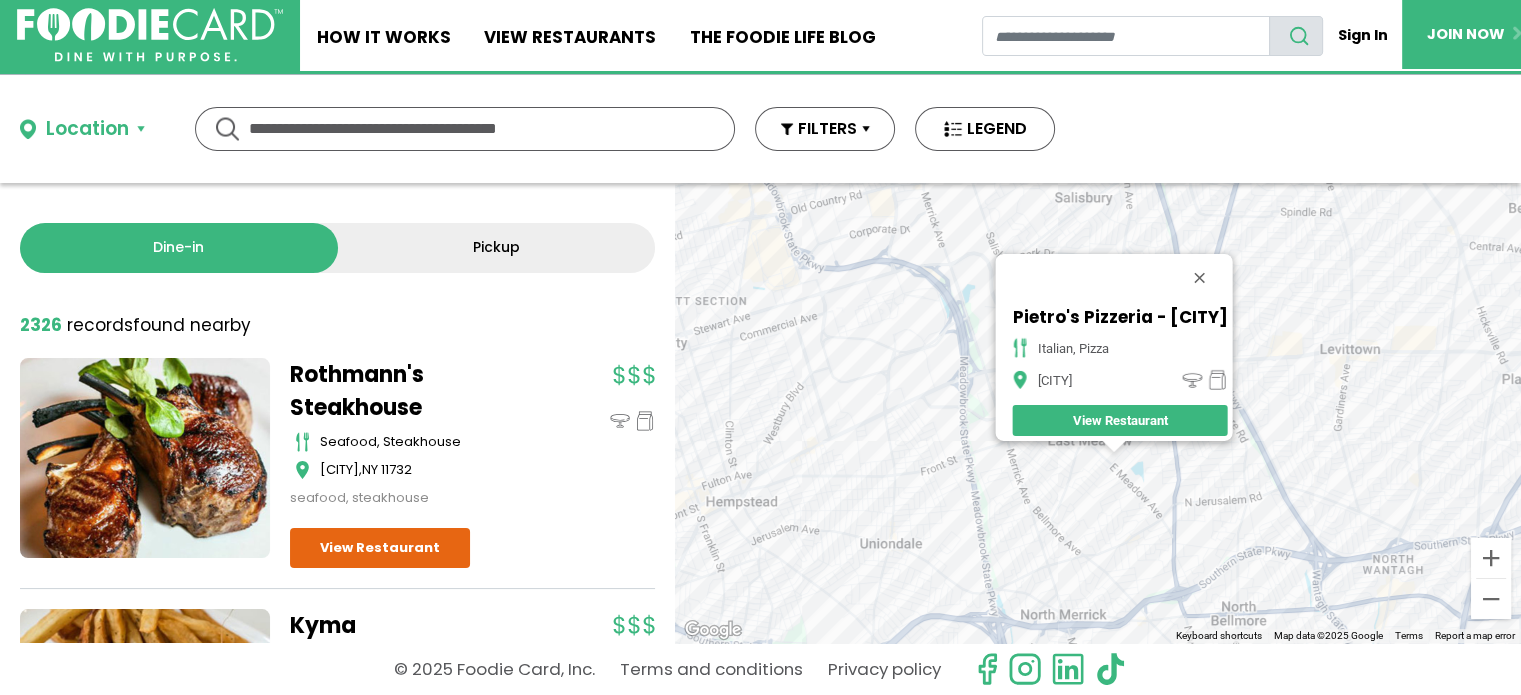 click on "To navigate, press the arrow keys. Pietro's Pizzeria - [CITY] italian, pizza [CITY] View Restaurant" at bounding box center (1098, 413) 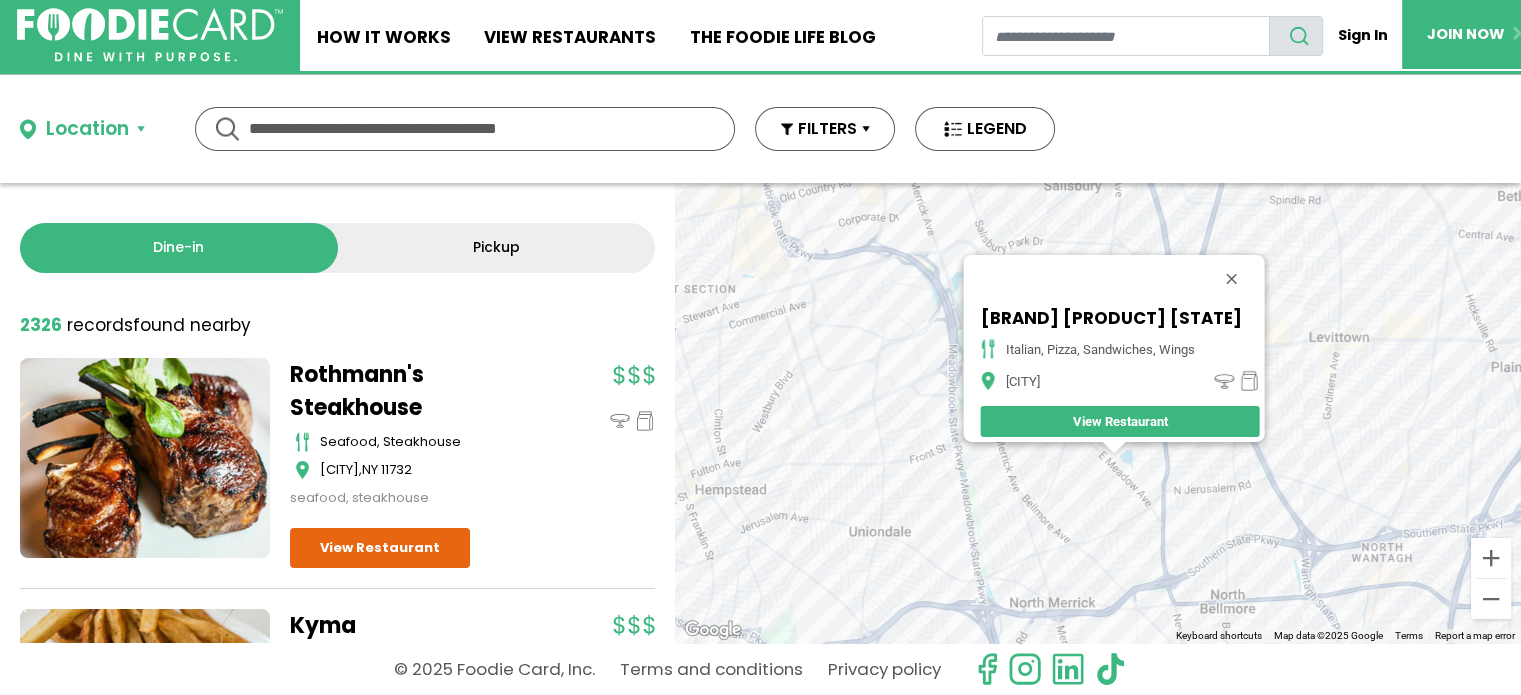 click on "To navigate, press the arrow keys. Antonio's Pizzeria [STATE] italian, pizza, sandwiches, wings [CITY] View Restaurant" at bounding box center (1098, 413) 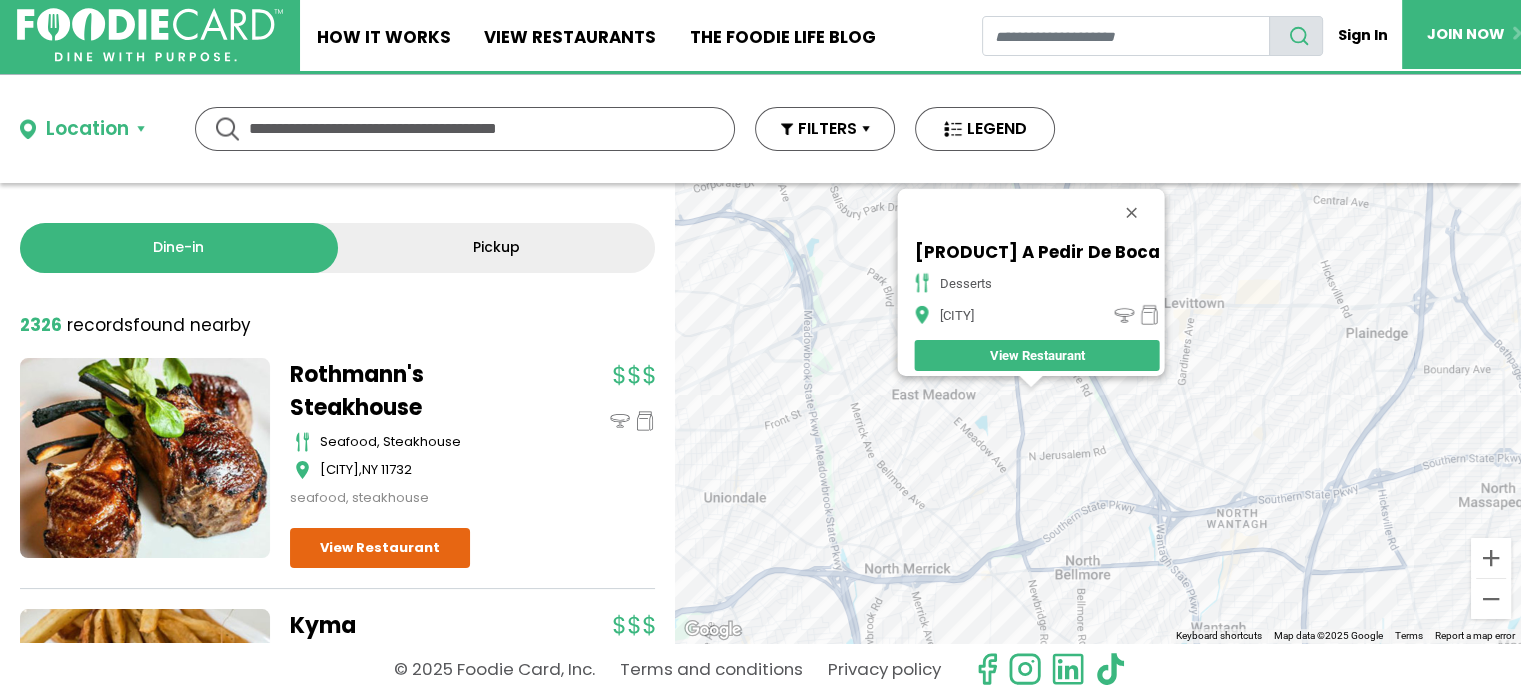 drag, startPoint x: 1208, startPoint y: 544, endPoint x: 1122, endPoint y: 476, distance: 109.63576 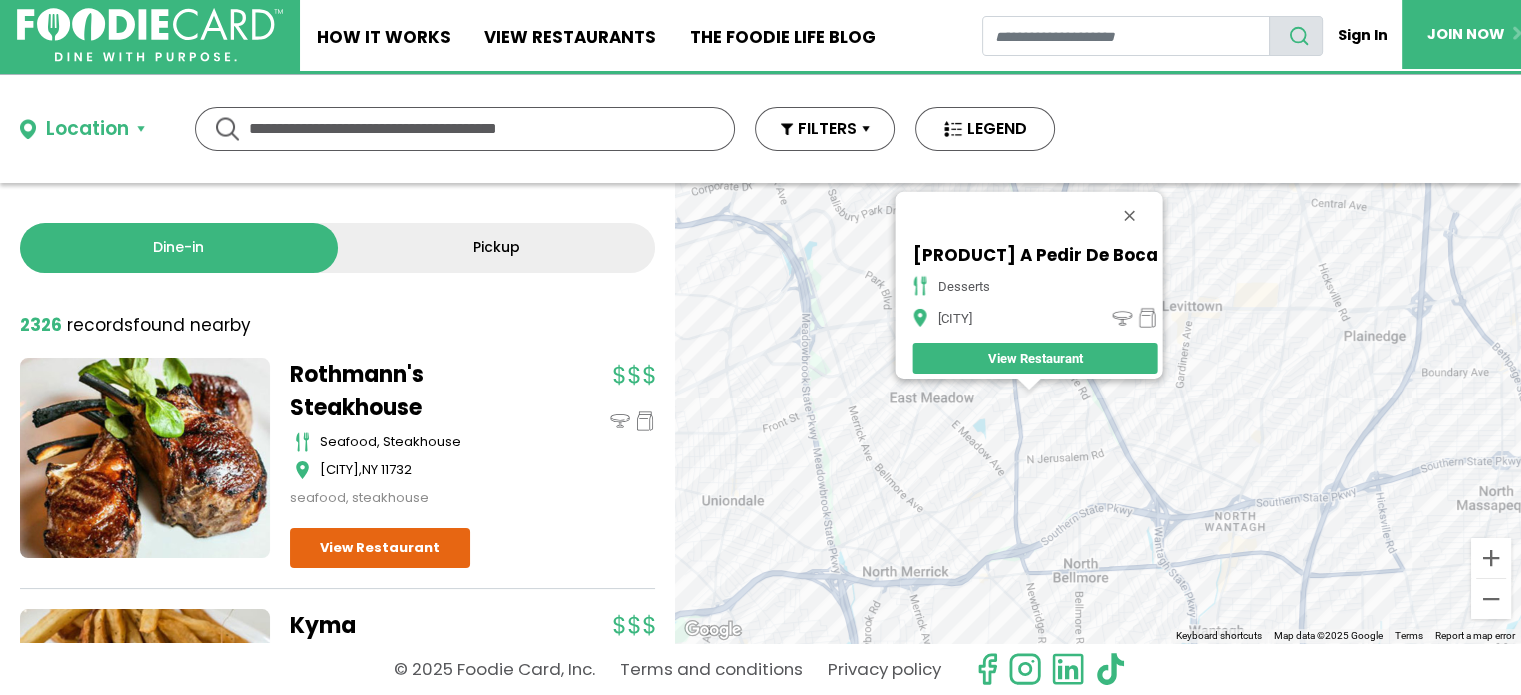 click on "To navigate, press the arrow keys. Michoacan A Pedir De Boca desserts [CITY] View Restaurant" at bounding box center [1098, 413] 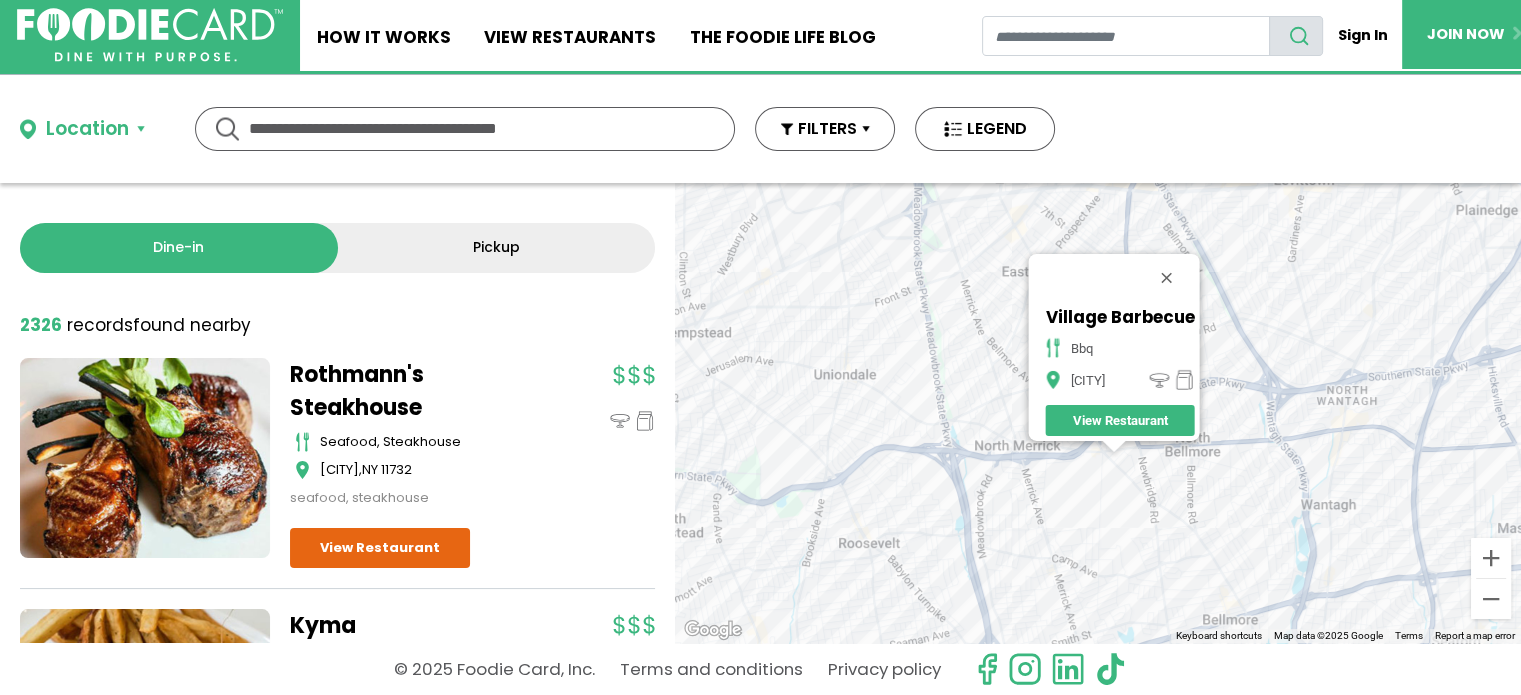click on "To navigate, press the arrow keys. Village Barbecue bbq [CITY] View Restaurant" at bounding box center (1098, 413) 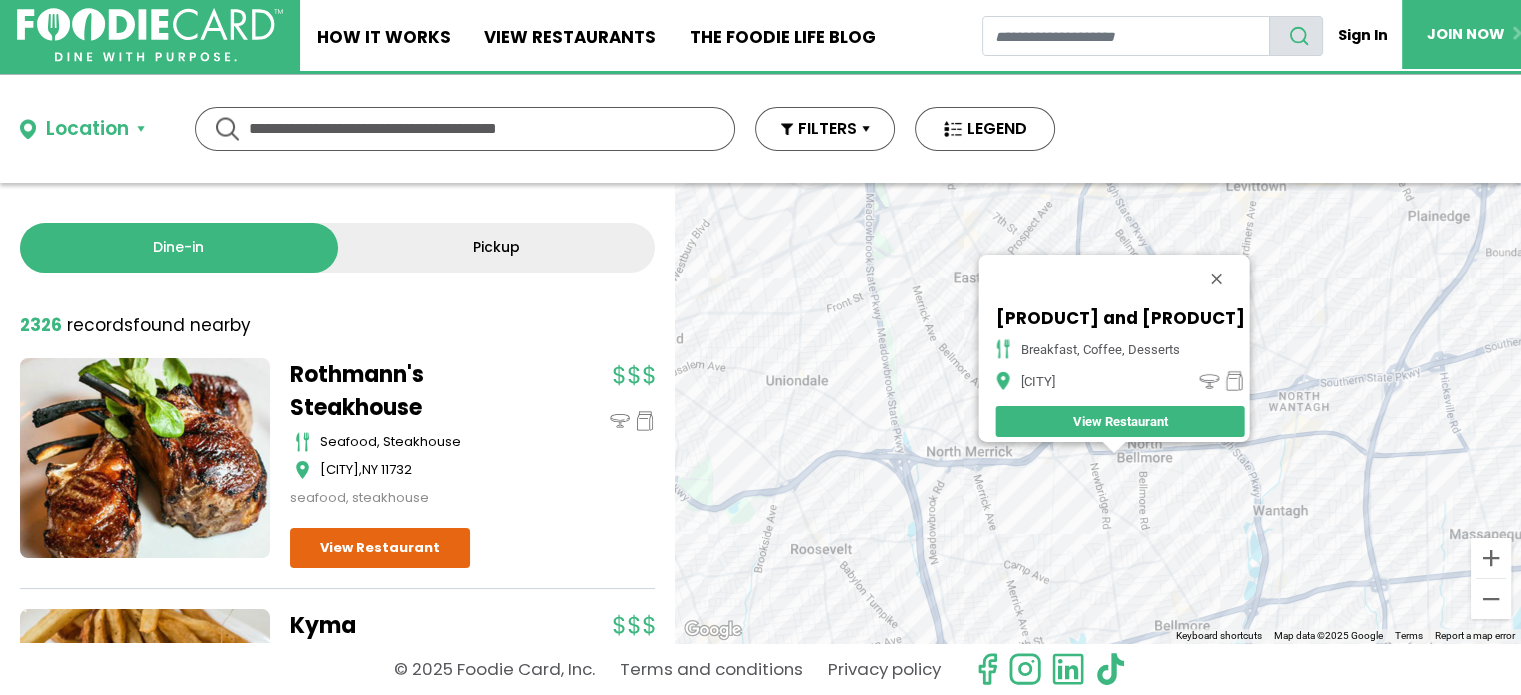 click on "To navigate, press the arrow keys. Cream Espresso Bar and Bakery Breakfast, Coffee, Desserts [CITY] View Restaurant" at bounding box center [1098, 413] 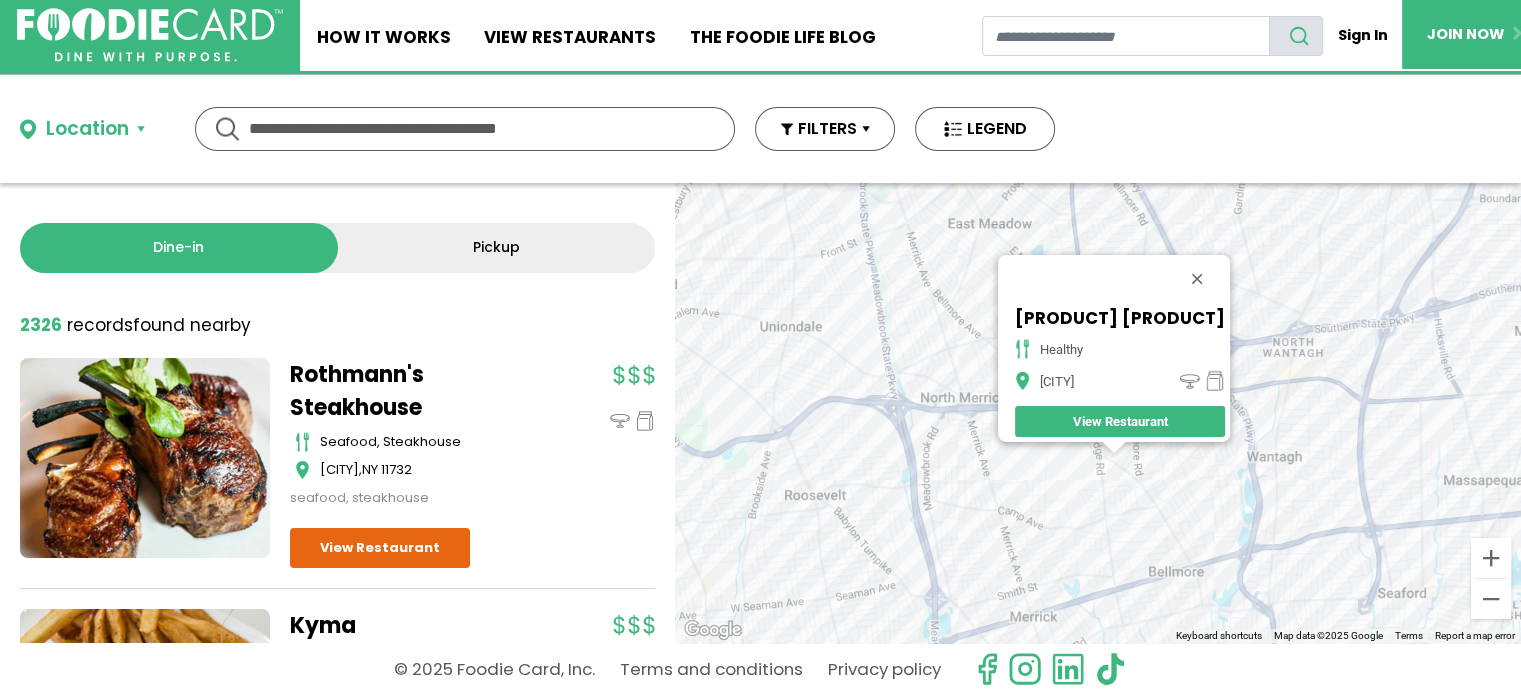 click on "To navigate, press the arrow keys. Purple Flamingo healthy [CITY] View Restaurant" at bounding box center (1098, 413) 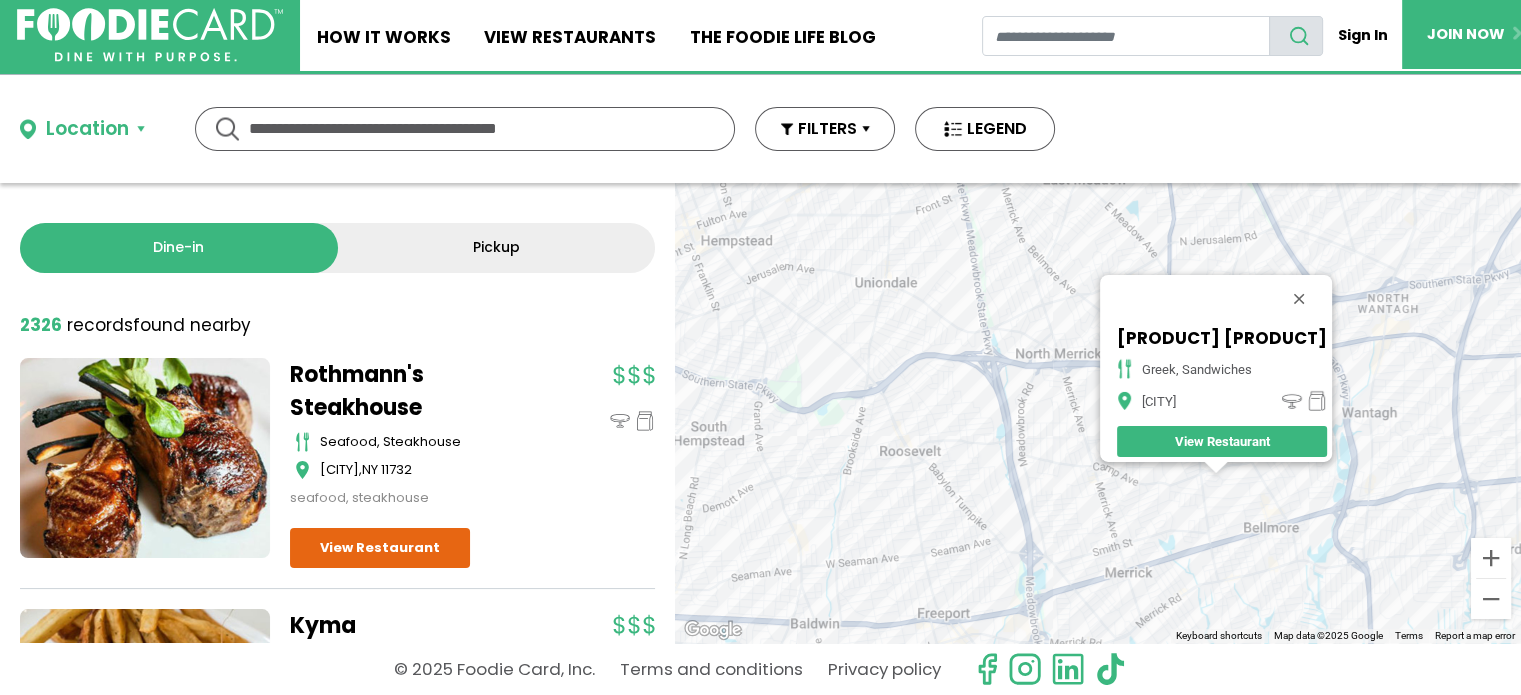 drag, startPoint x: 1244, startPoint y: 395, endPoint x: 1354, endPoint y: 413, distance: 111.463 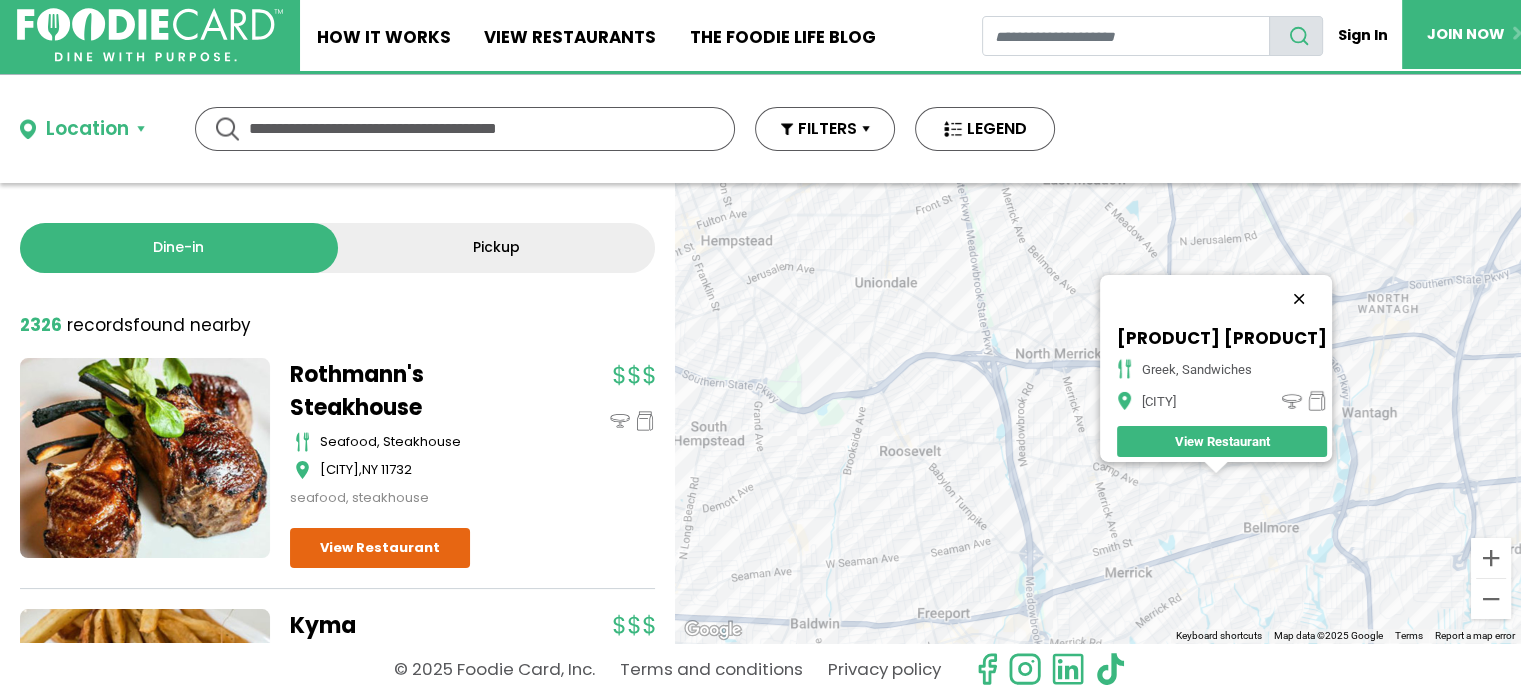 click at bounding box center (1299, 299) 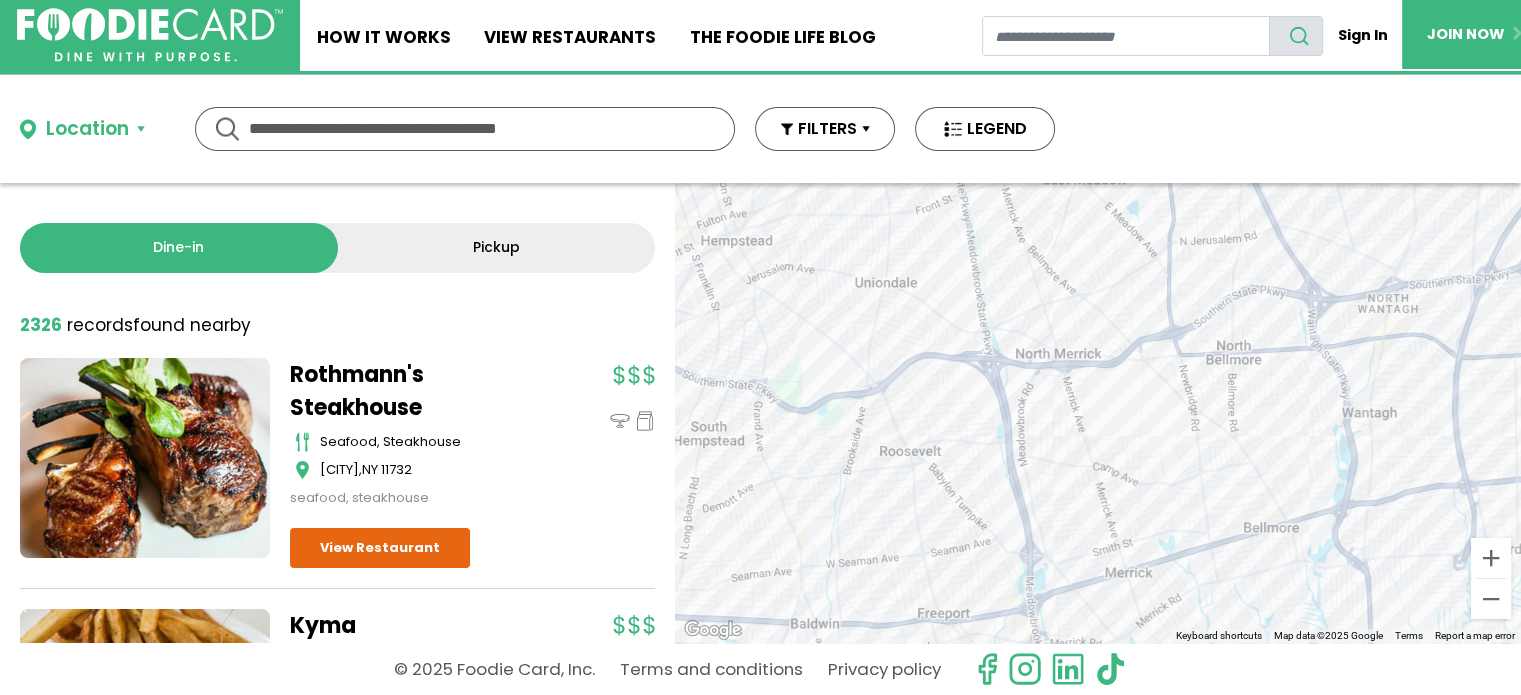 click on "To navigate, press the arrow keys." at bounding box center (1098, 413) 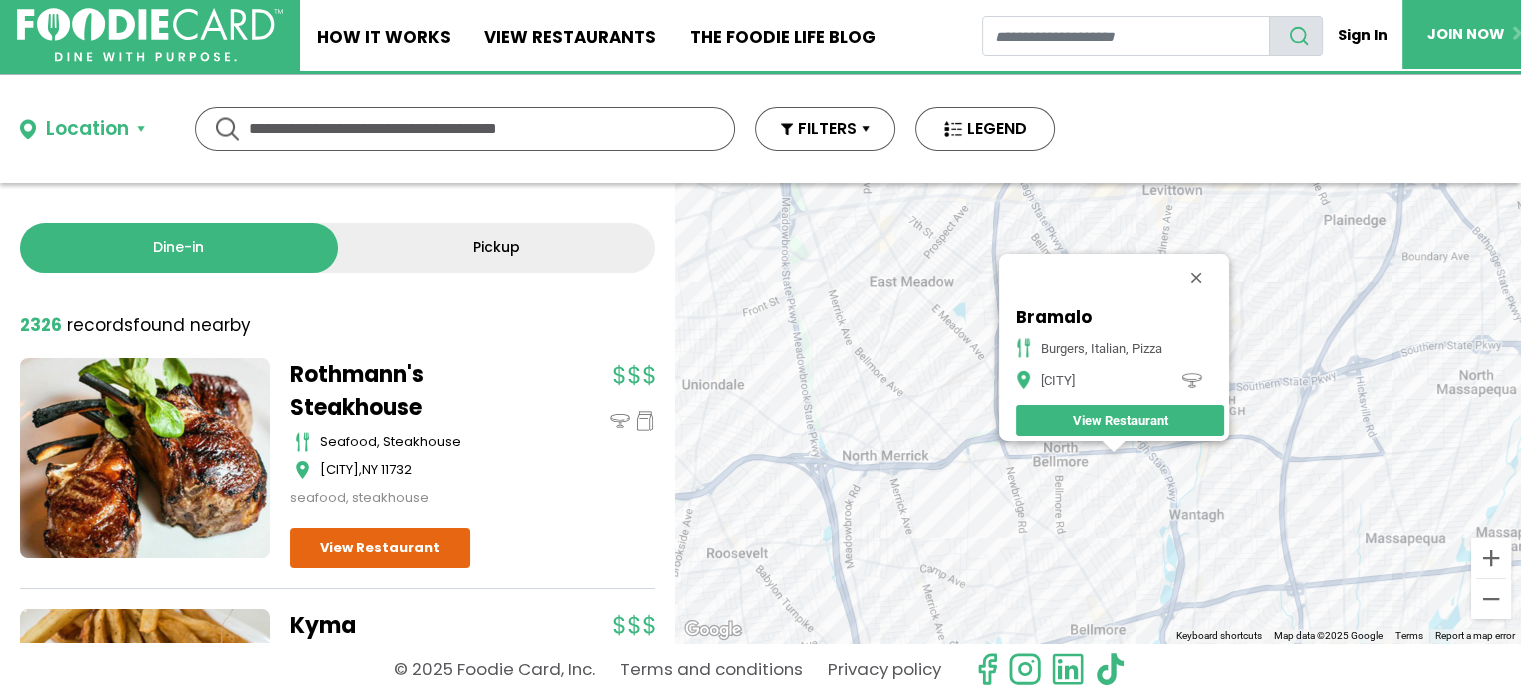 click on "To navigate, press the arrow keys. Bramalo burgers, italian, pizza [CITY] View Restaurant" at bounding box center (1098, 413) 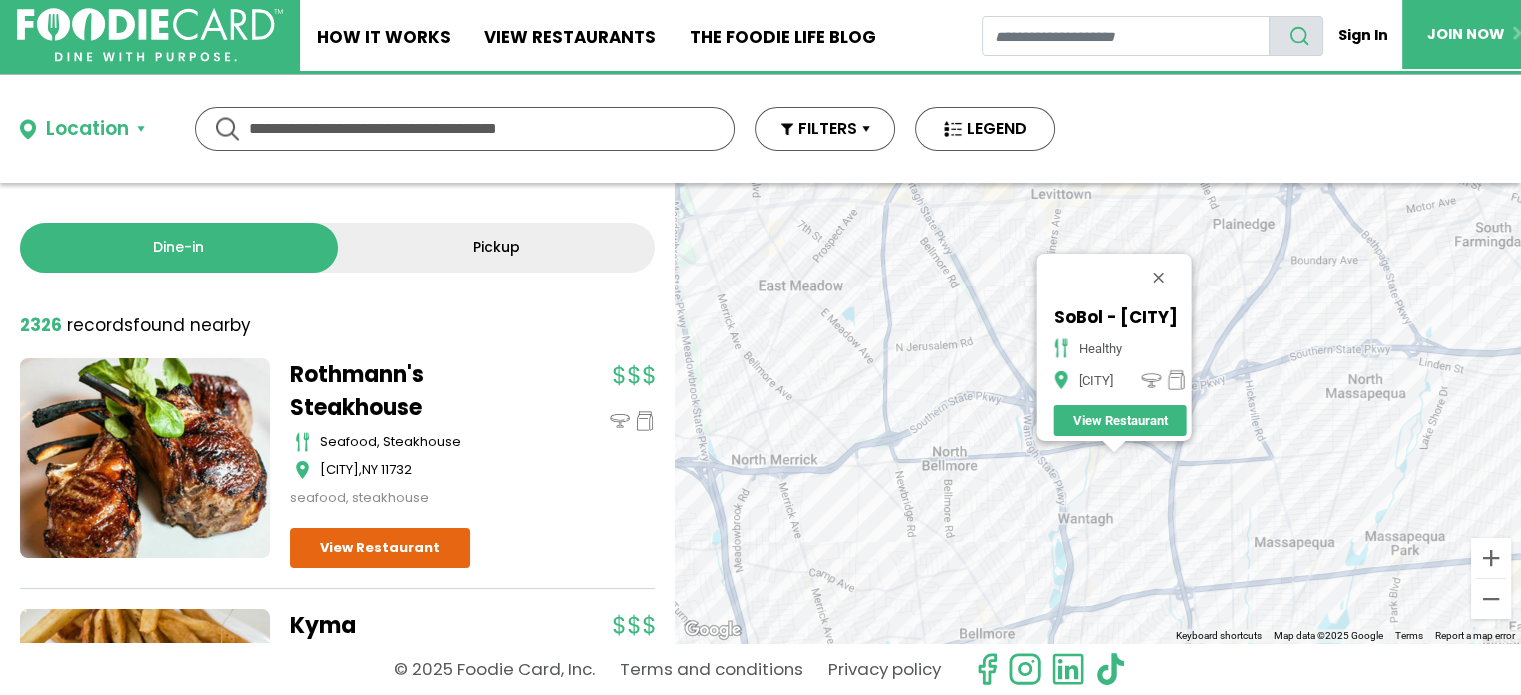 click at bounding box center [1114, 447] 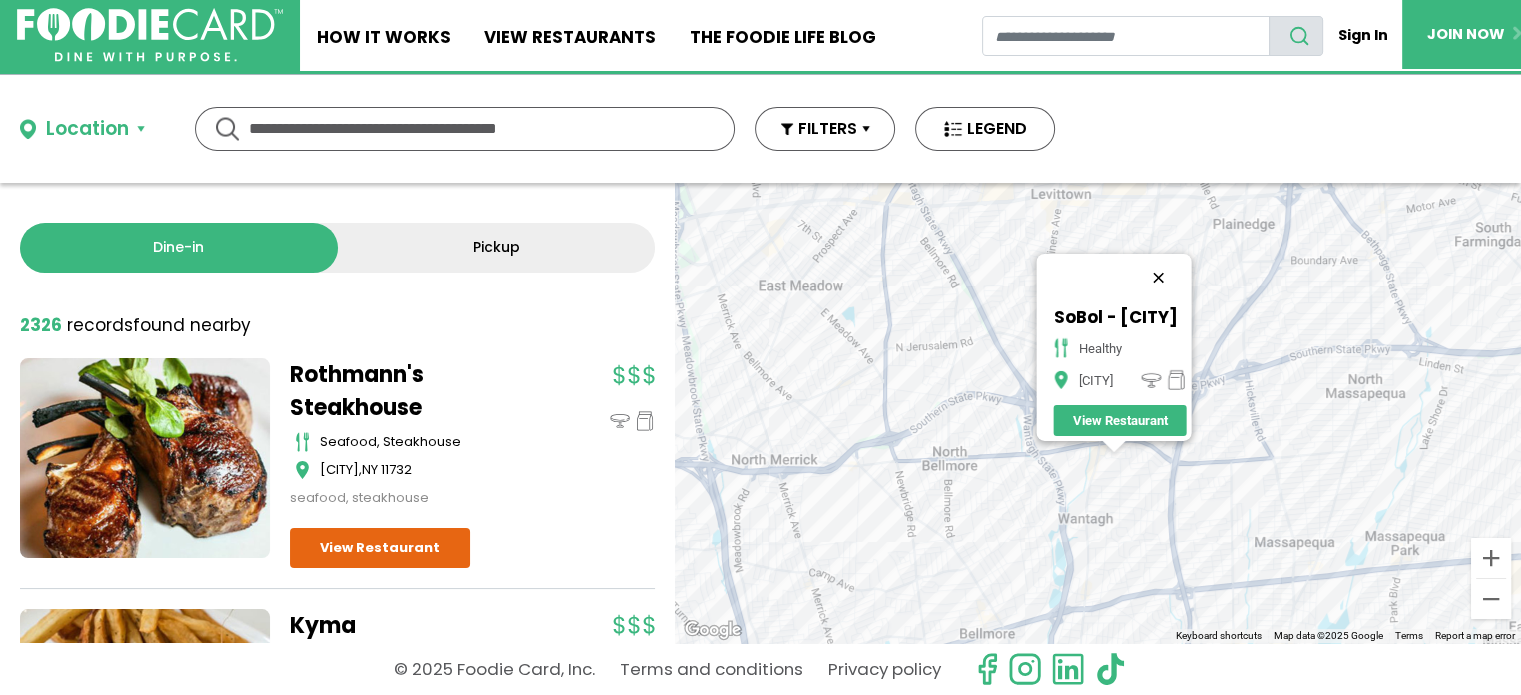 click at bounding box center (1159, 278) 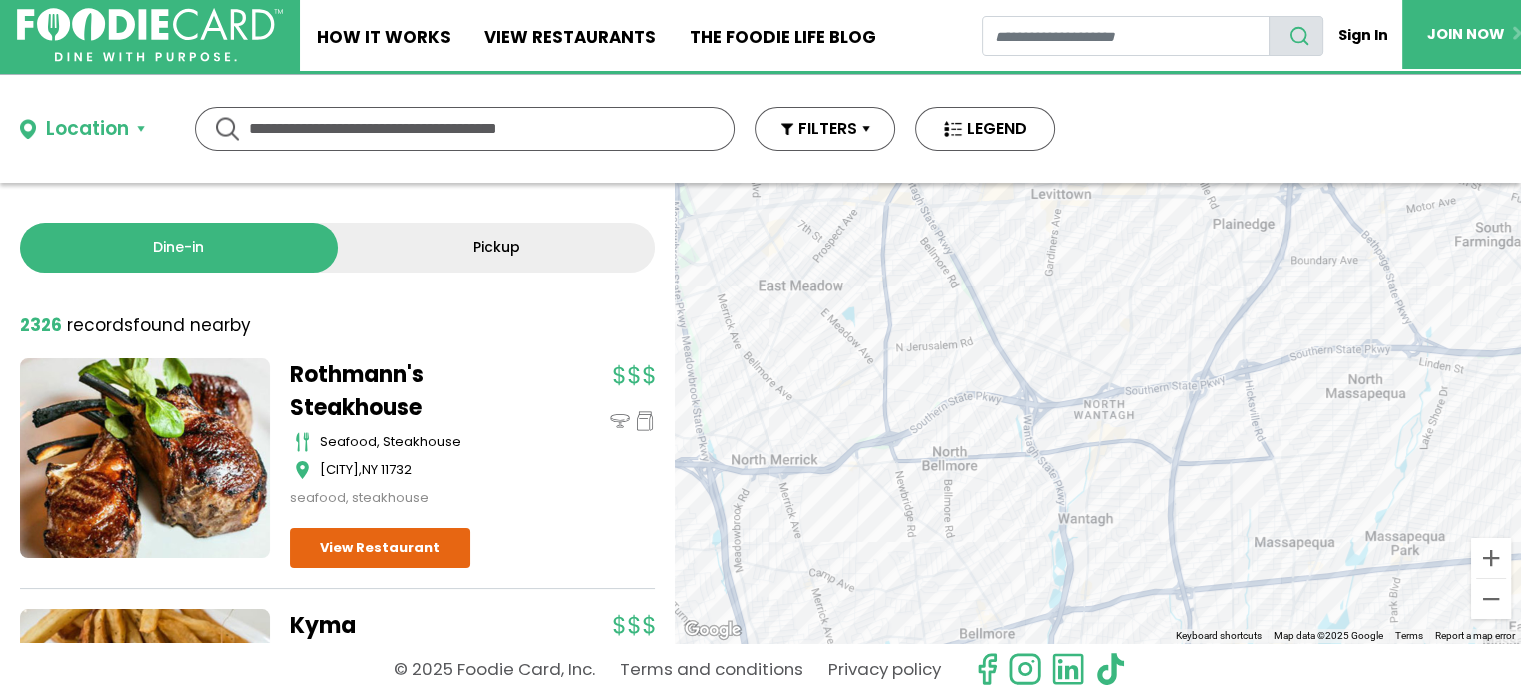 click on "To navigate, press the arrow keys." at bounding box center (1098, 413) 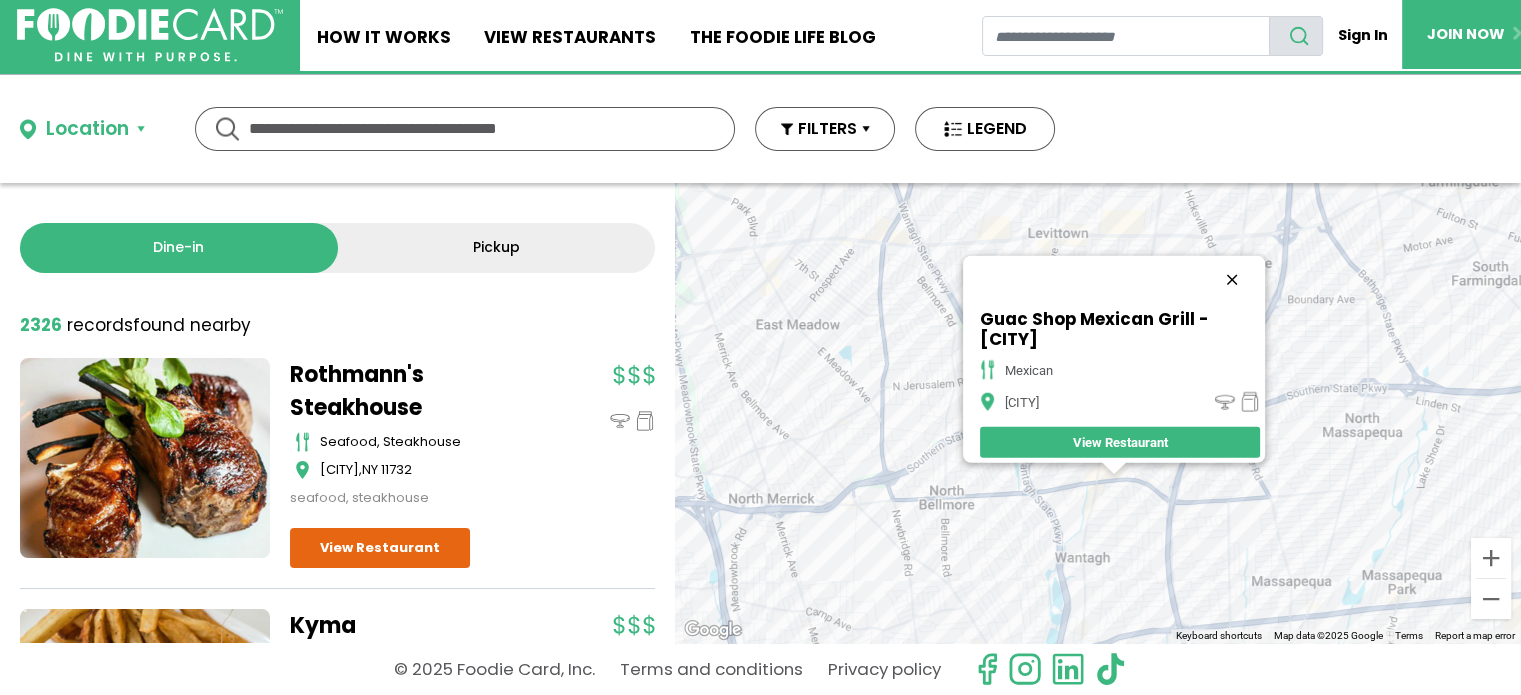 click at bounding box center (1232, 280) 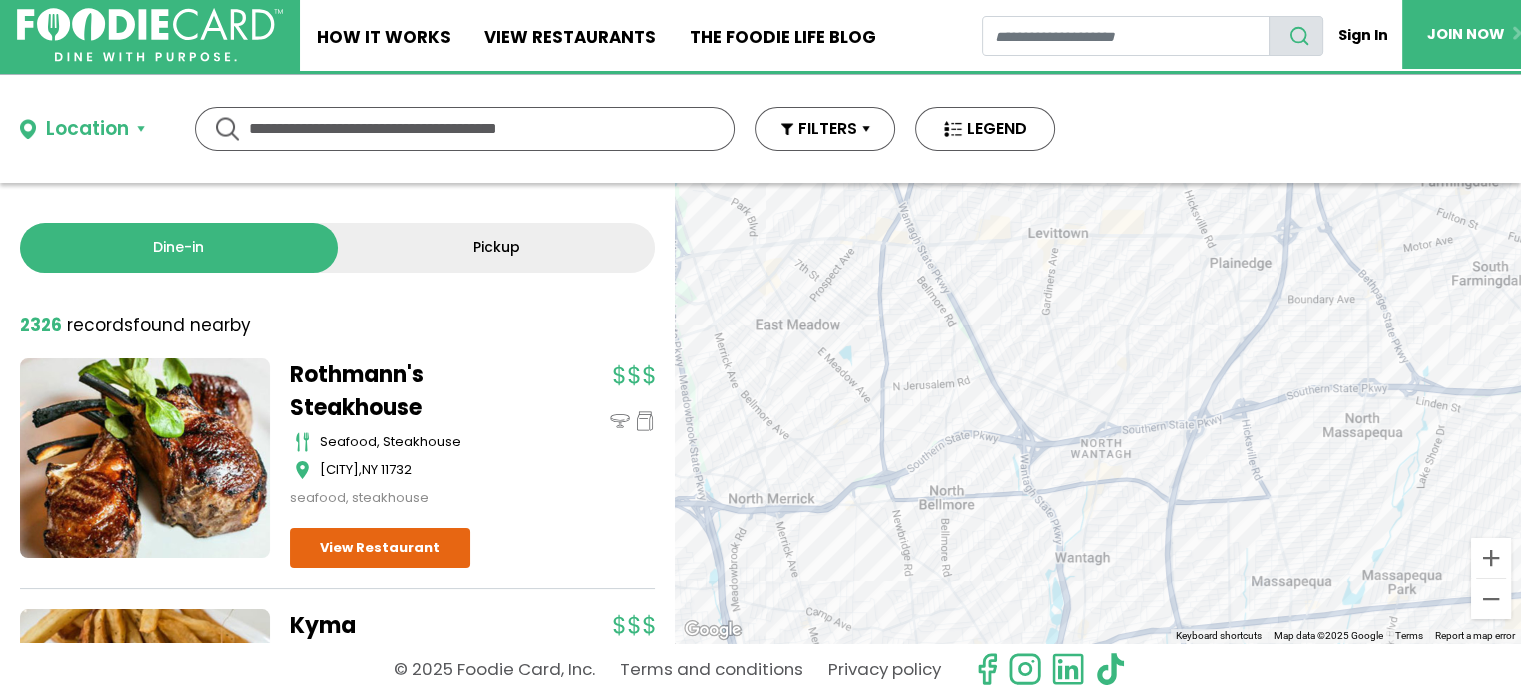 click on "To navigate, press the arrow keys." at bounding box center (1098, 413) 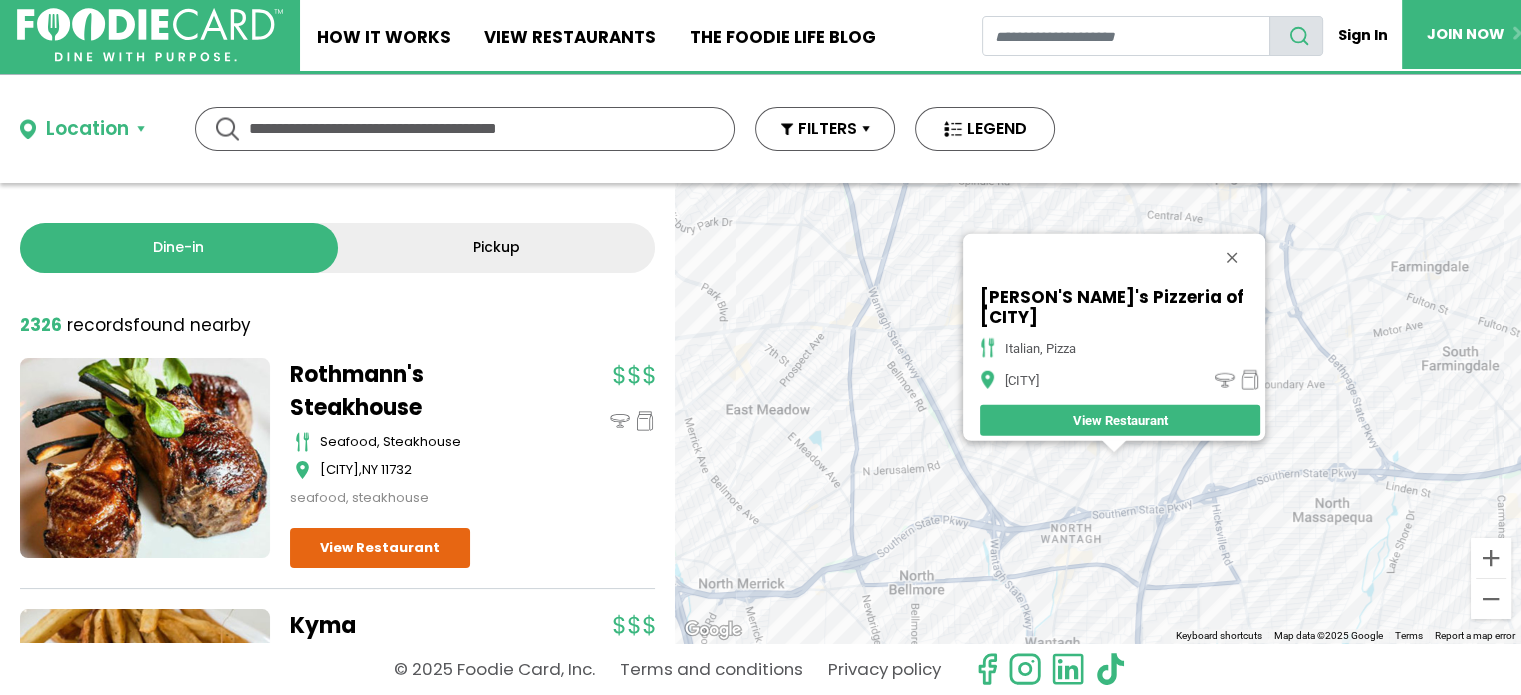 click on "To navigate, press the arrow keys. Vincenzo's Pizzeria of [CITY] italian, pizza [CITY] View Restaurant" at bounding box center [1098, 413] 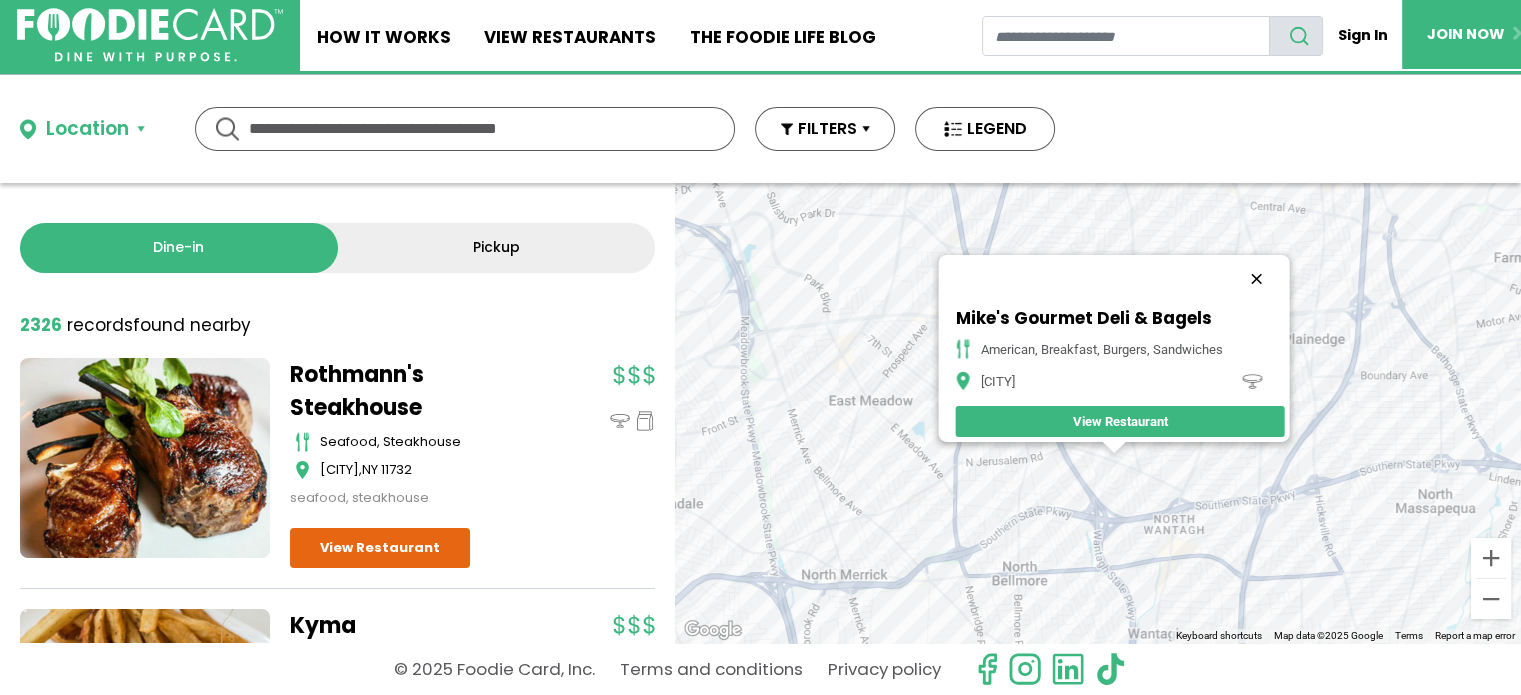 click at bounding box center [1257, 279] 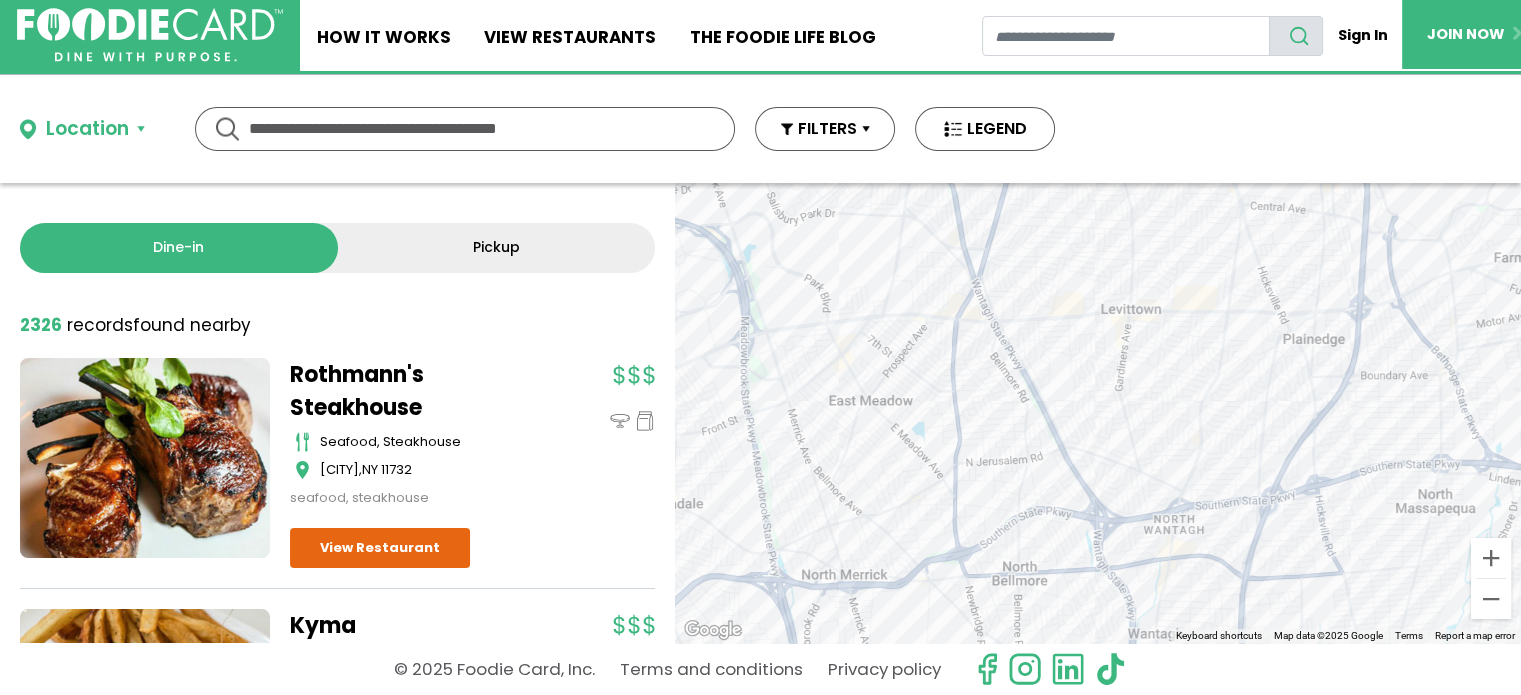 click on "To navigate, press the arrow keys." at bounding box center (1098, 413) 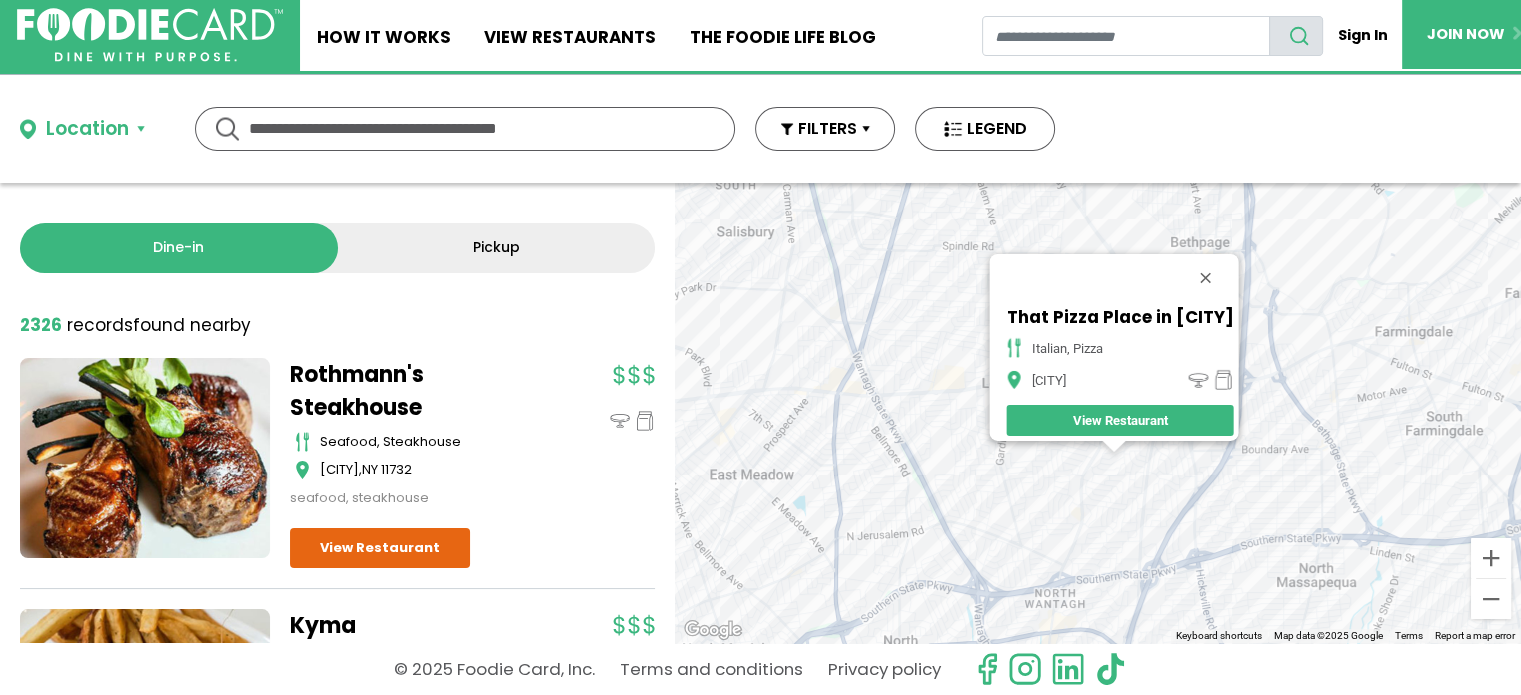 click on "To navigate, press the arrow keys. That Pizza Place in [CITY] italian, pizza [CITY] View Restaurant" at bounding box center (1098, 413) 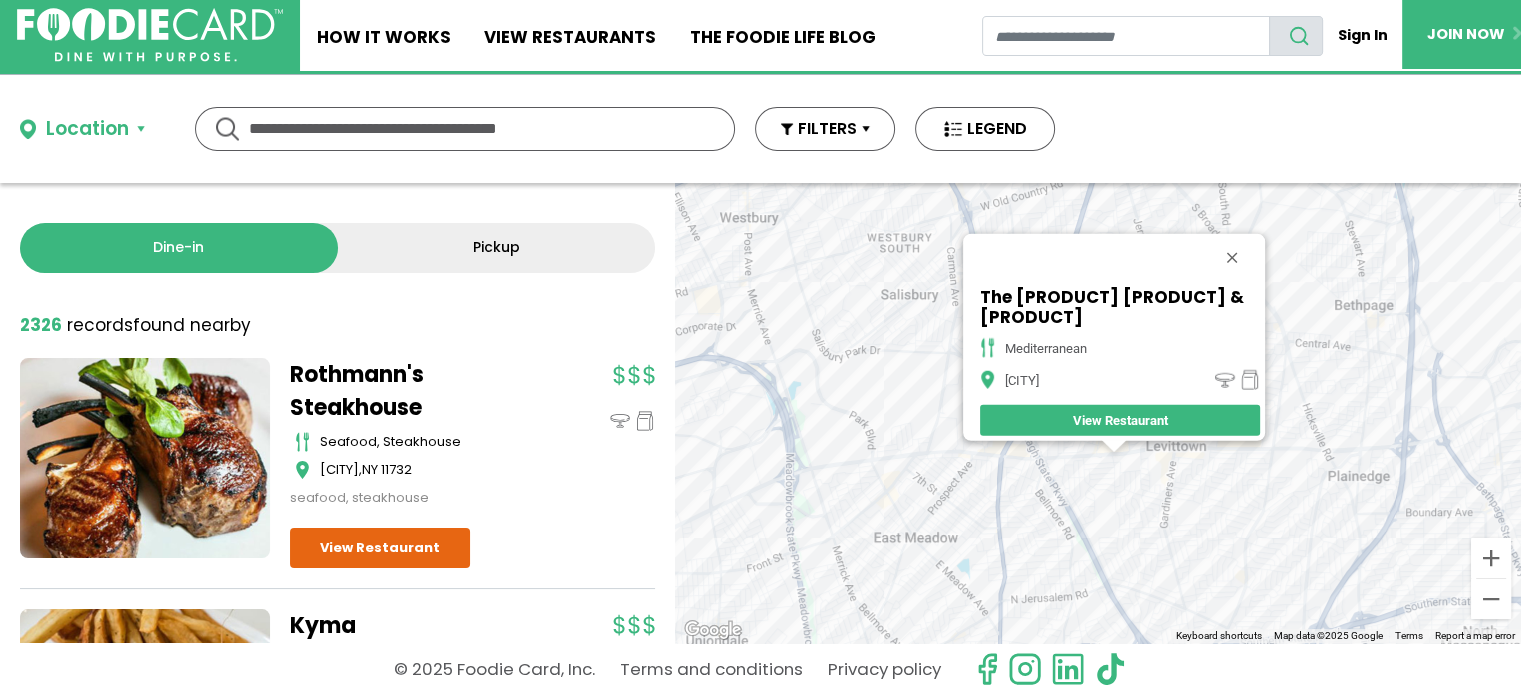 click on "To navigate, press the arrow keys. The Guesthouse Bar & Bistro mediterranean [CITY] View Restaurant" at bounding box center [1098, 413] 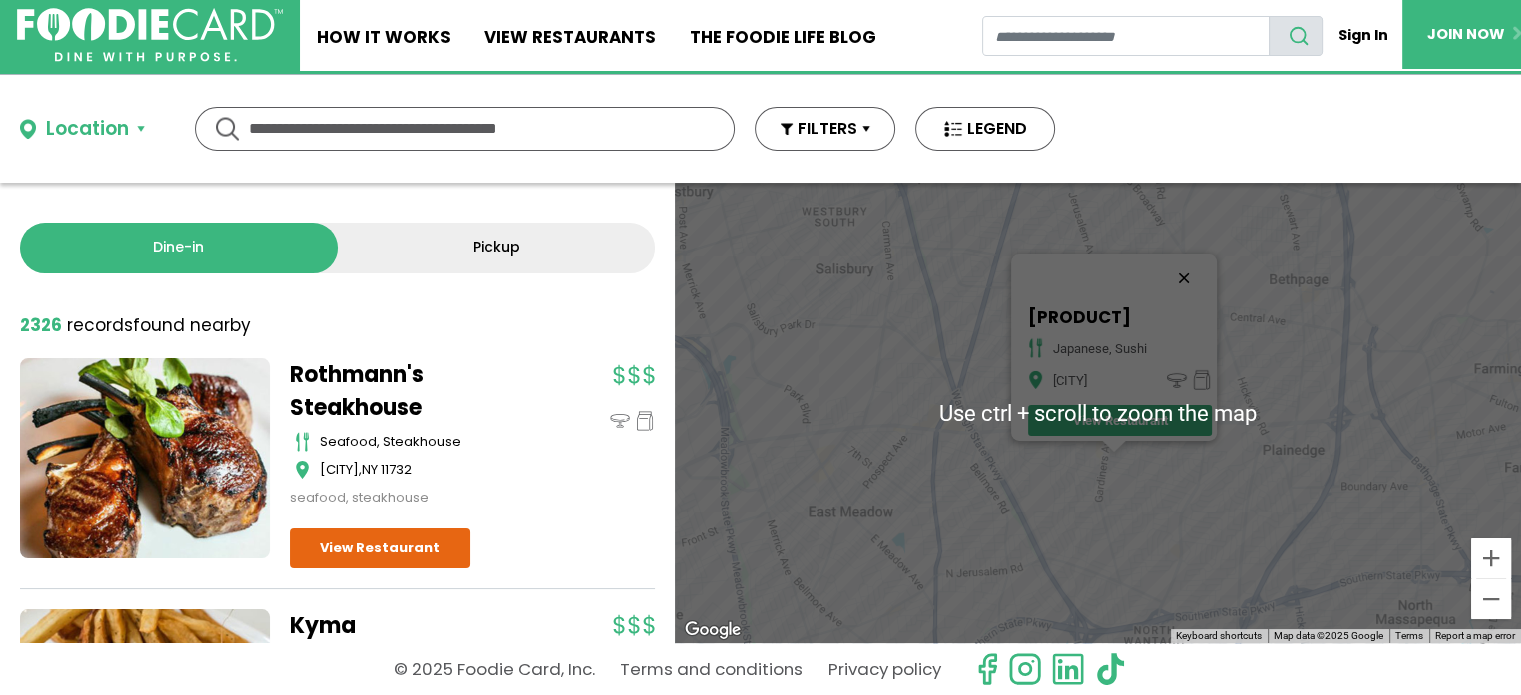click at bounding box center [1184, 278] 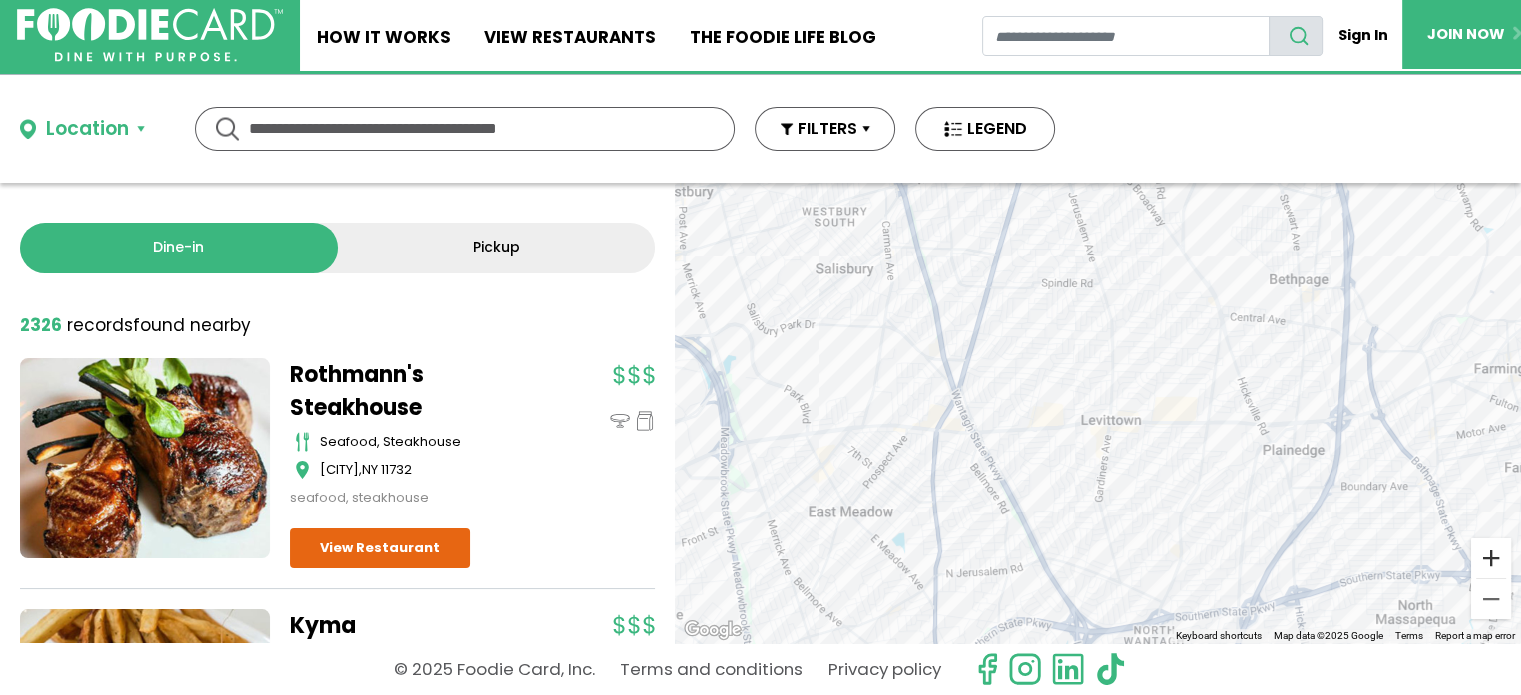 click at bounding box center [1491, 558] 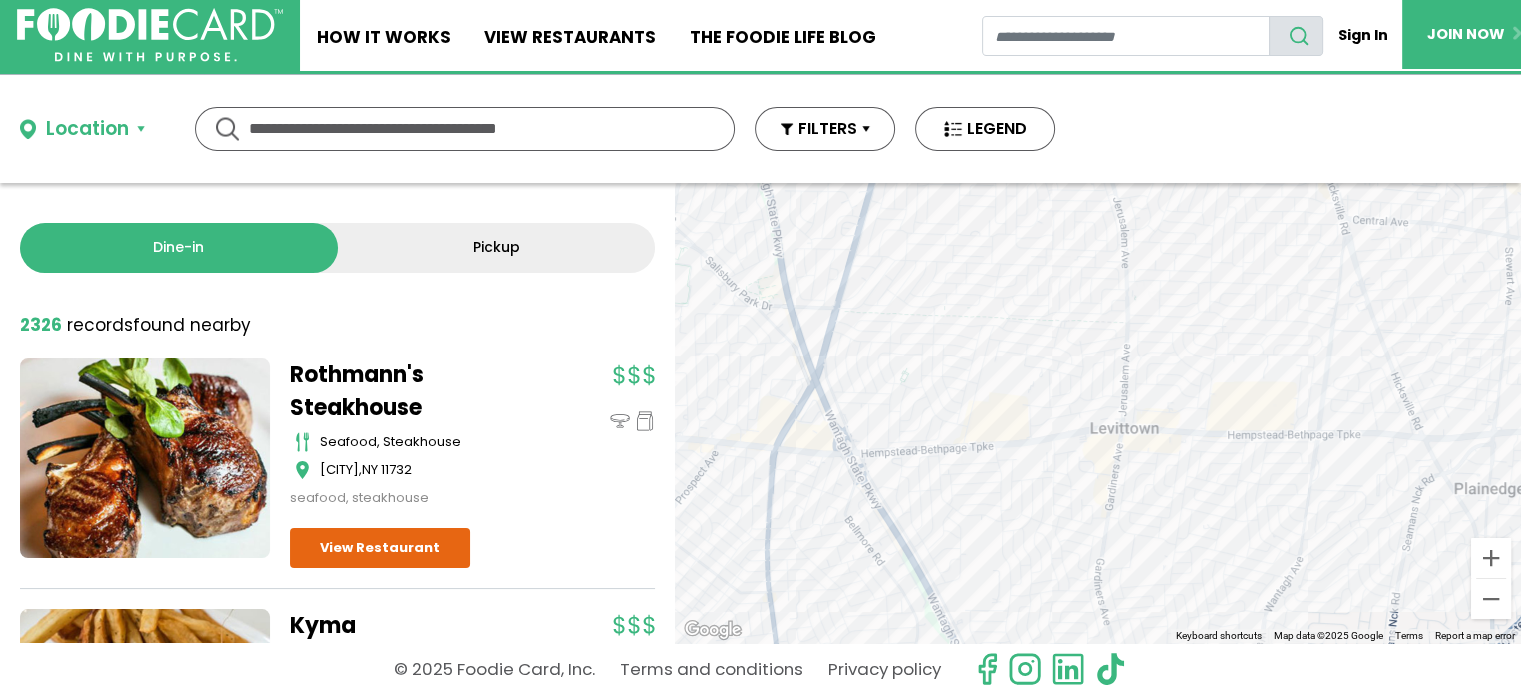 click on "To navigate, press the arrow keys." at bounding box center [1098, 413] 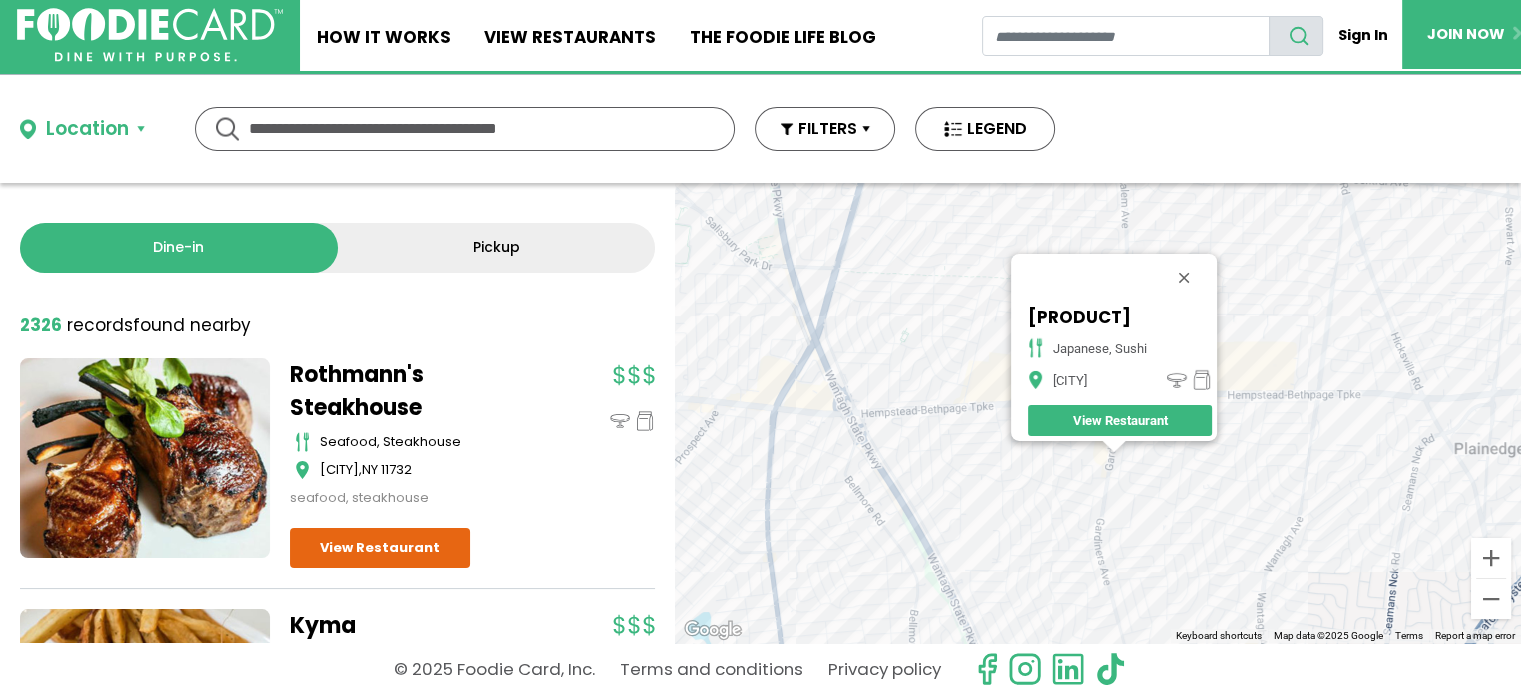 click on "To navigate, press the arrow keys. Ginza japanese, sushi [CITY] View Restaurant" at bounding box center [1098, 413] 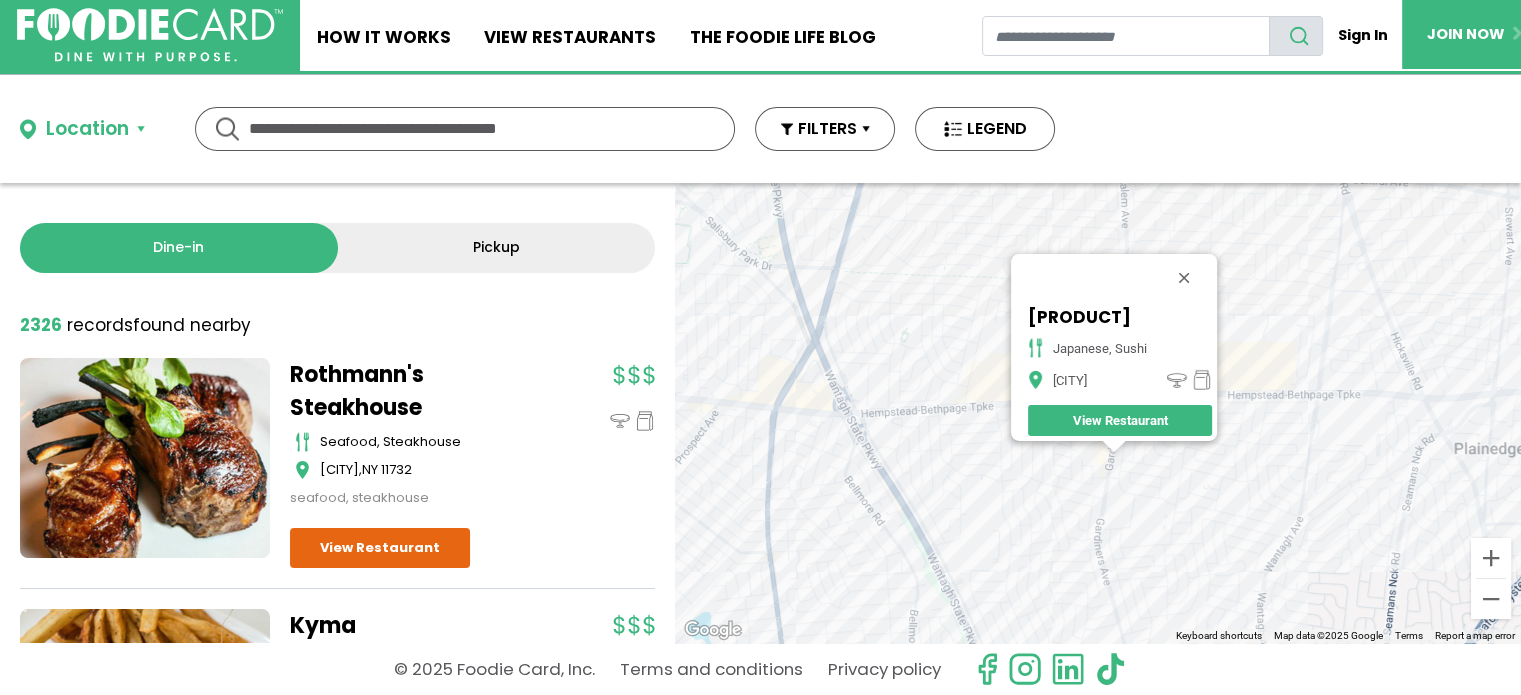 click on "To navigate, press the arrow keys. Ginza japanese, sushi [CITY] View Restaurant" at bounding box center (1098, 413) 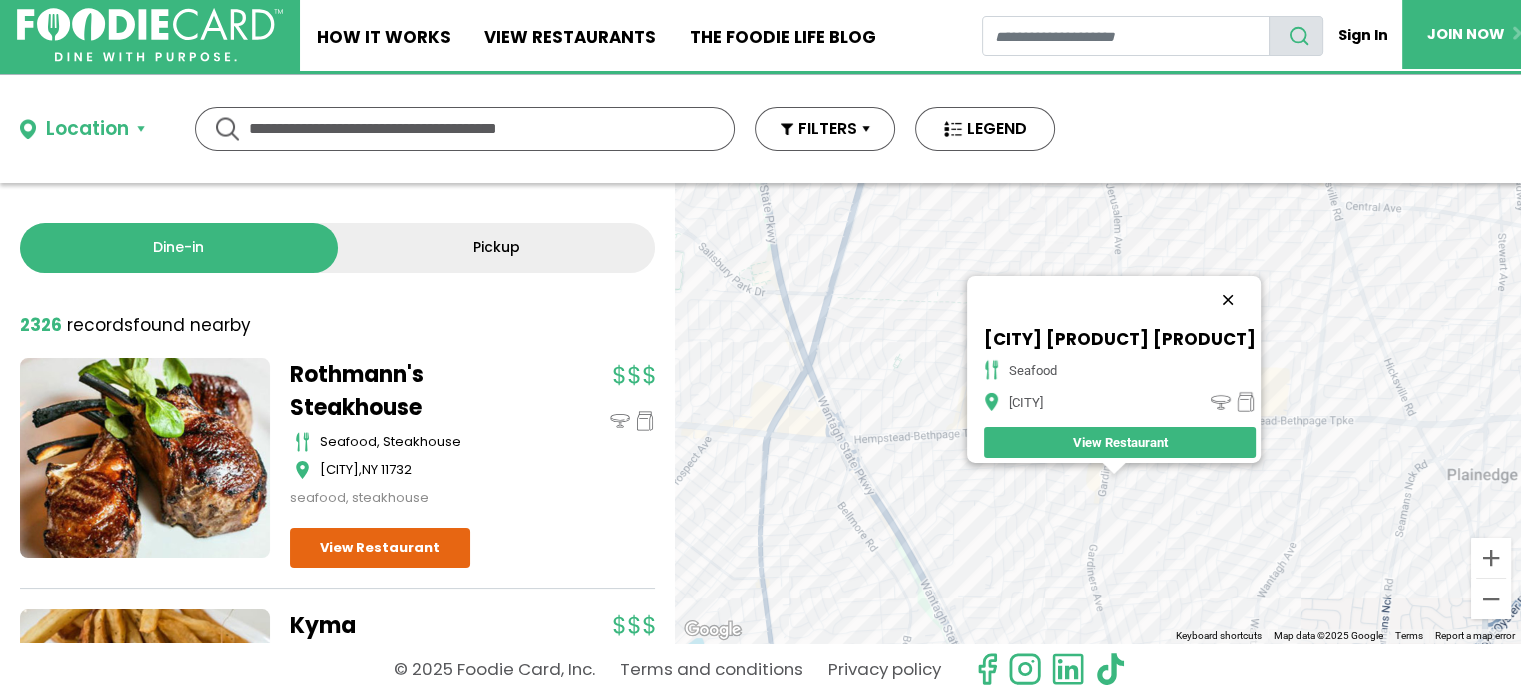 click at bounding box center [1228, 300] 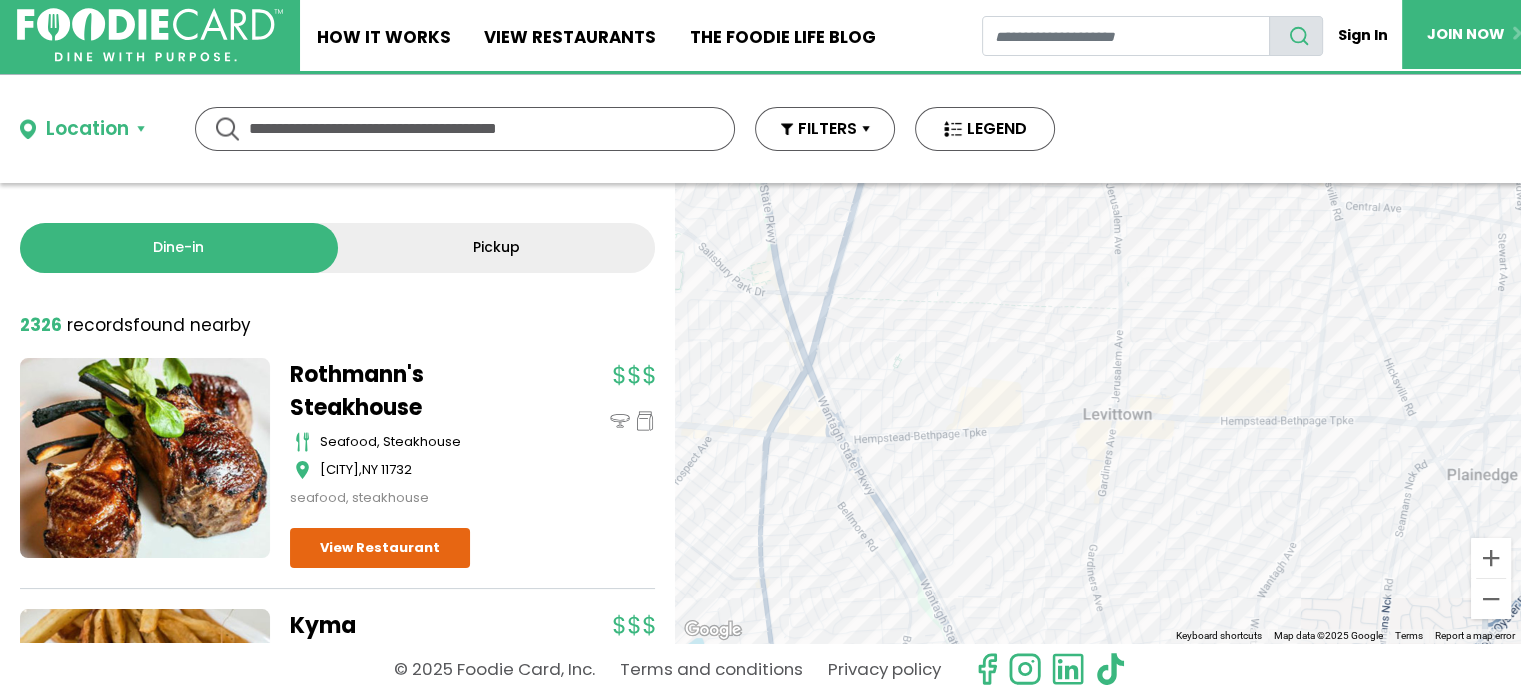 click on "To navigate, press the arrow keys." at bounding box center [1098, 413] 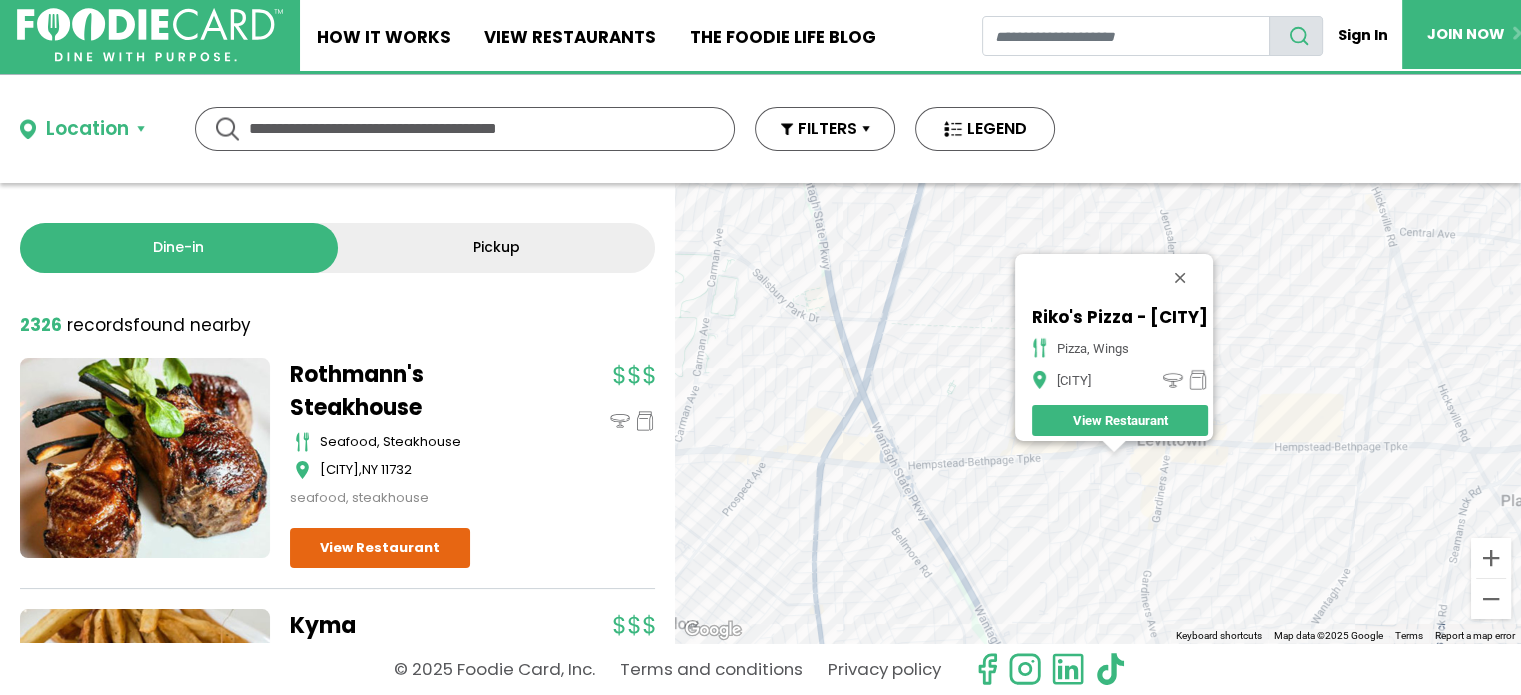drag, startPoint x: 1027, startPoint y: 467, endPoint x: 1017, endPoint y: 475, distance: 12.806249 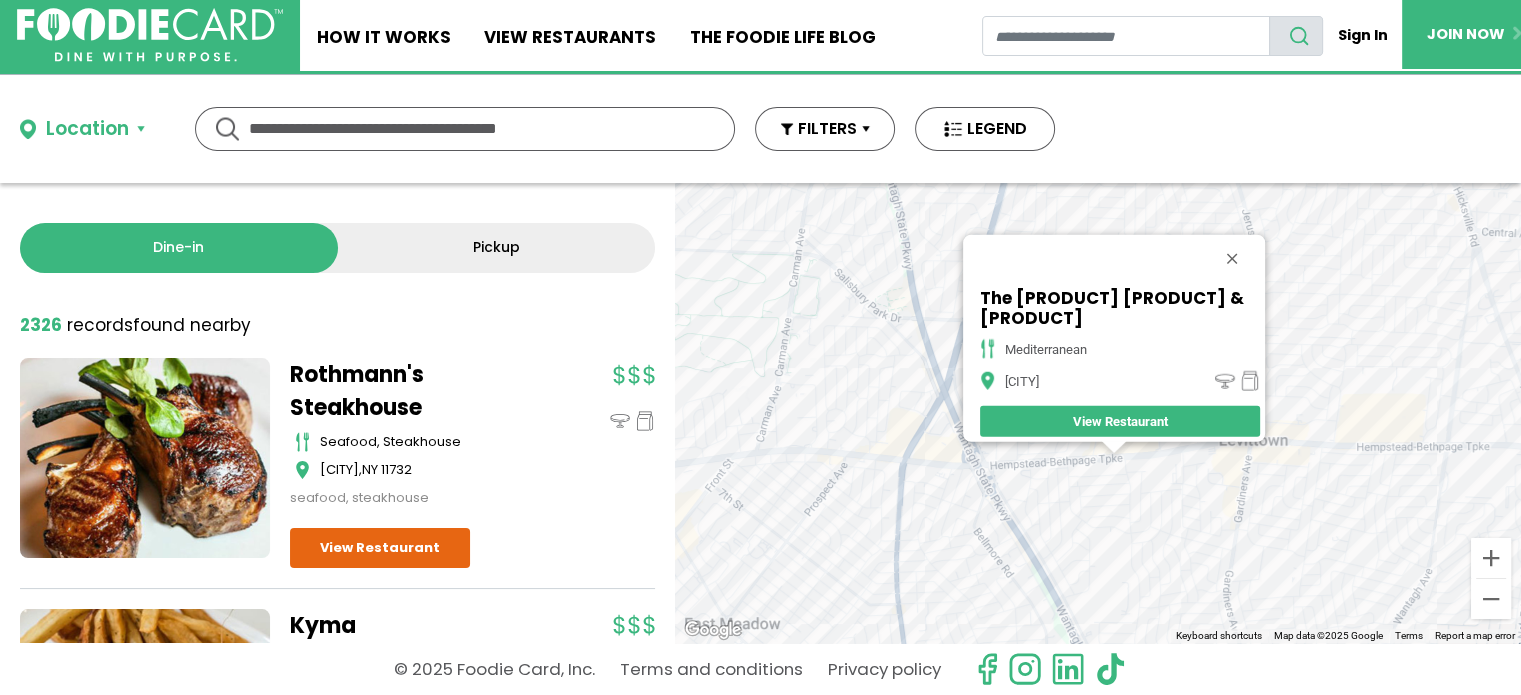 click on "To navigate, press the arrow keys. The Guesthouse Bar & Bistro mediterranean [CITY] View Restaurant" at bounding box center (1098, 413) 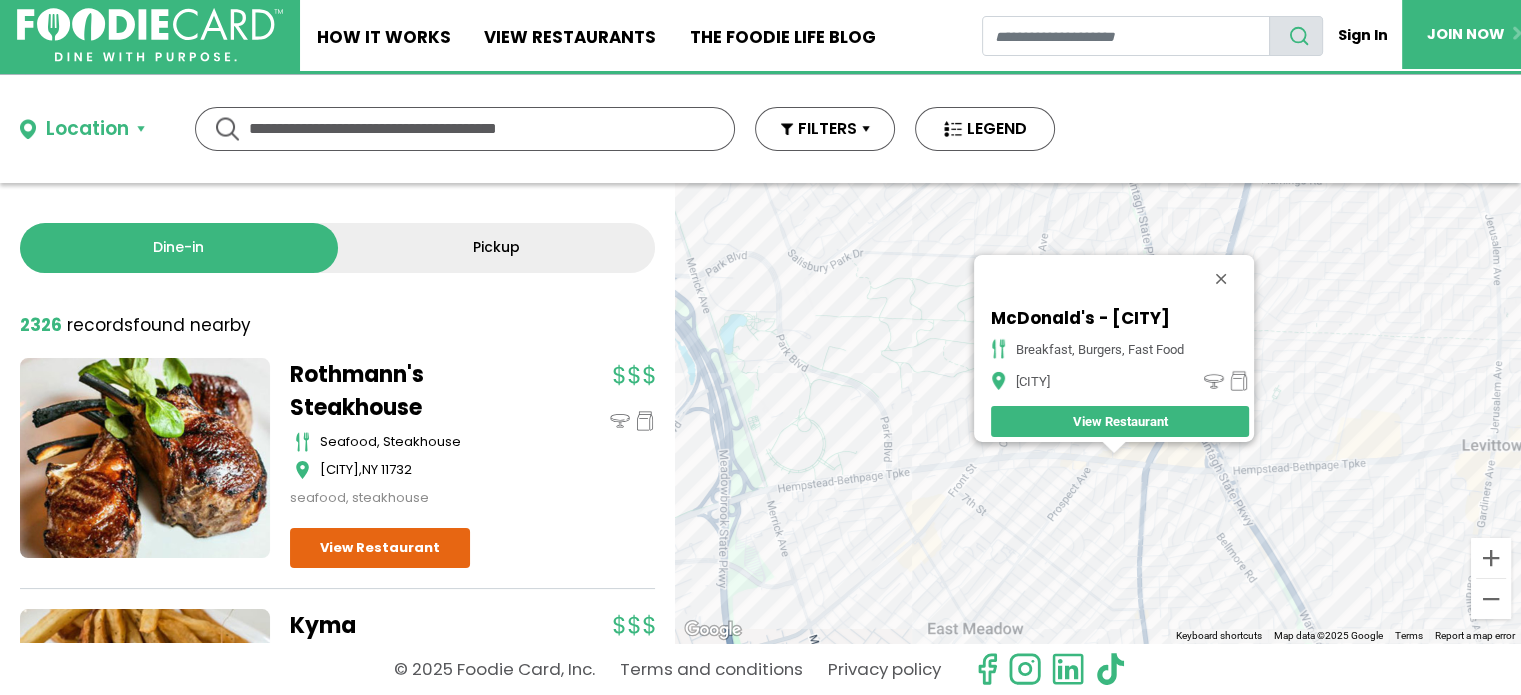 click on "To navigate, press the arrow keys. McDonald's - [CITY] breakfast, burgers, fast food [CITY] View Restaurant" at bounding box center [1098, 413] 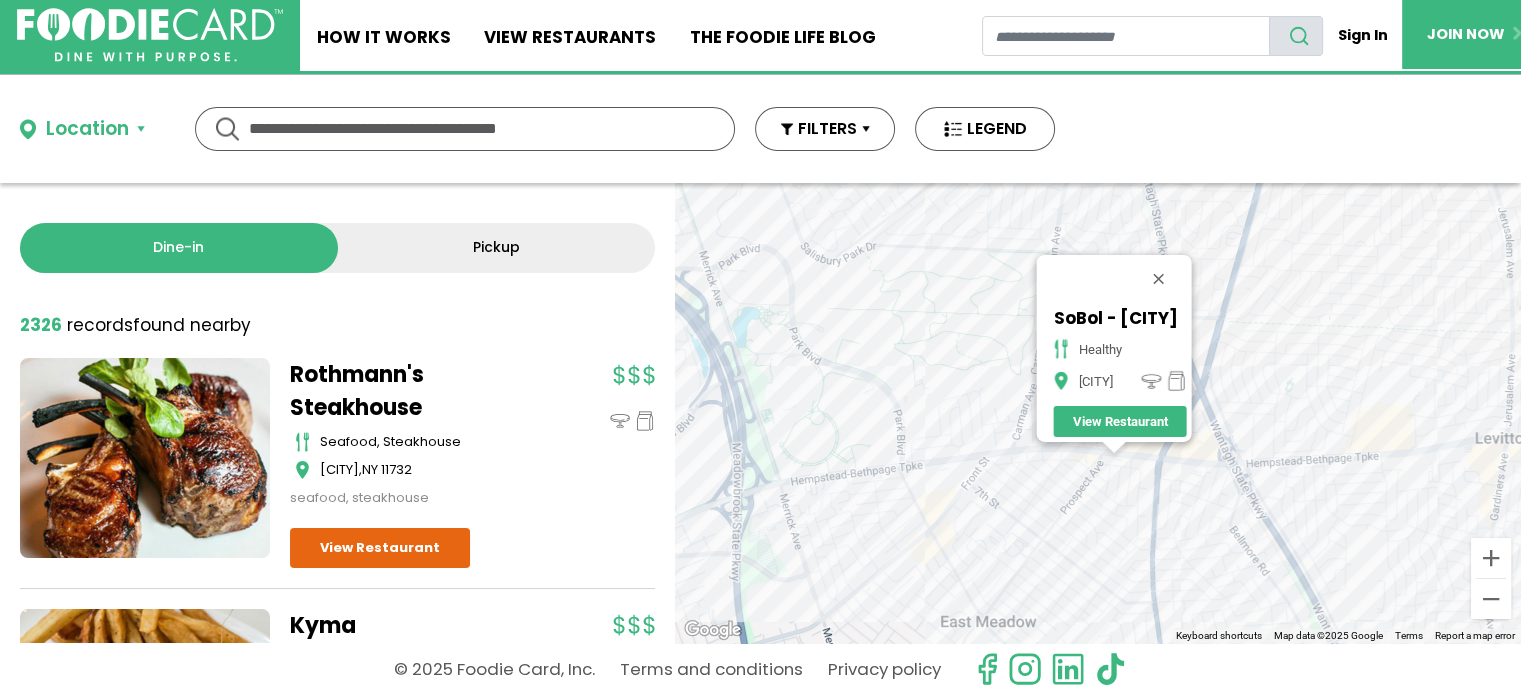 click on "To navigate, press the arrow keys. SoBol - [CITY] healthy [CITY] View Restaurant" at bounding box center (1098, 413) 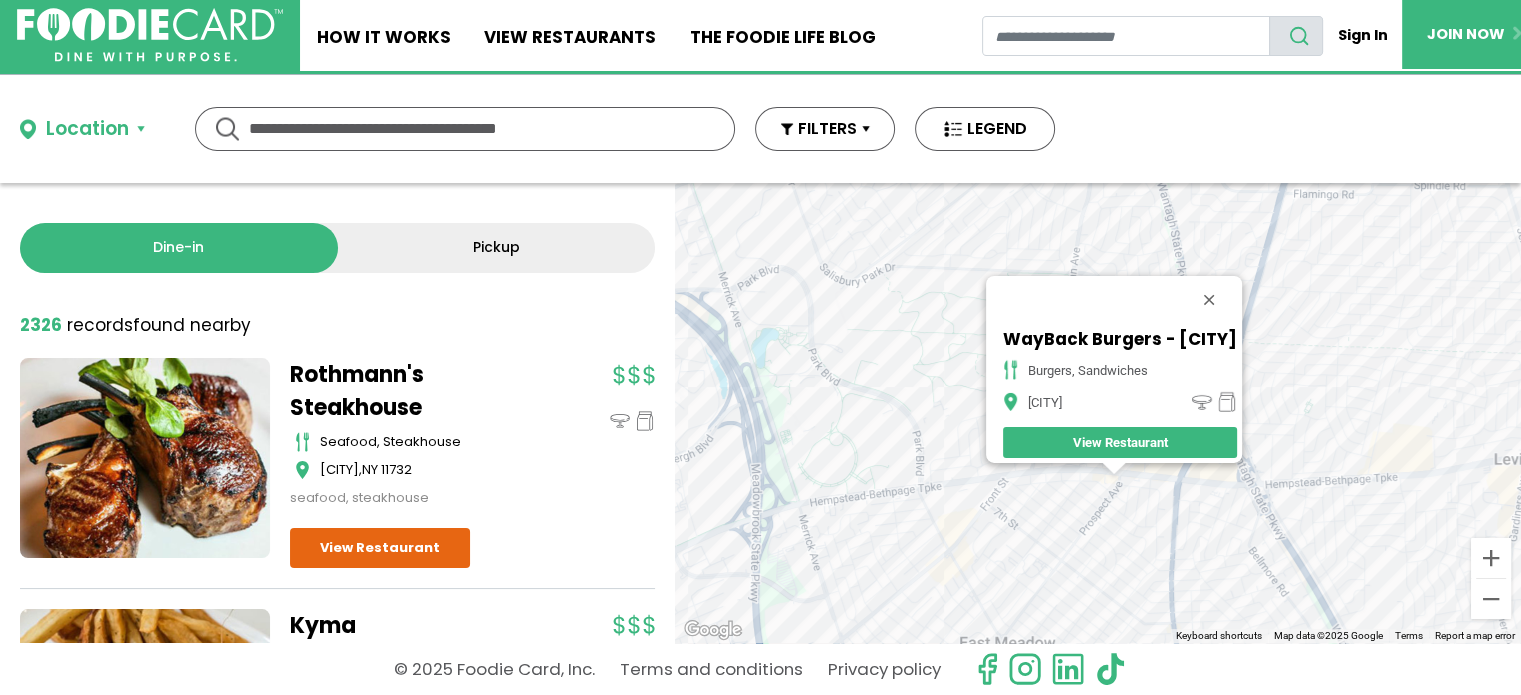 click at bounding box center [1114, 469] 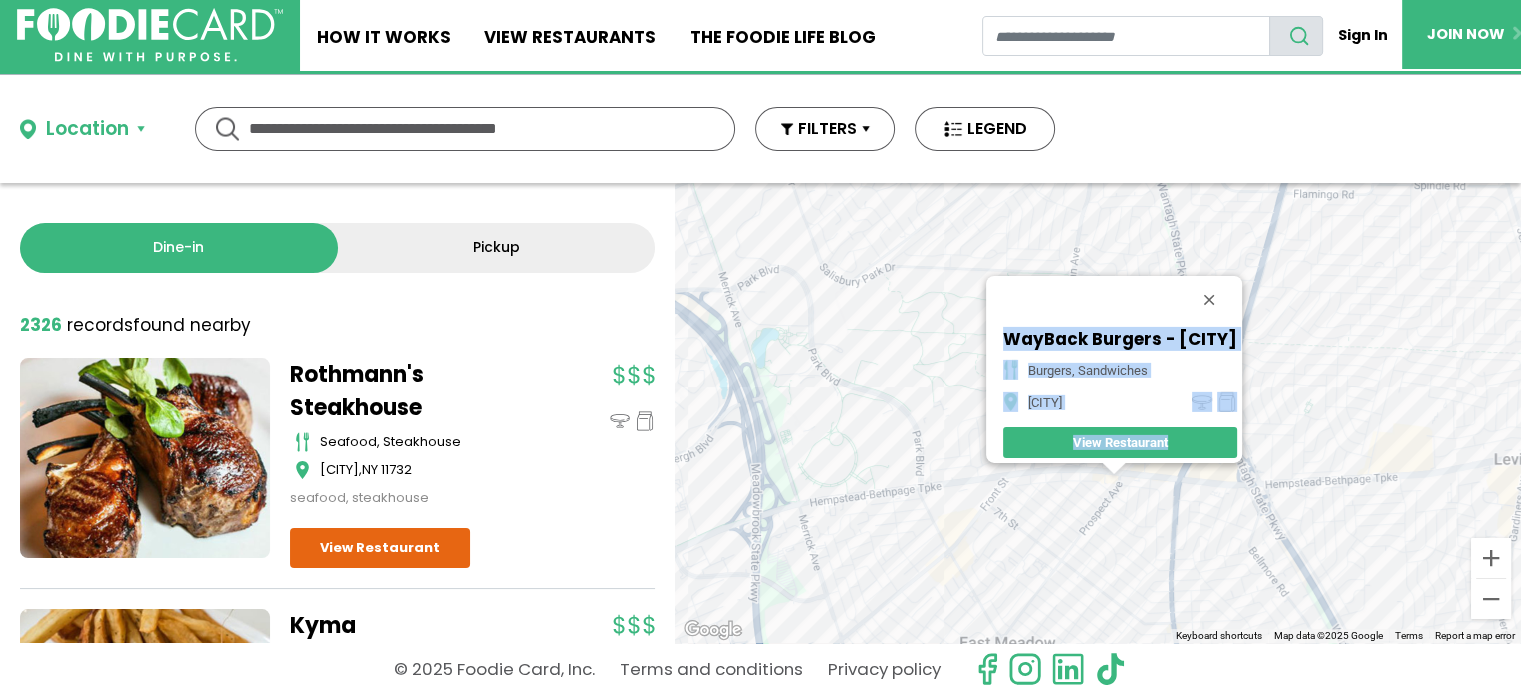 click at bounding box center (1114, 469) 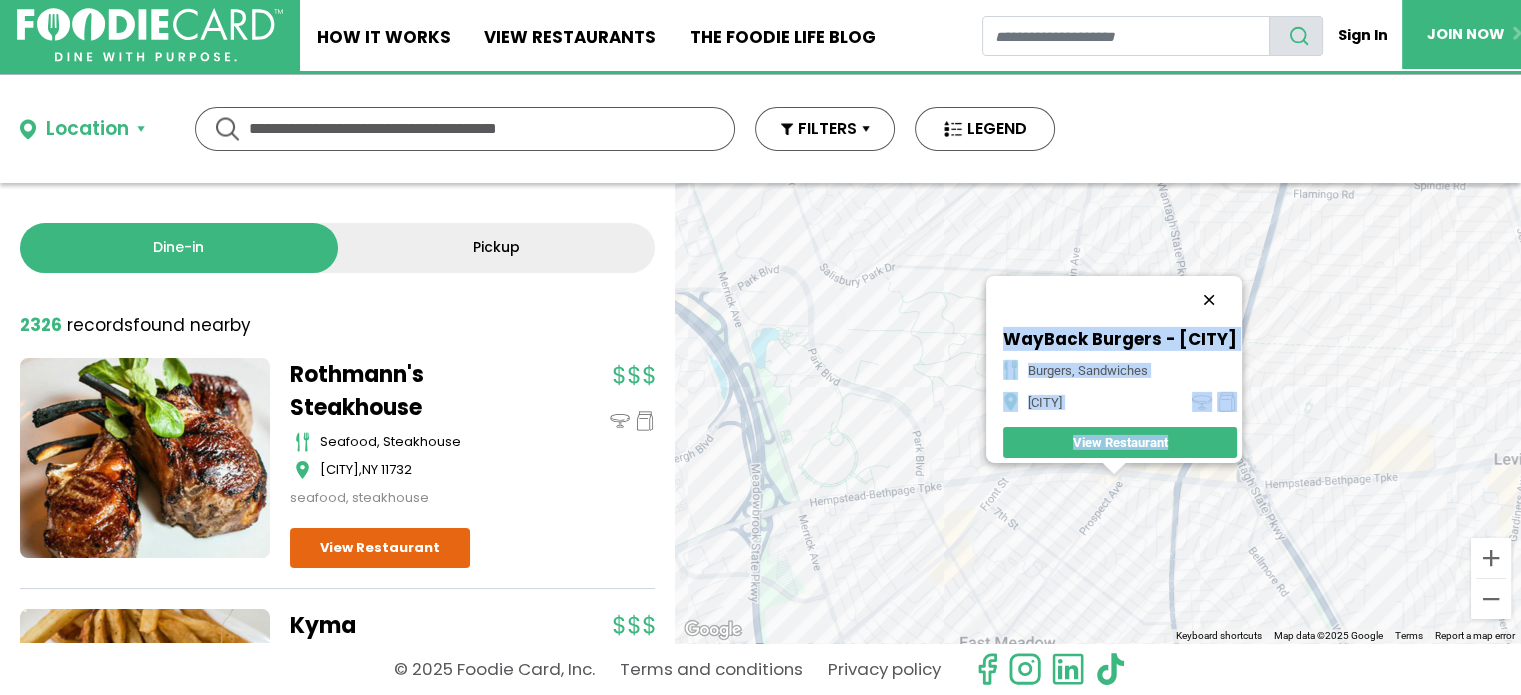 click at bounding box center (1209, 300) 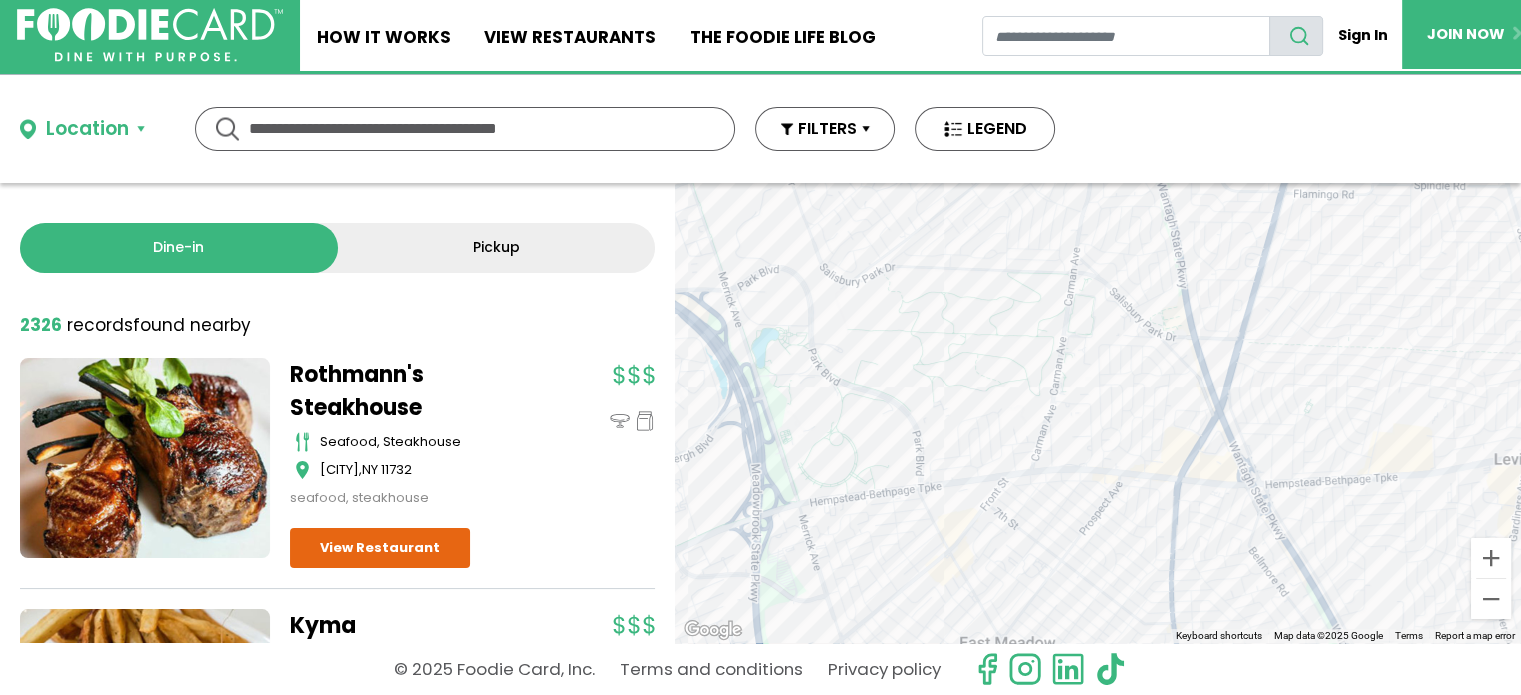 click on "To navigate, press the arrow keys." at bounding box center [1098, 413] 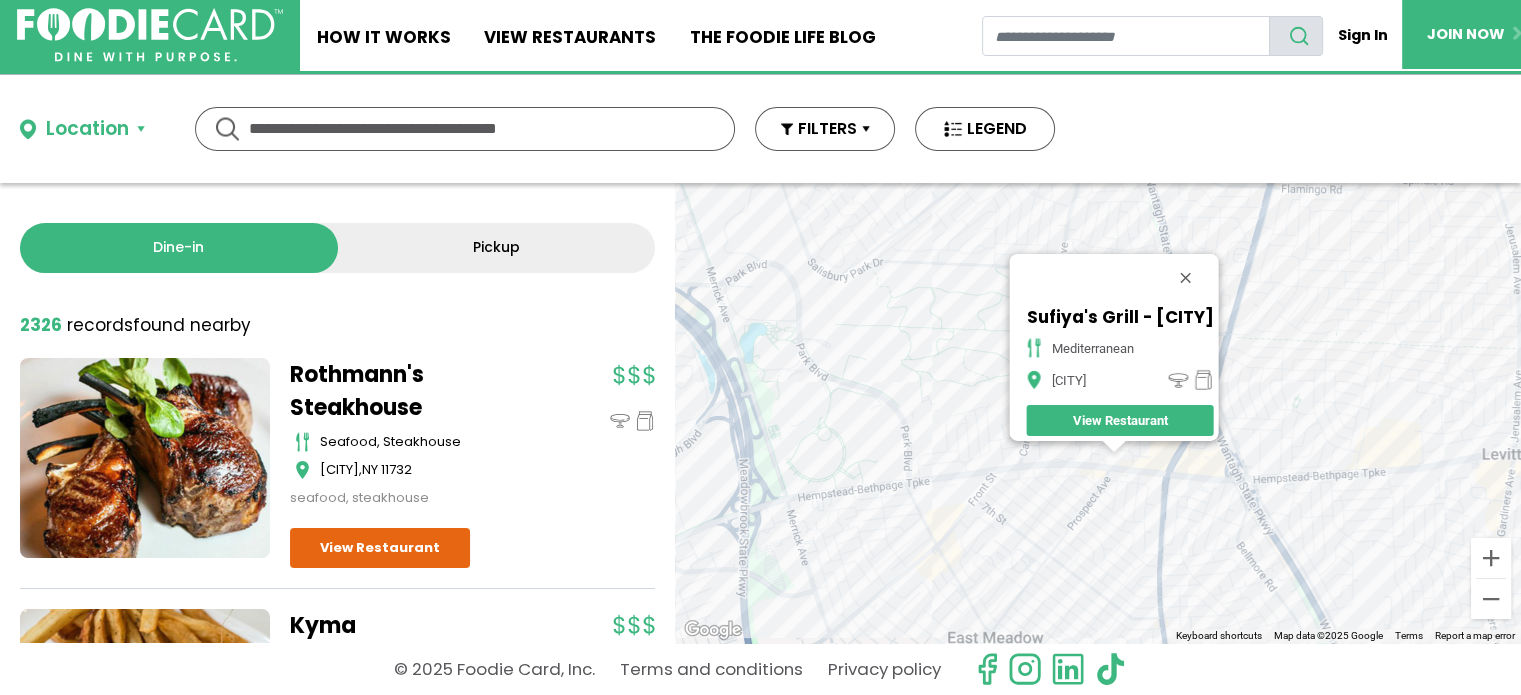 click on "To navigate, press the arrow keys. Sufiya's Grill - [CITY] mediterranean [CITY] View Restaurant" at bounding box center [1098, 413] 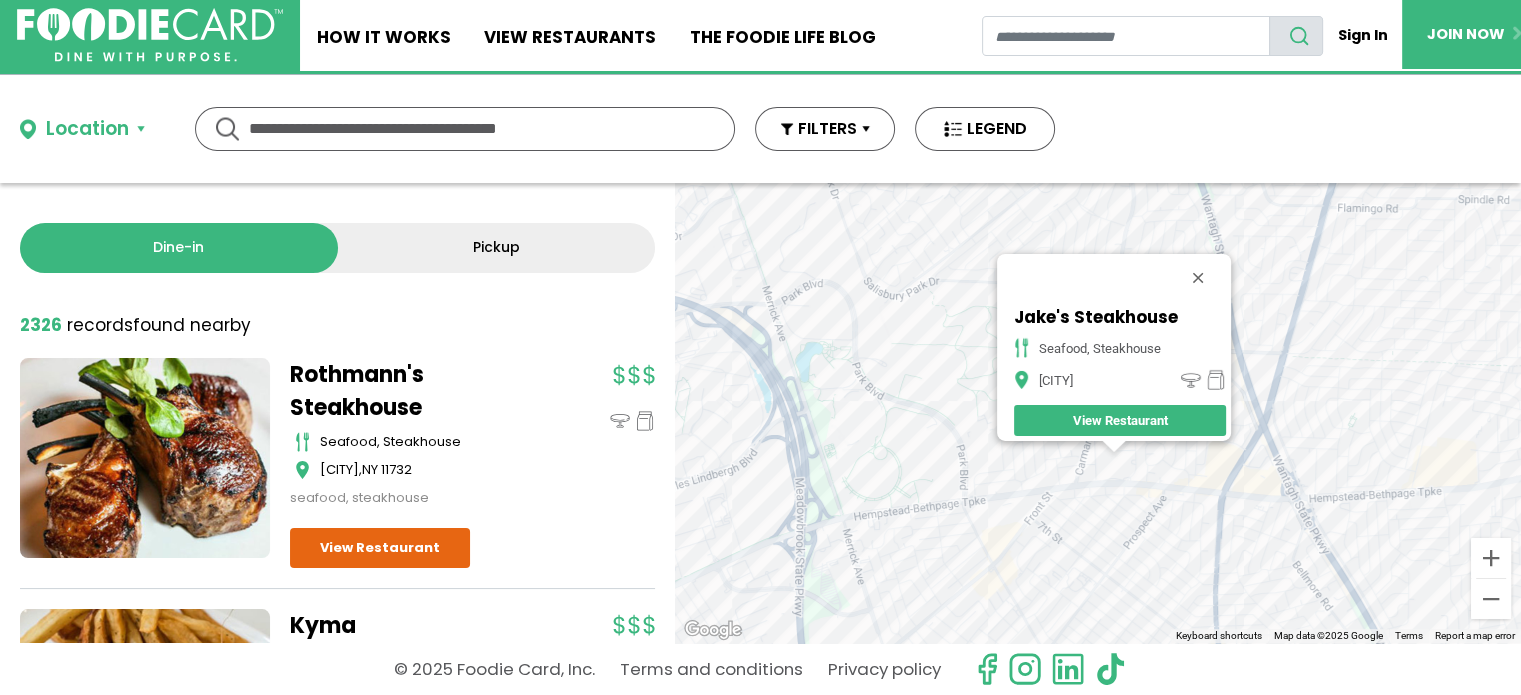 click on "To navigate, press the arrow keys. Jake's Steakhouse seafood, steakhouse [CITY] View Restaurant" at bounding box center [1098, 413] 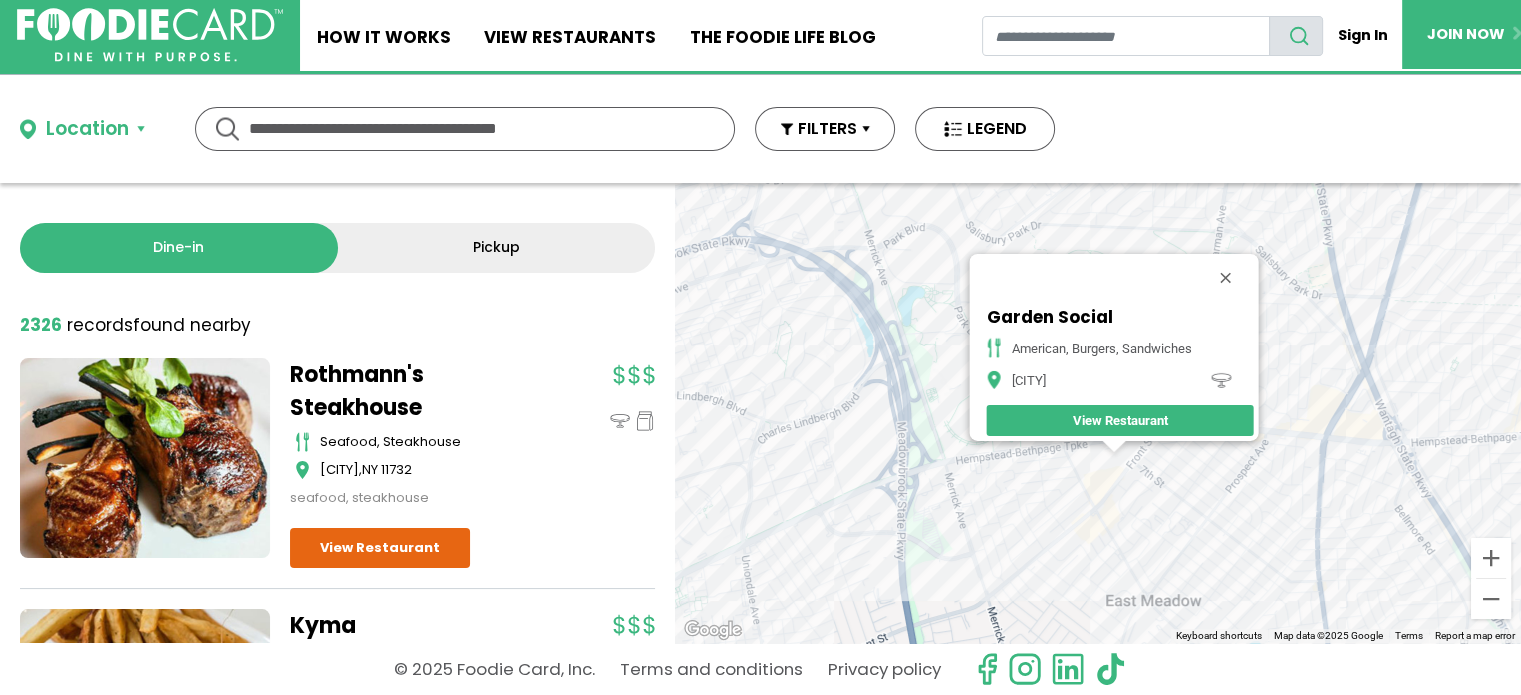 click on "To navigate, press the arrow keys. Garden Social american, burgers, sandwiches [CITY] View Restaurant" at bounding box center [1098, 413] 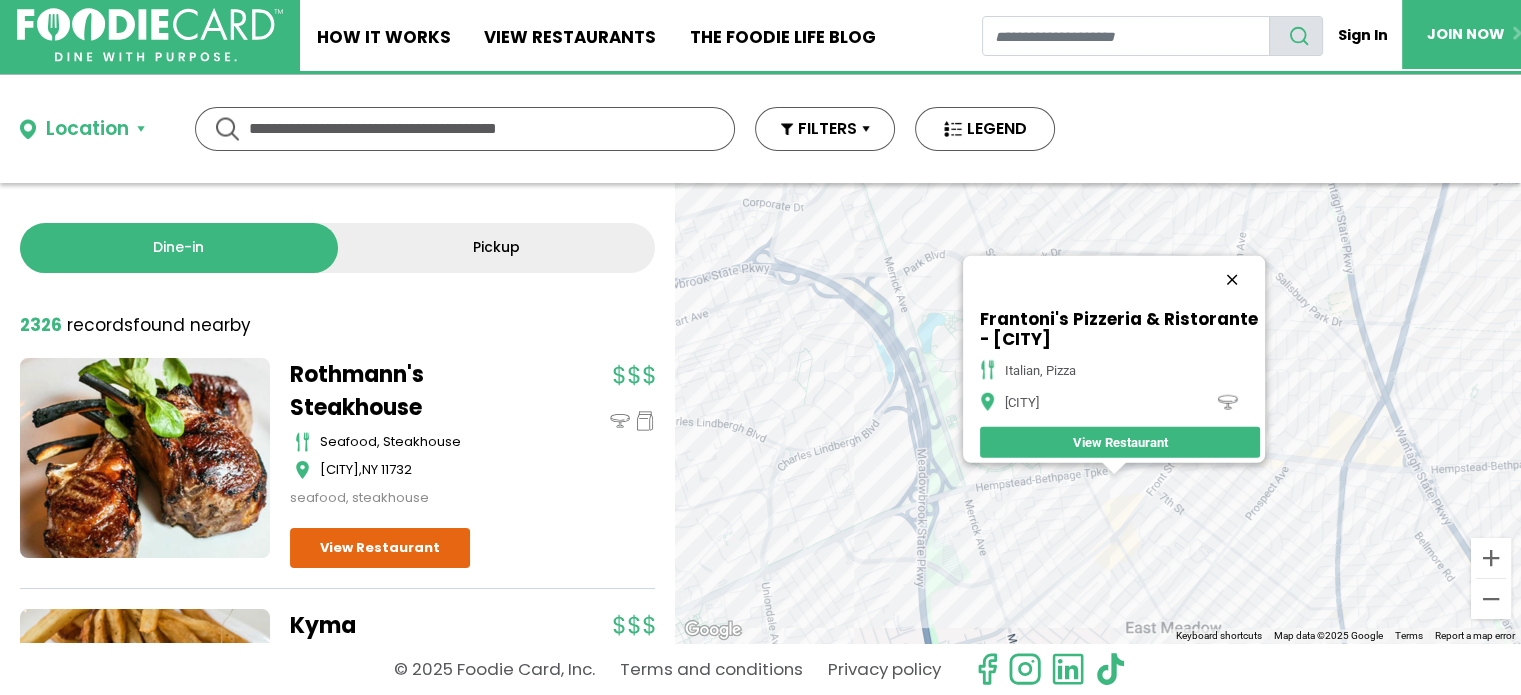 click at bounding box center (1232, 280) 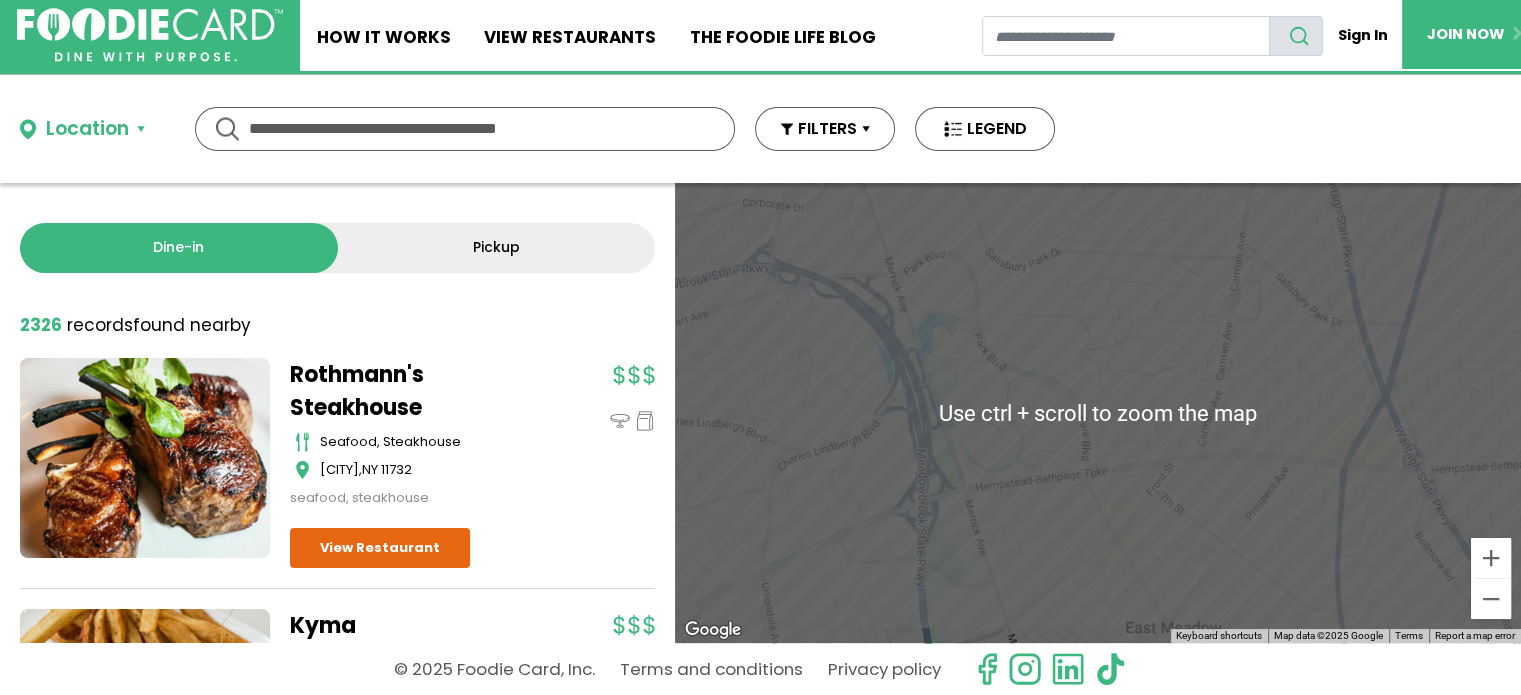 scroll, scrollTop: 100, scrollLeft: 0, axis: vertical 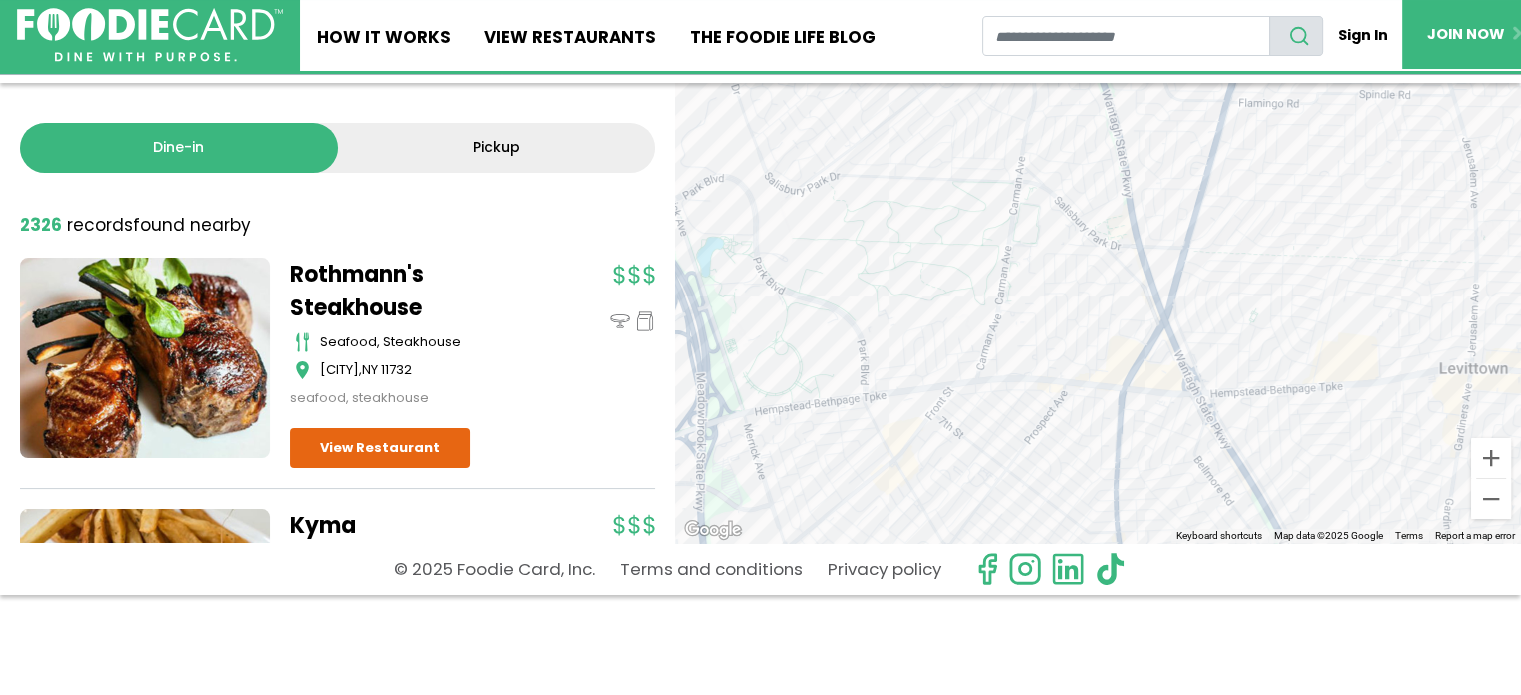 drag, startPoint x: 1396, startPoint y: 315, endPoint x: 996, endPoint y: 372, distance: 404.04083 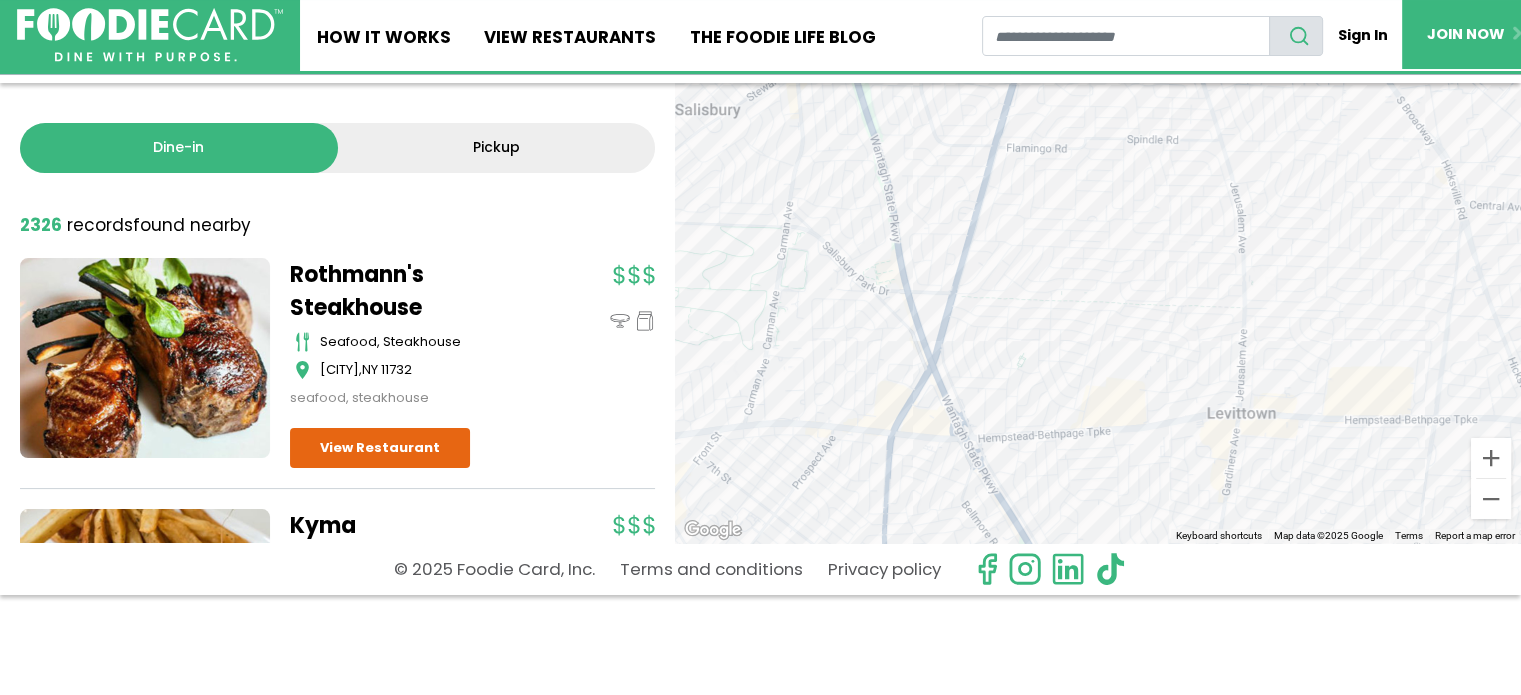 click on "To navigate, press the arrow keys." at bounding box center [1098, 313] 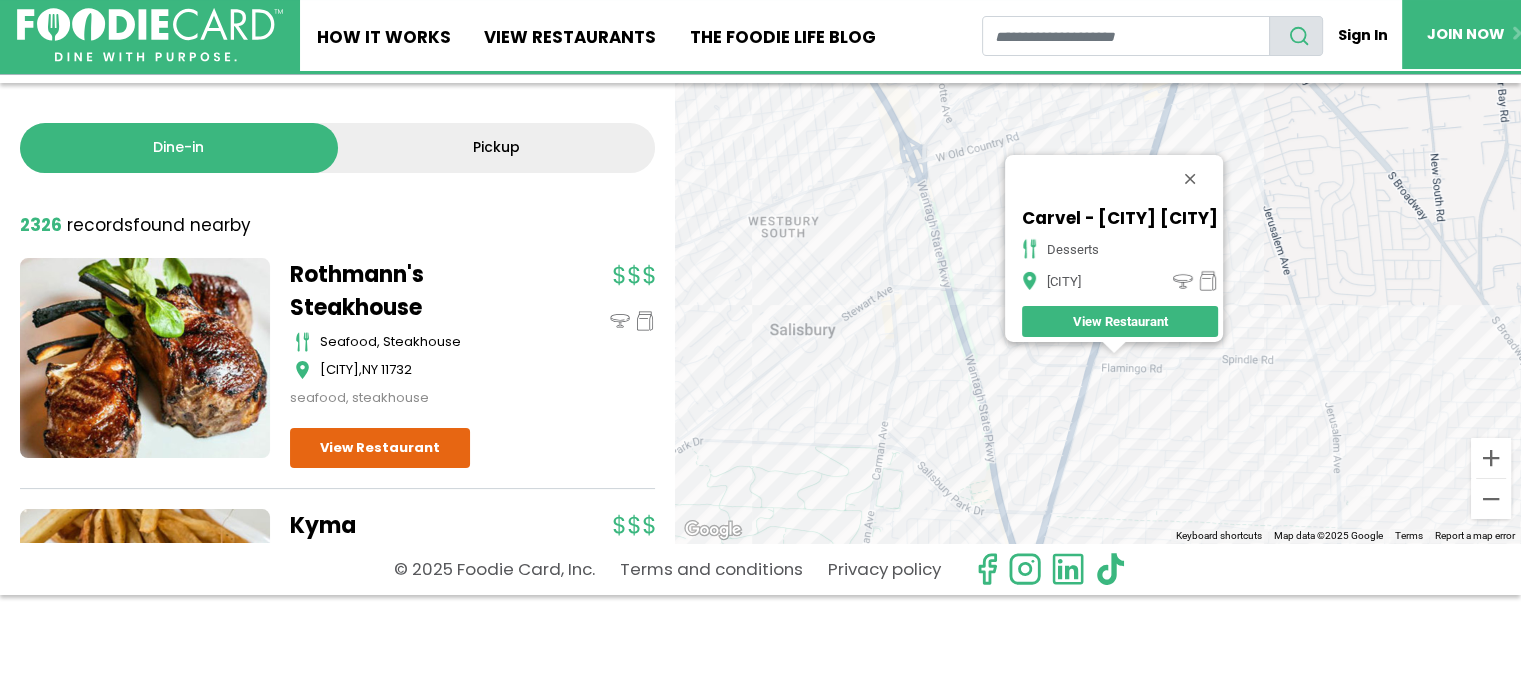 click on "Carvel - [CITY] [CITY] desserts [CITY] View Restaurant" at bounding box center (1098, 313) 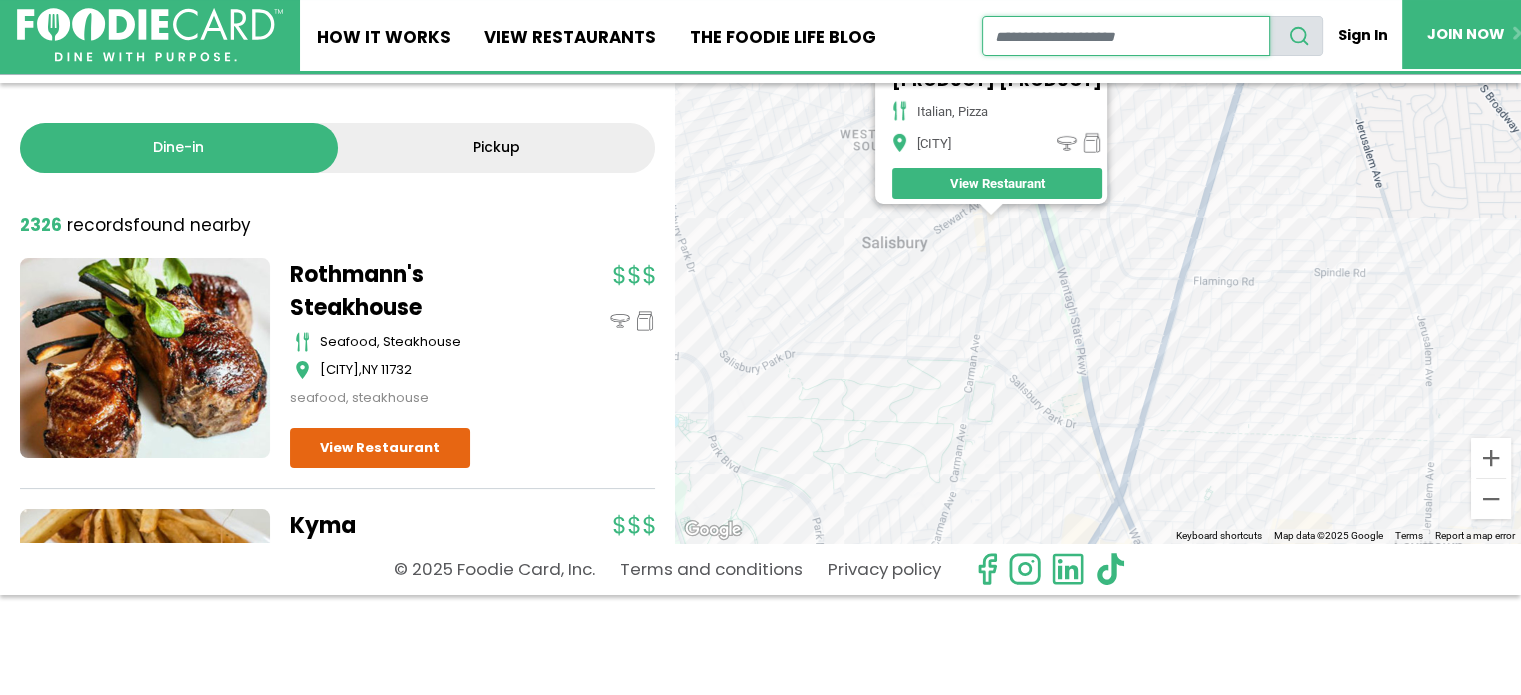 drag, startPoint x: 1354, startPoint y: 218, endPoint x: 1200, endPoint y: 3, distance: 264.46362 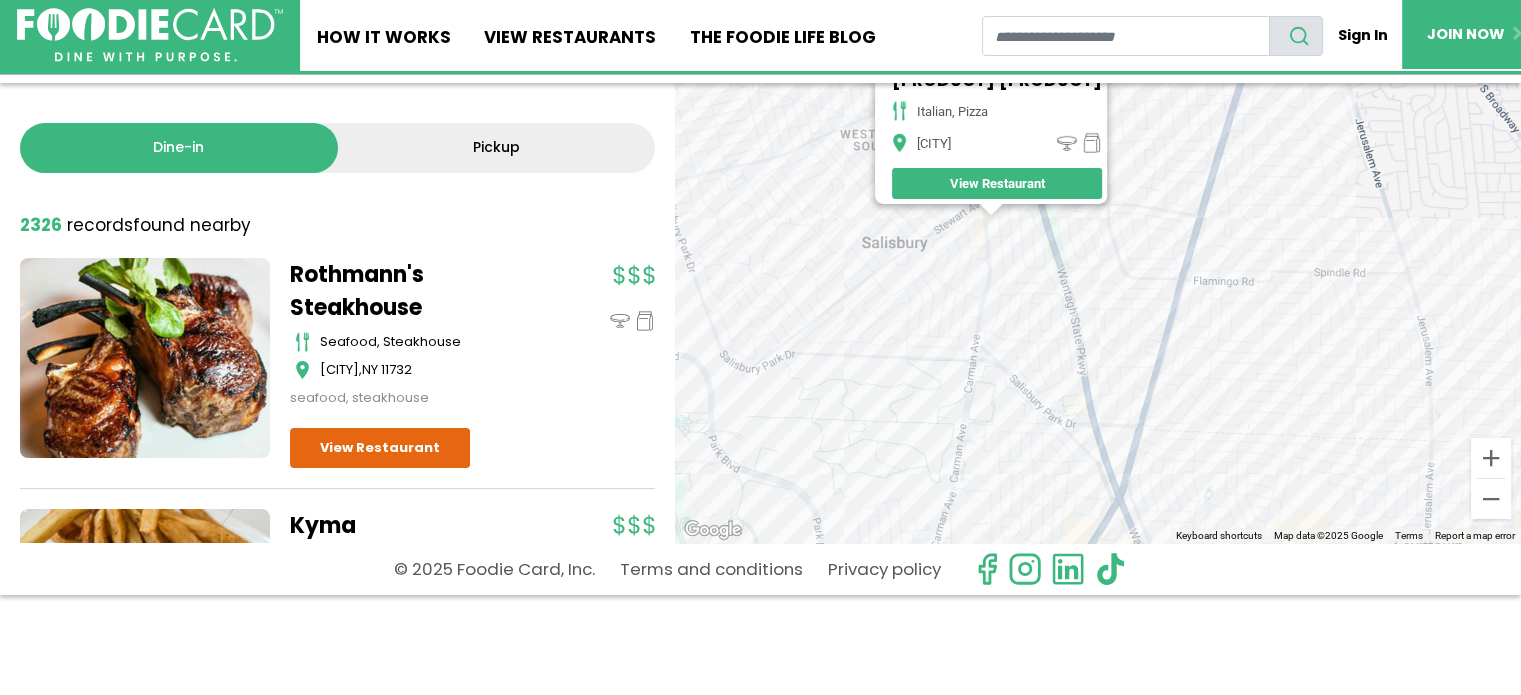 click on "Skip Navigation
Skip to Login
Skip to Footer
Home
How It Works
View restaurants
The Foodie Life Blog" at bounding box center [760, 247] 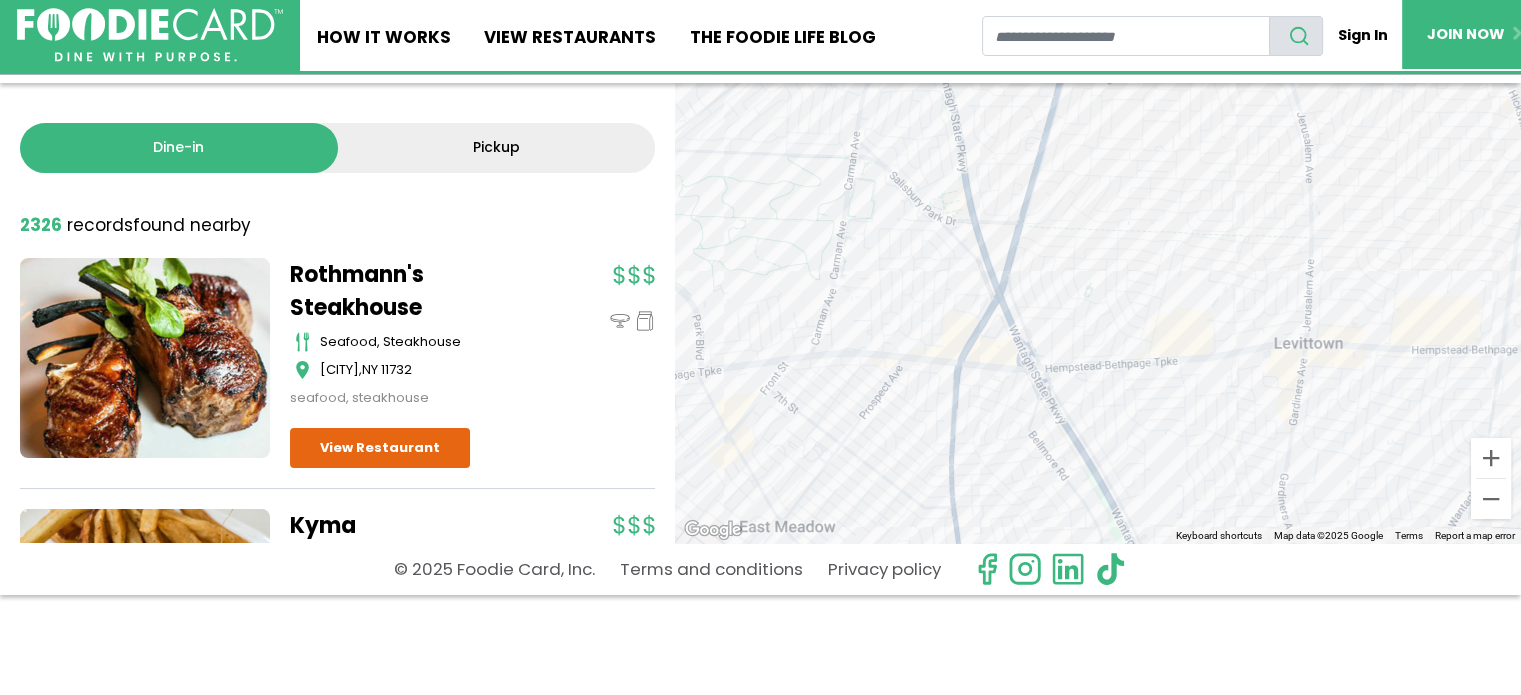 scroll, scrollTop: 72, scrollLeft: 0, axis: vertical 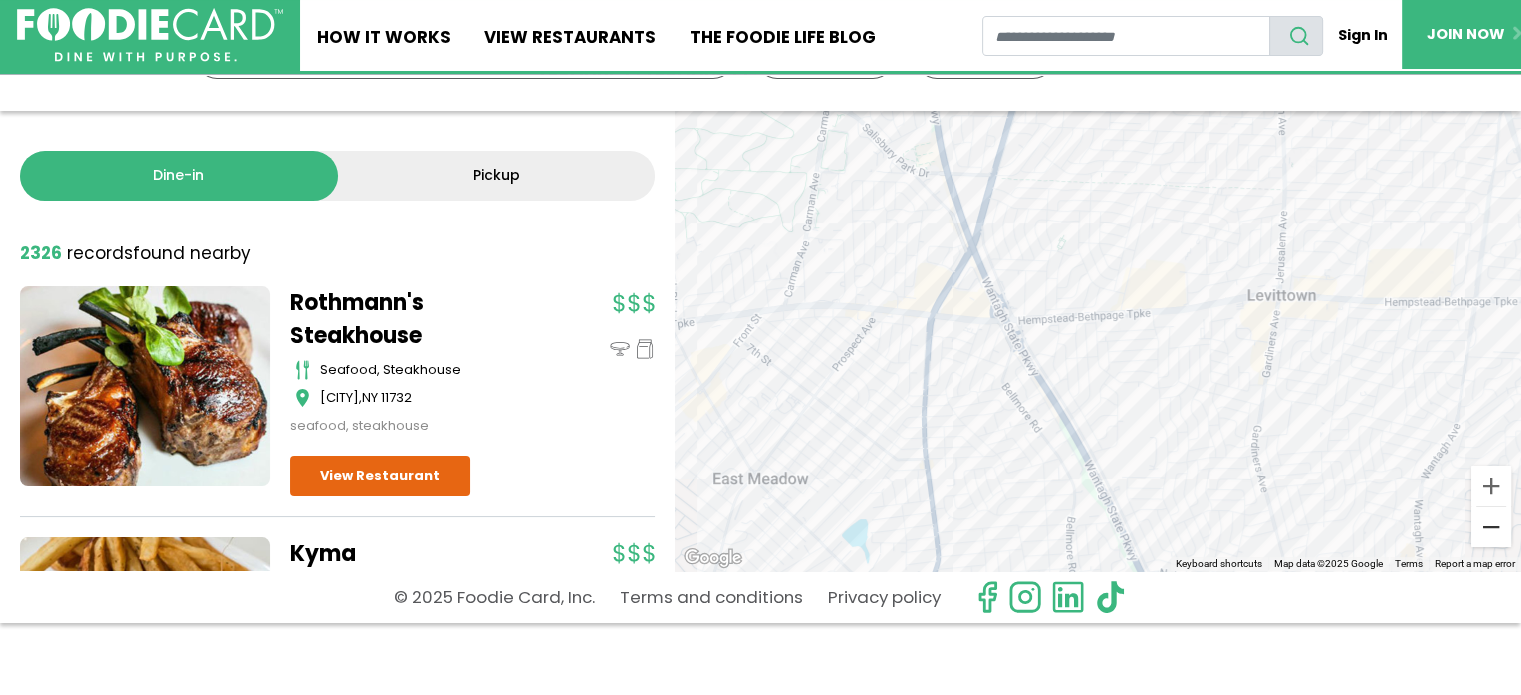 click at bounding box center [1491, 527] 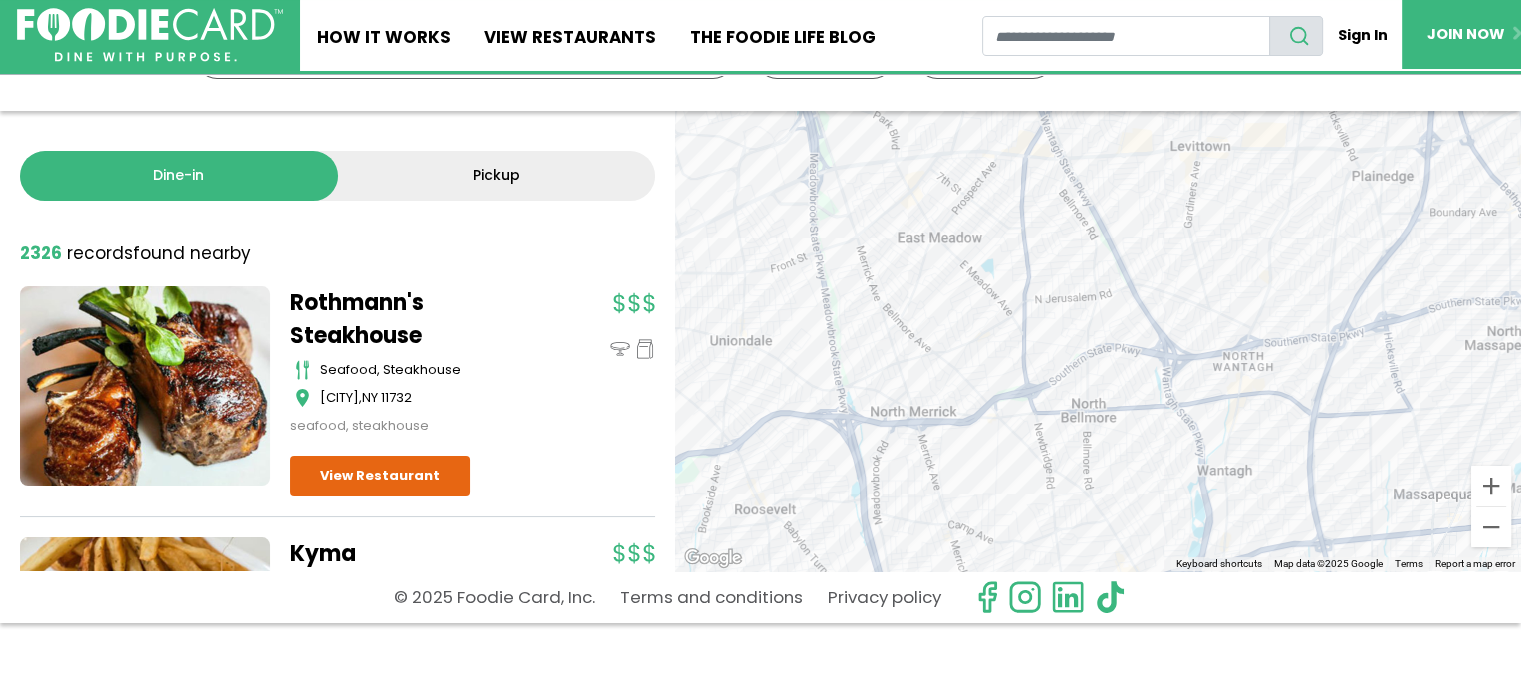 drag, startPoint x: 1230, startPoint y: 413, endPoint x: 1230, endPoint y: 311, distance: 102 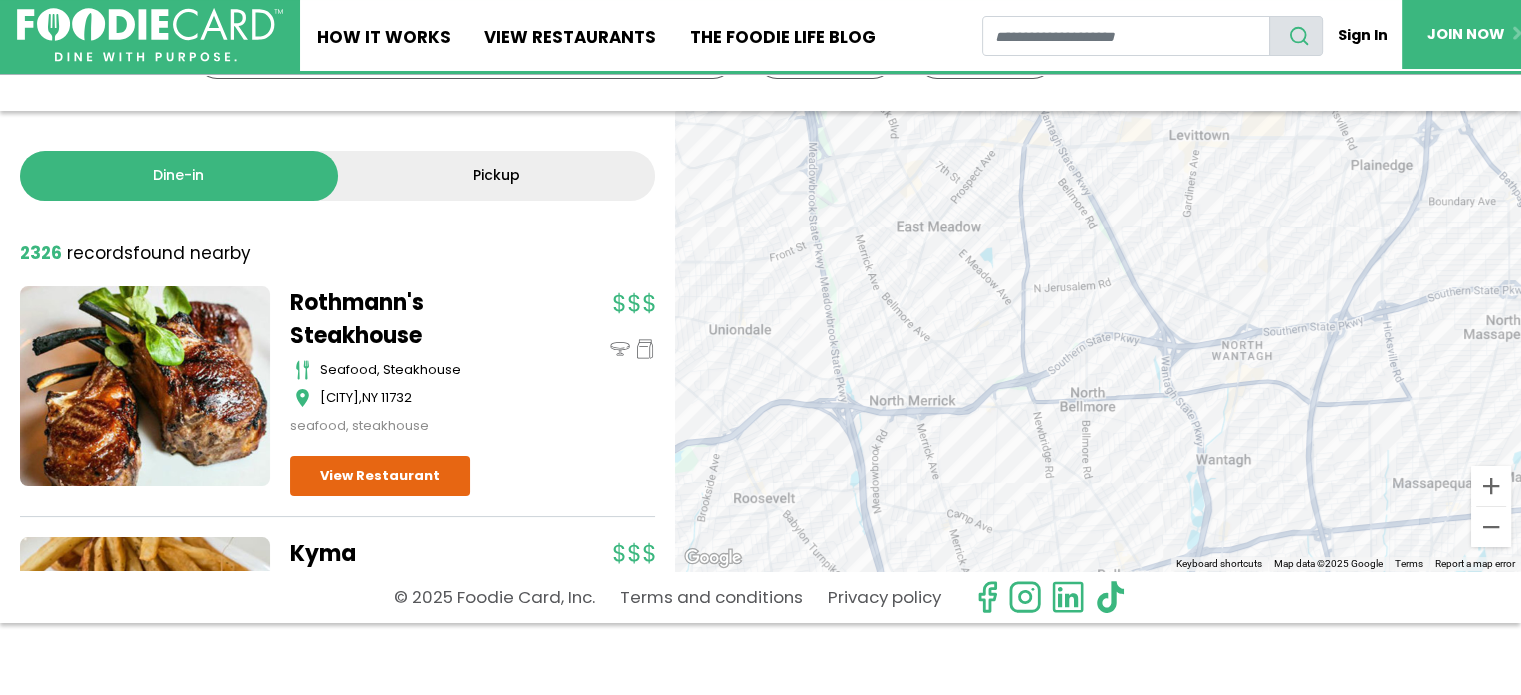 click on "To navigate, press the arrow keys. Ristorante Venere italian, pizza [CITY] View Restaurant" at bounding box center (1098, 341) 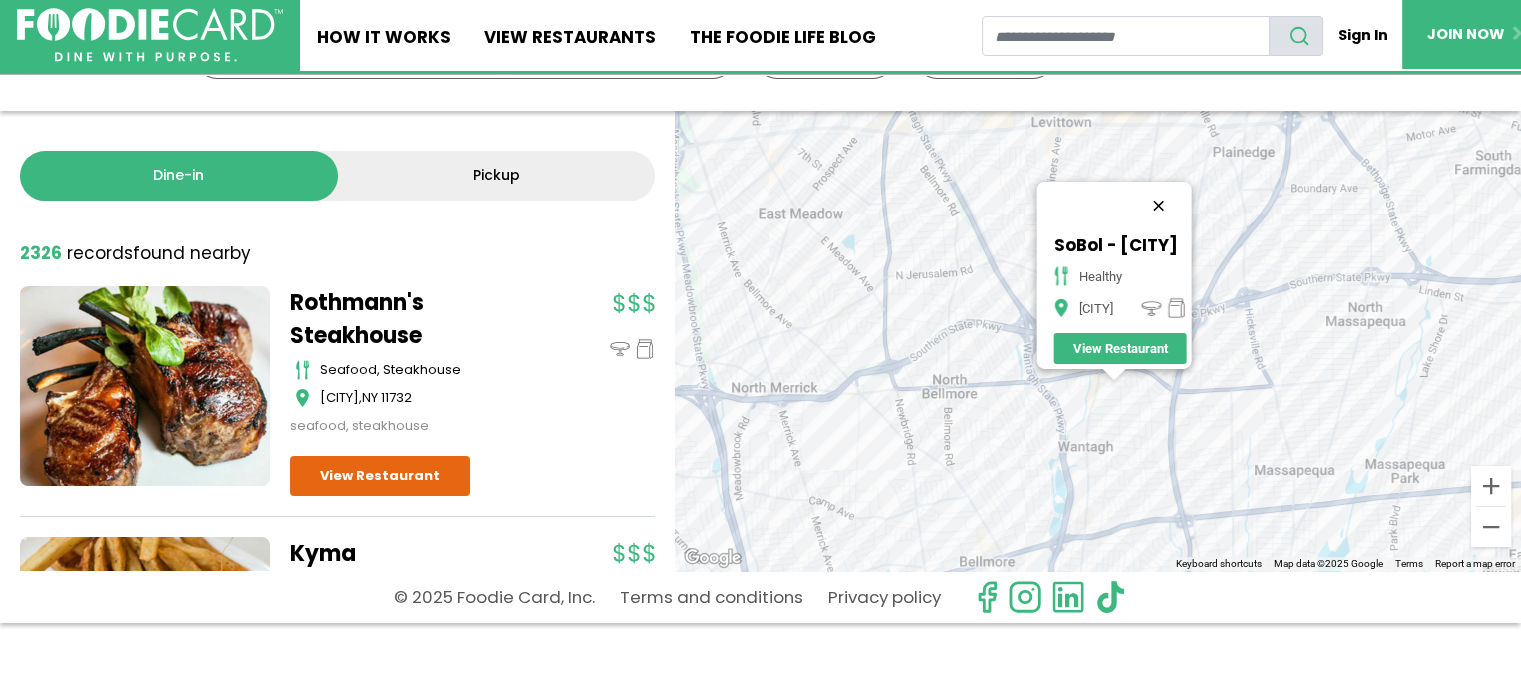 click at bounding box center (1159, 206) 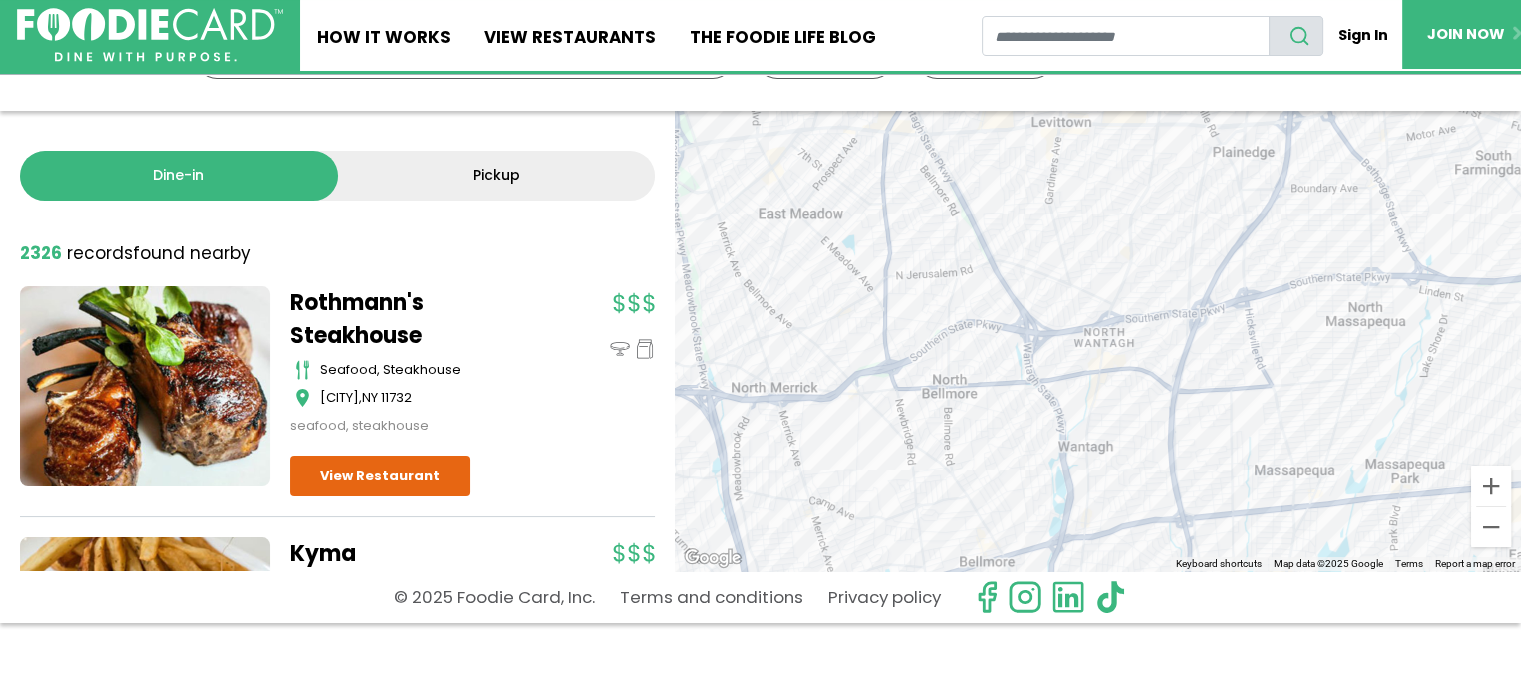 click on "To navigate, press the arrow keys." at bounding box center [1098, 341] 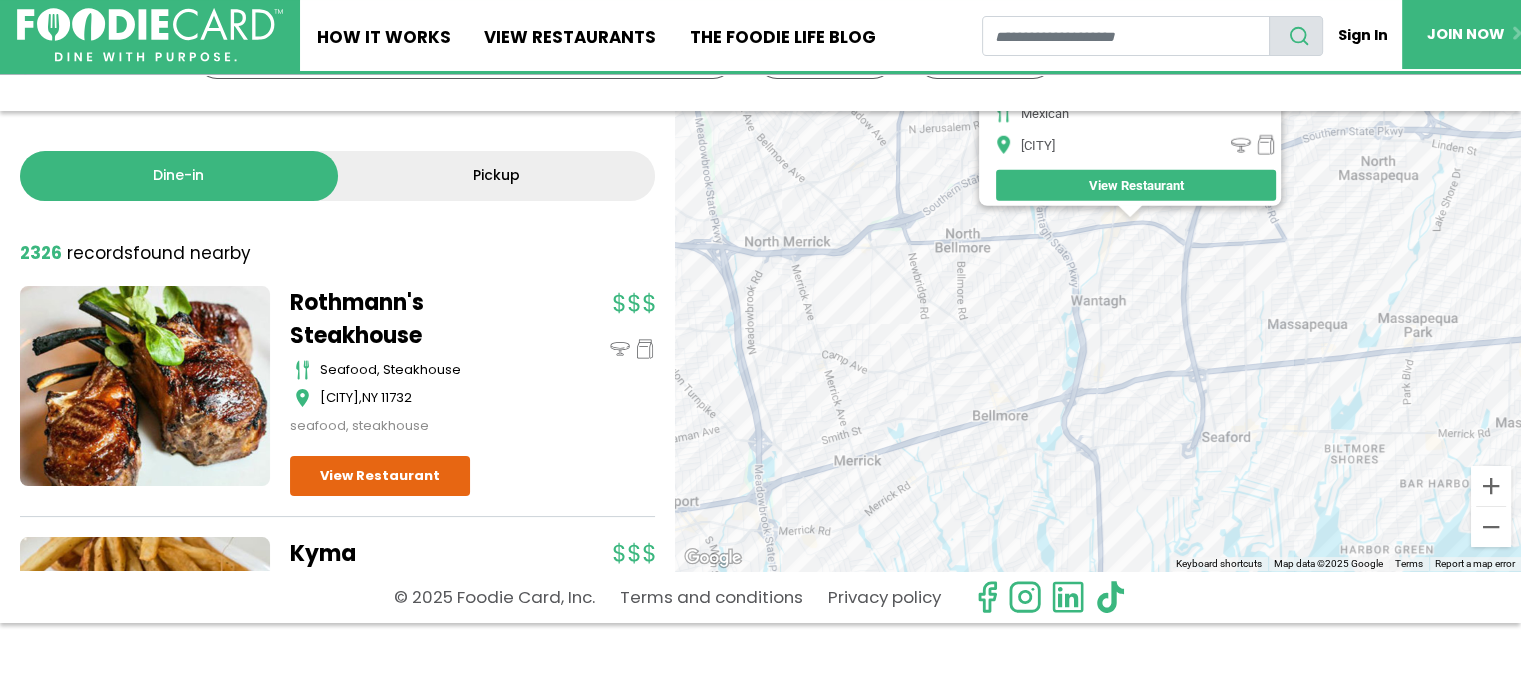 drag, startPoint x: 1155, startPoint y: 529, endPoint x: 1172, endPoint y: 338, distance: 191.75505 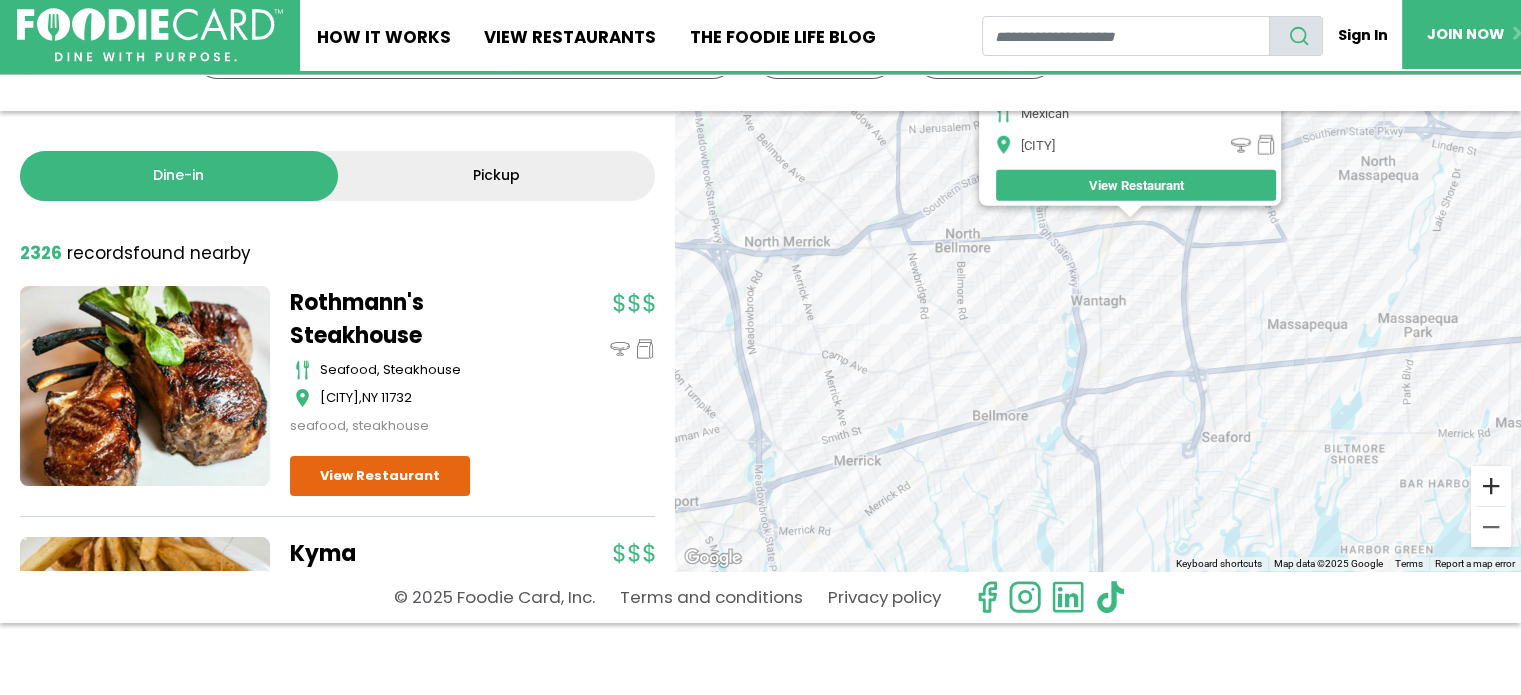 click at bounding box center (1491, 486) 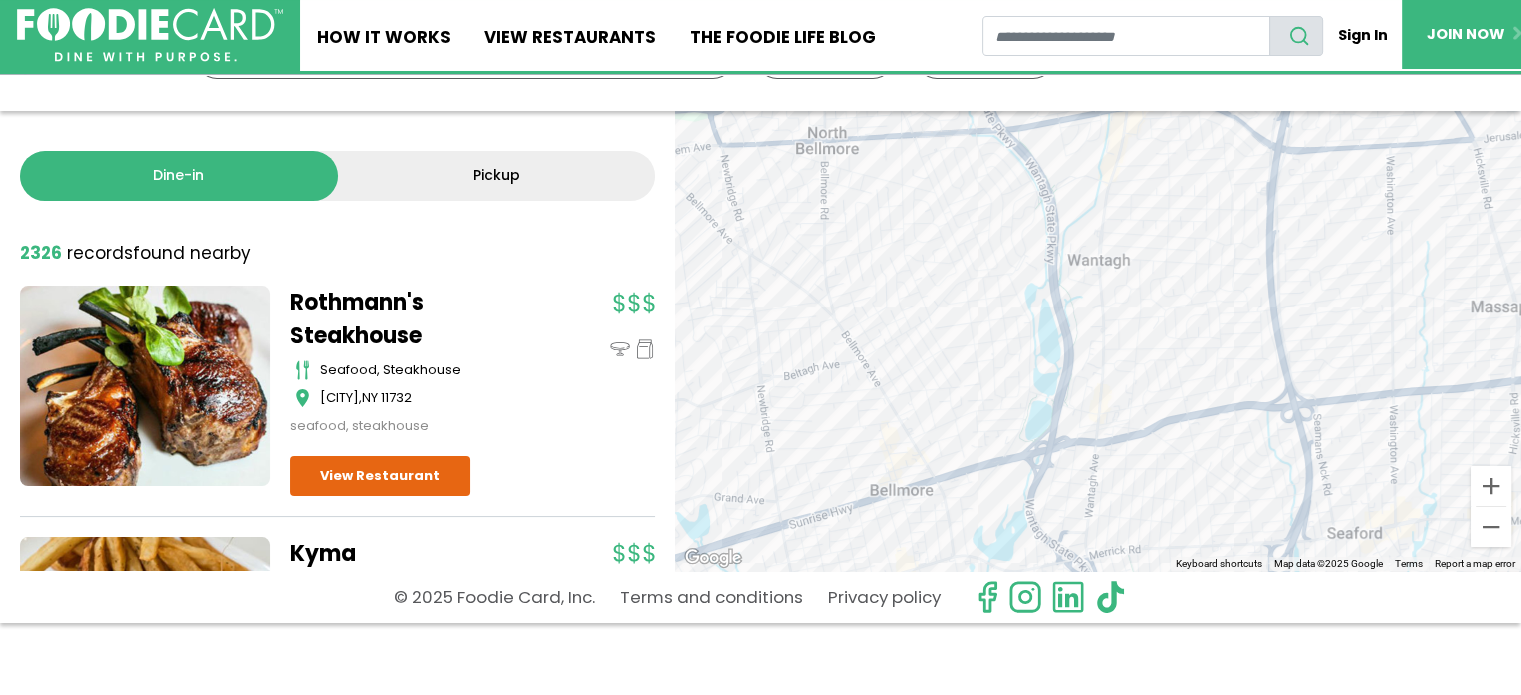 click on "To navigate, press the arrow keys. Guac Shop Mexican Grill - [CITY] mexican [CITY] View Restaurant" at bounding box center (1098, 341) 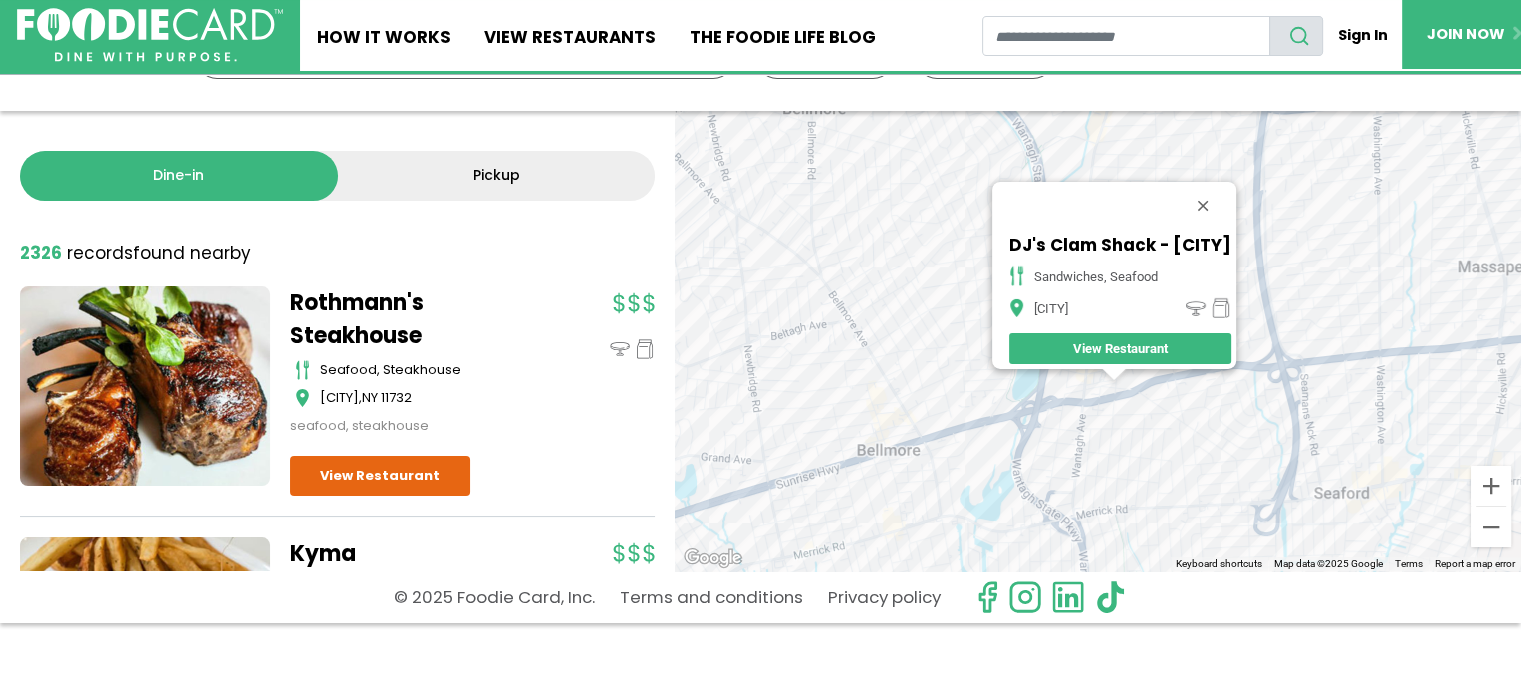 click at bounding box center [1114, 375] 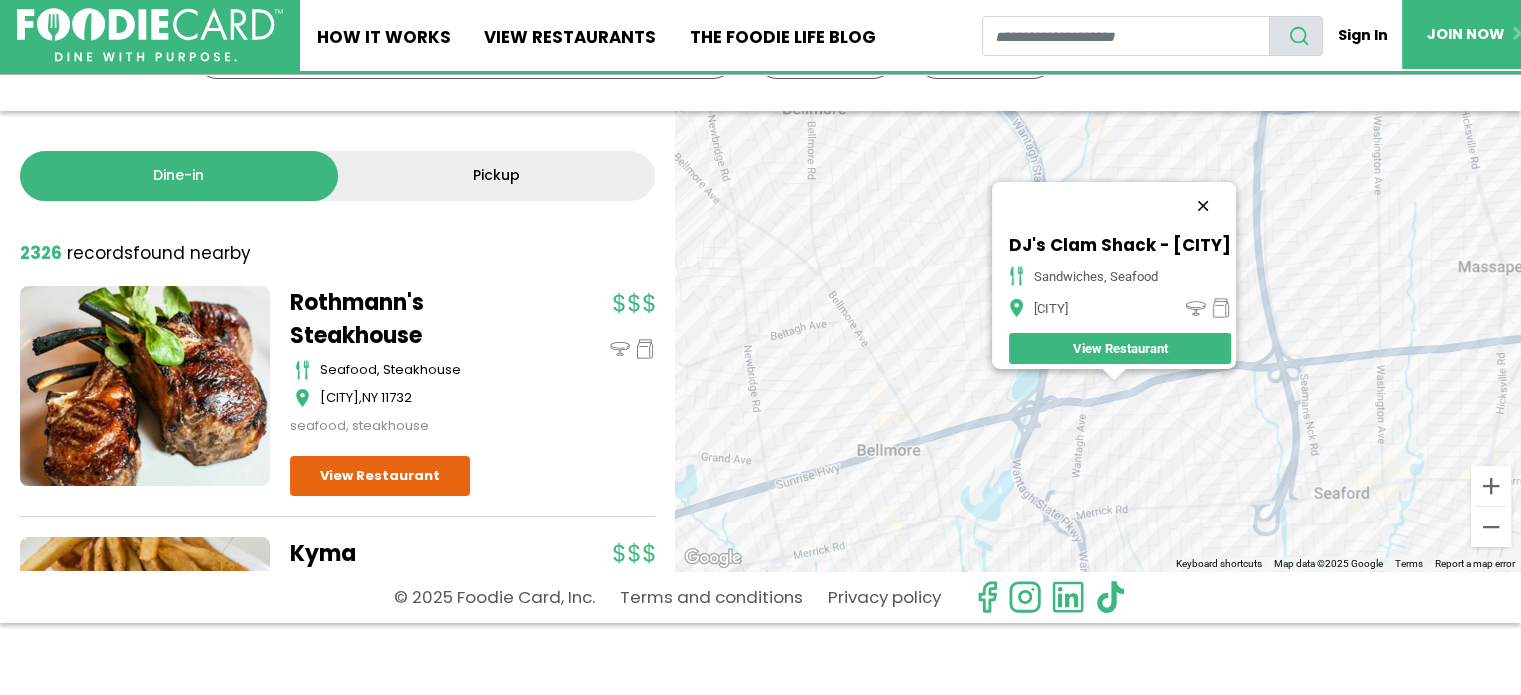 click at bounding box center [1203, 206] 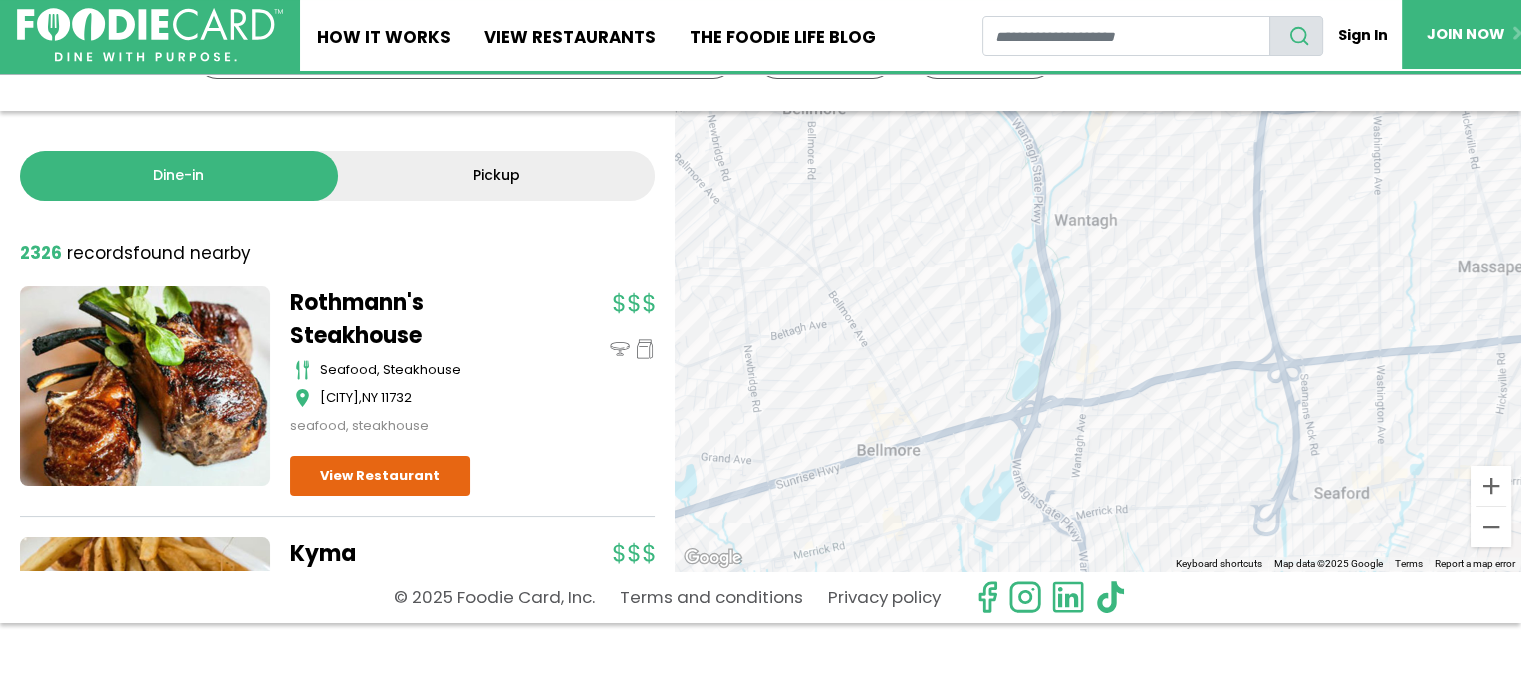 click on "To navigate, press the arrow keys." at bounding box center [1098, 341] 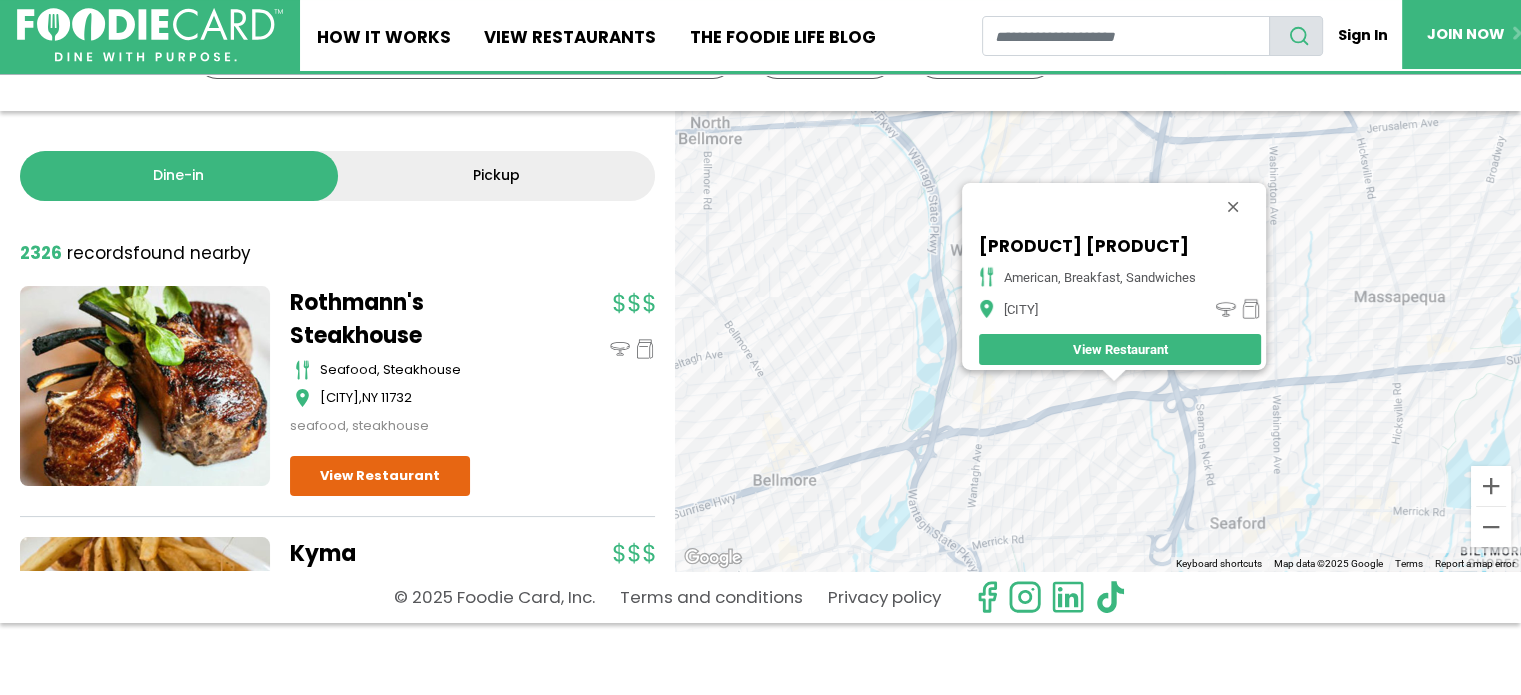 click on "To navigate, press the arrow keys. Park Ave Deli American, Breakfast, Sandwiches [CITY] View Restaurant" at bounding box center [1098, 341] 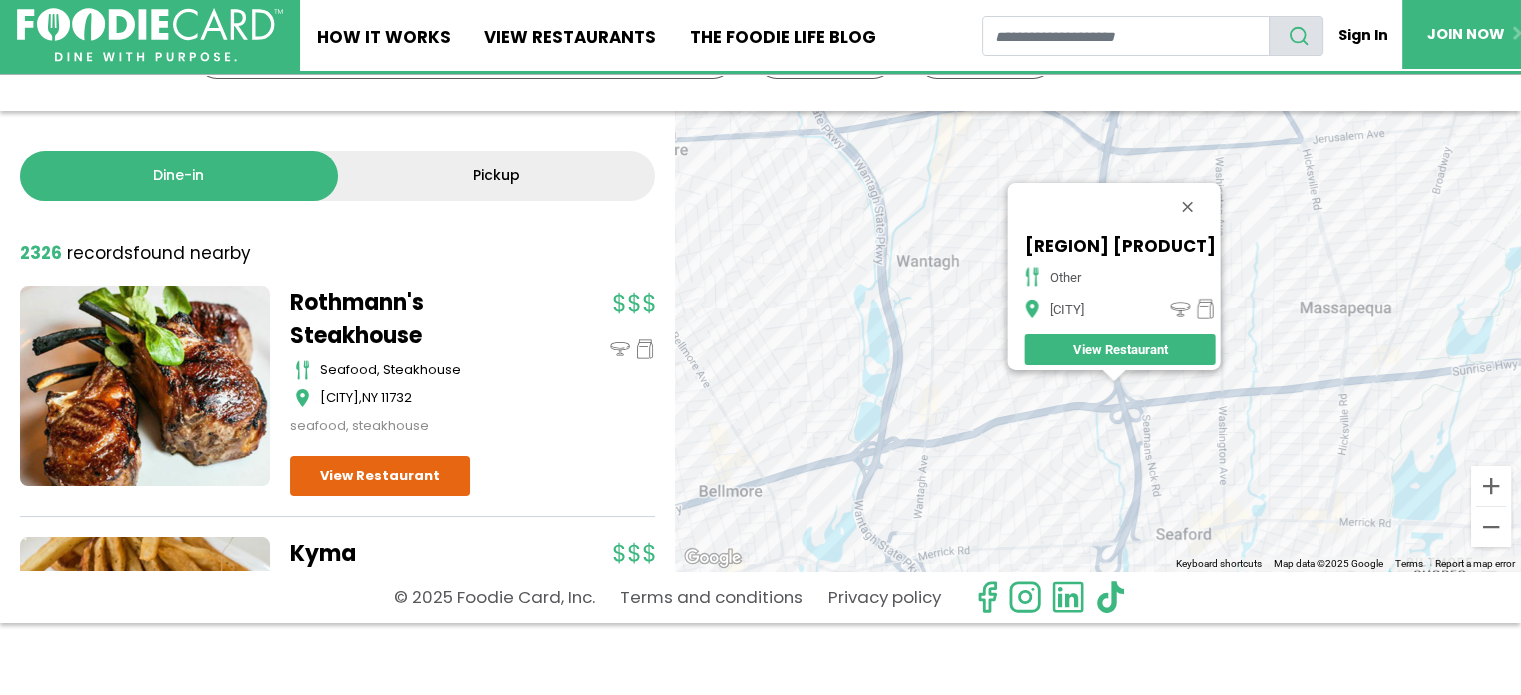 click on "To navigate, press the arrow keys. Long Island Meal Prep other [CITY] View Restaurant" at bounding box center [1098, 341] 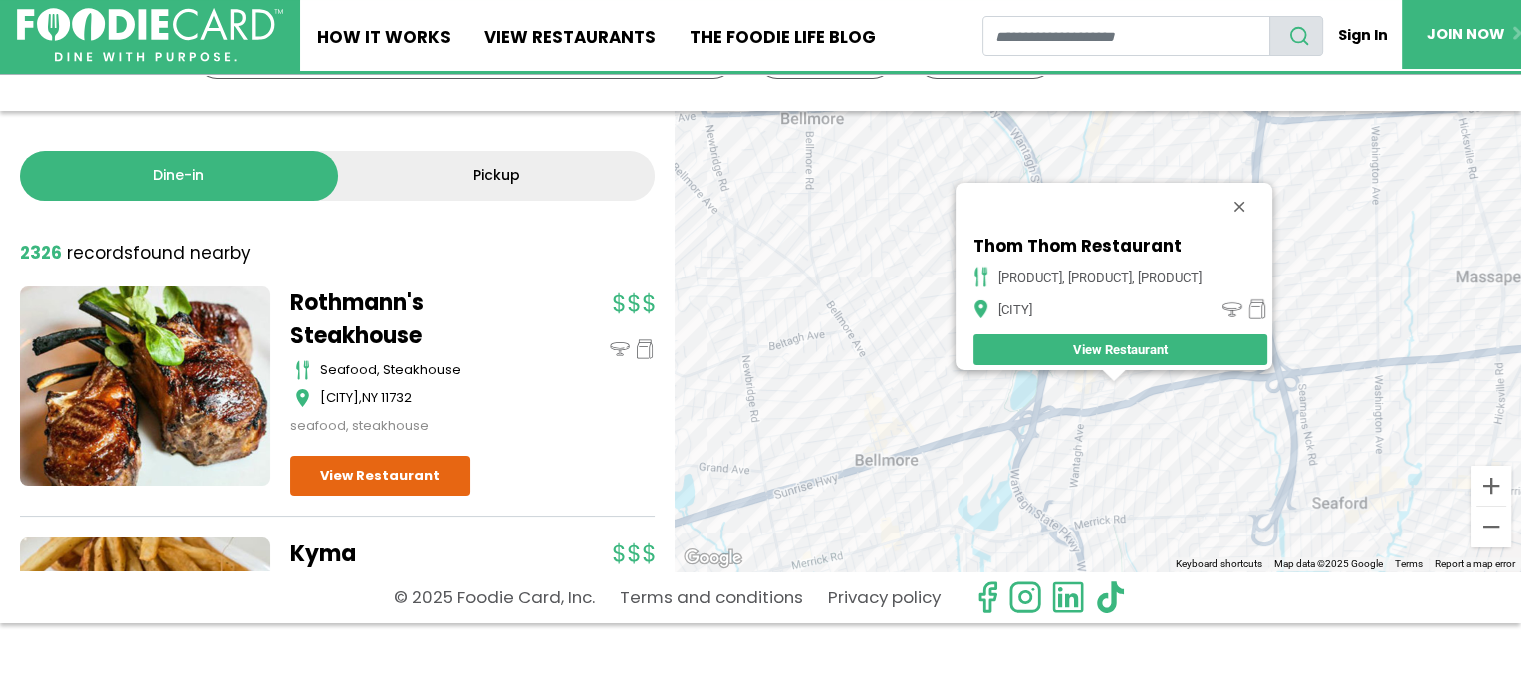 click at bounding box center [1114, 376] 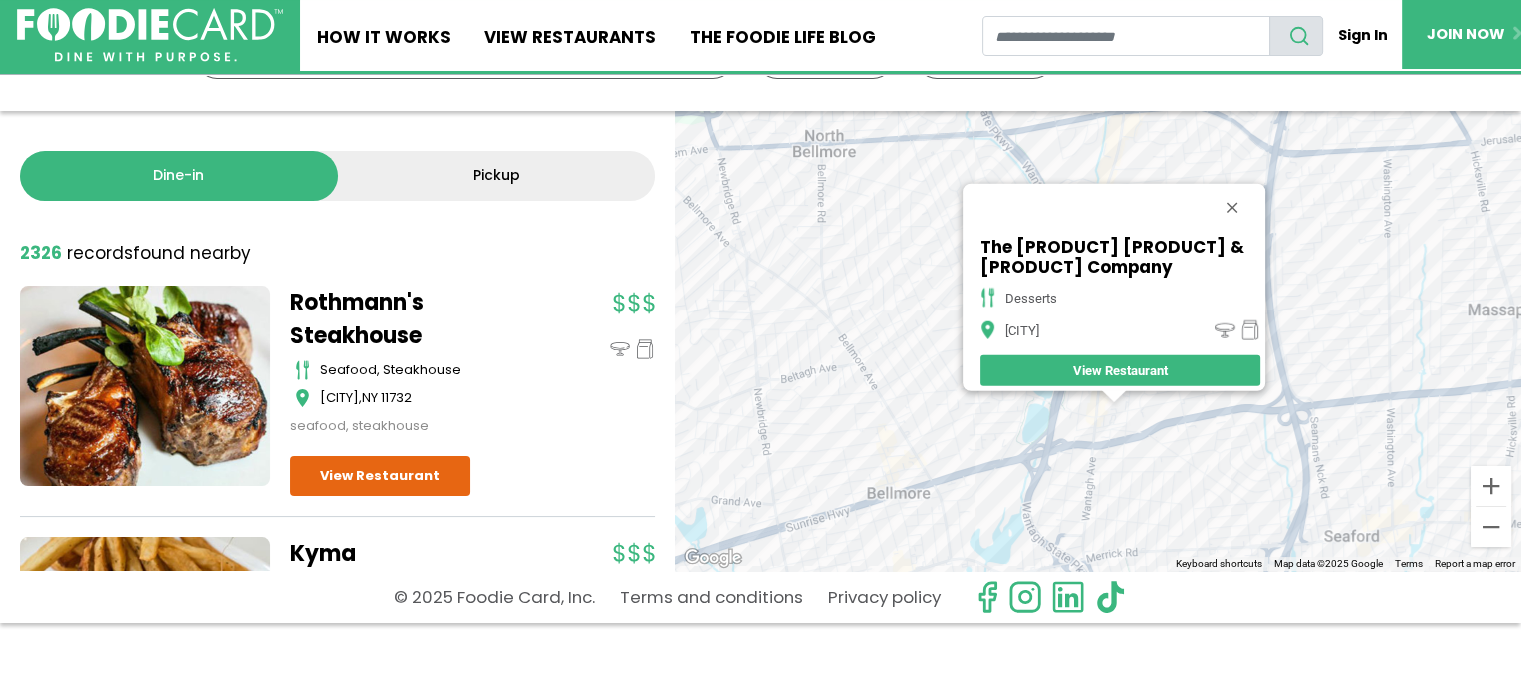 click on "To navigate, press the arrow keys. The Worst Cookie & Smoothie Company desserts [CITY] View Restaurant" at bounding box center [1098, 341] 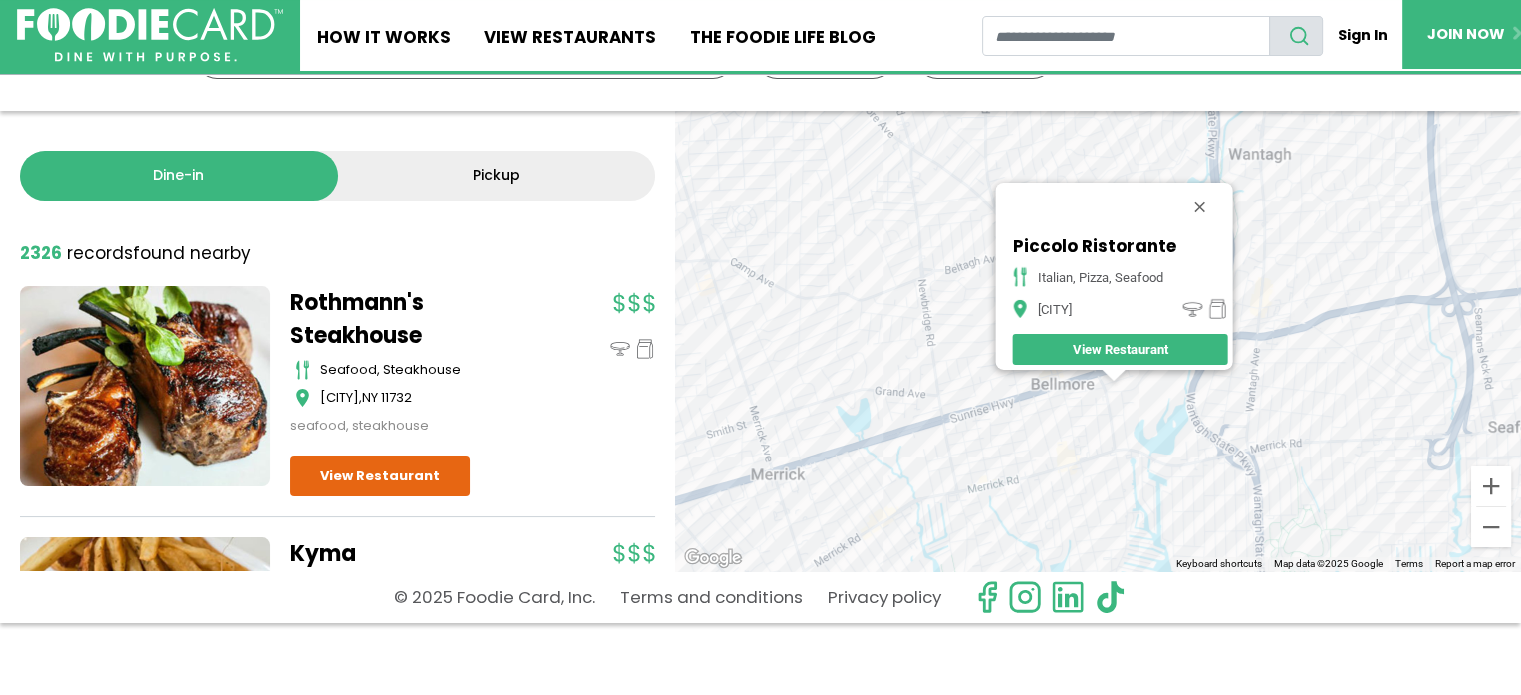 click on "To navigate, press the arrow keys. Piccolo Ristorante italian, pizza, seafood [CITY] View Restaurant" at bounding box center [1098, 341] 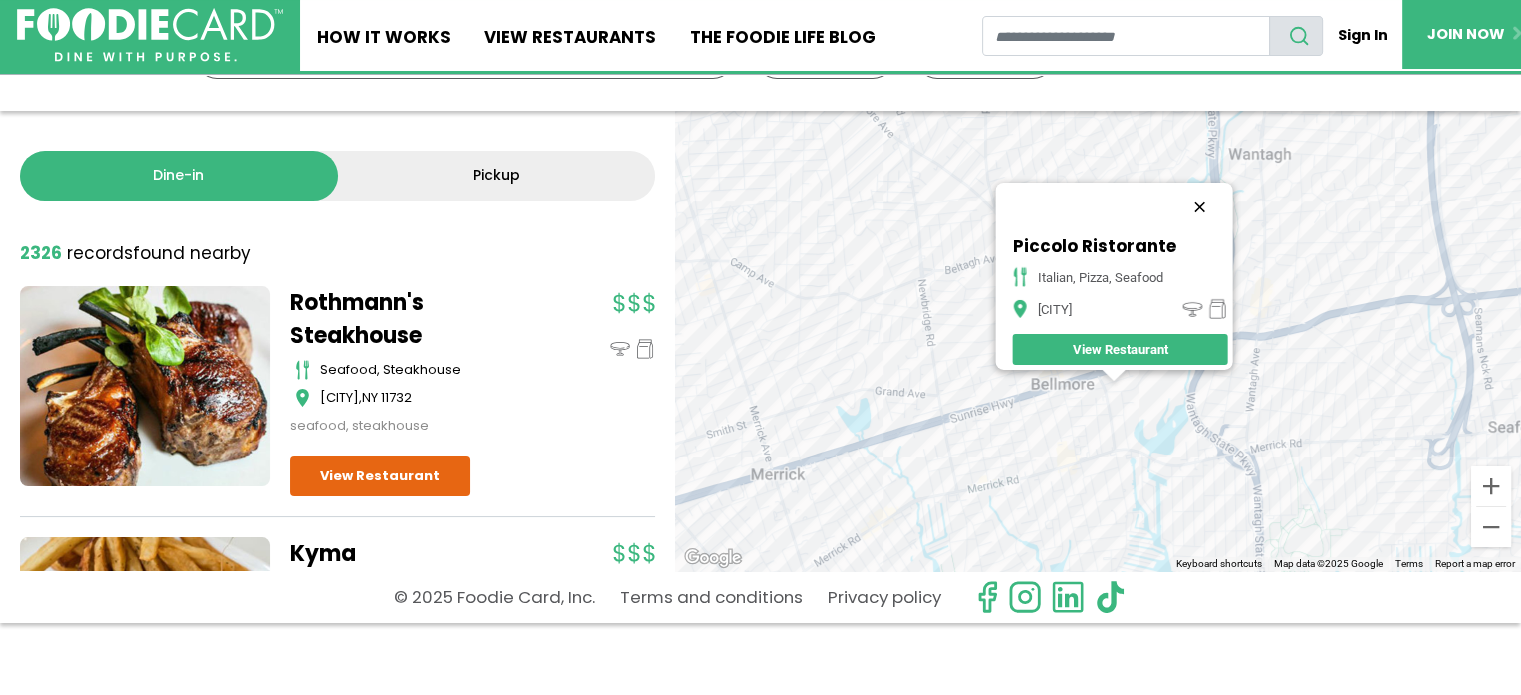 click at bounding box center (1200, 207) 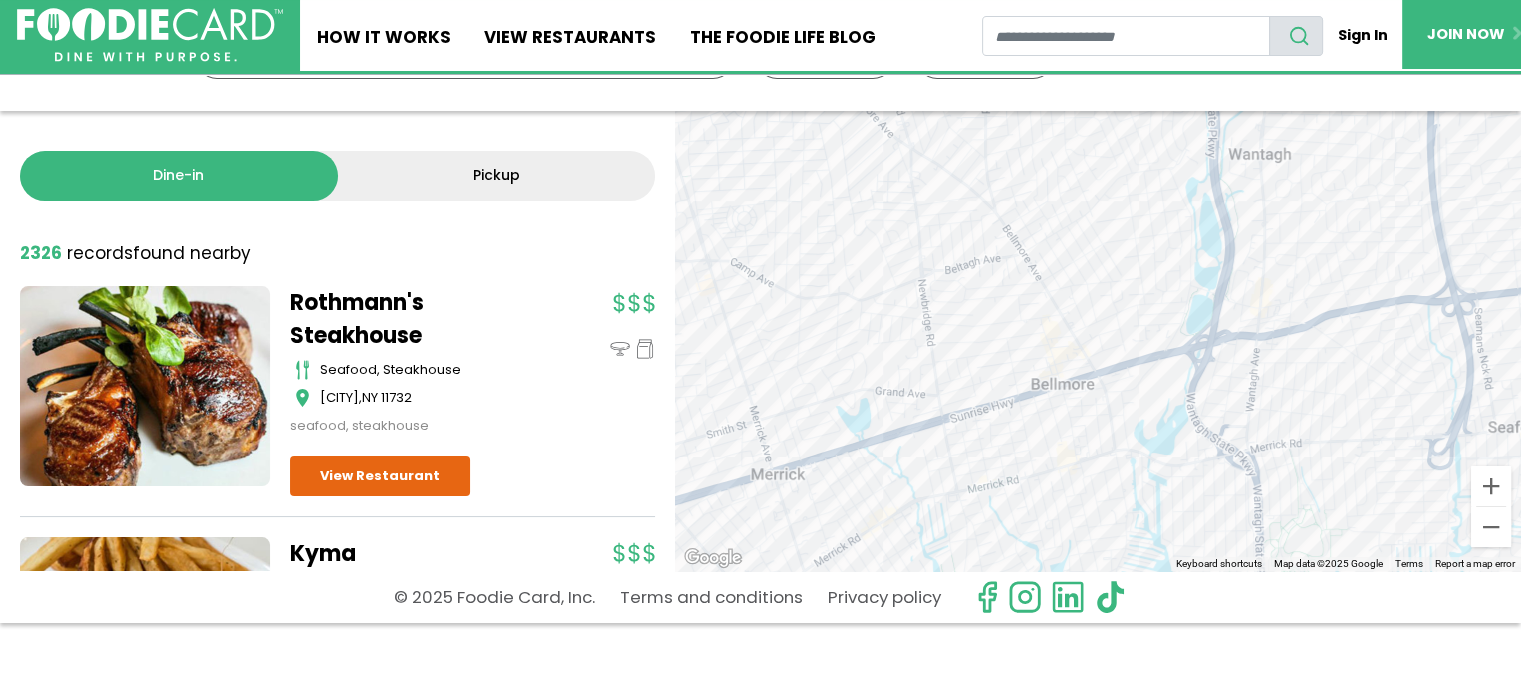 click on "To navigate, press the arrow keys." at bounding box center [1098, 341] 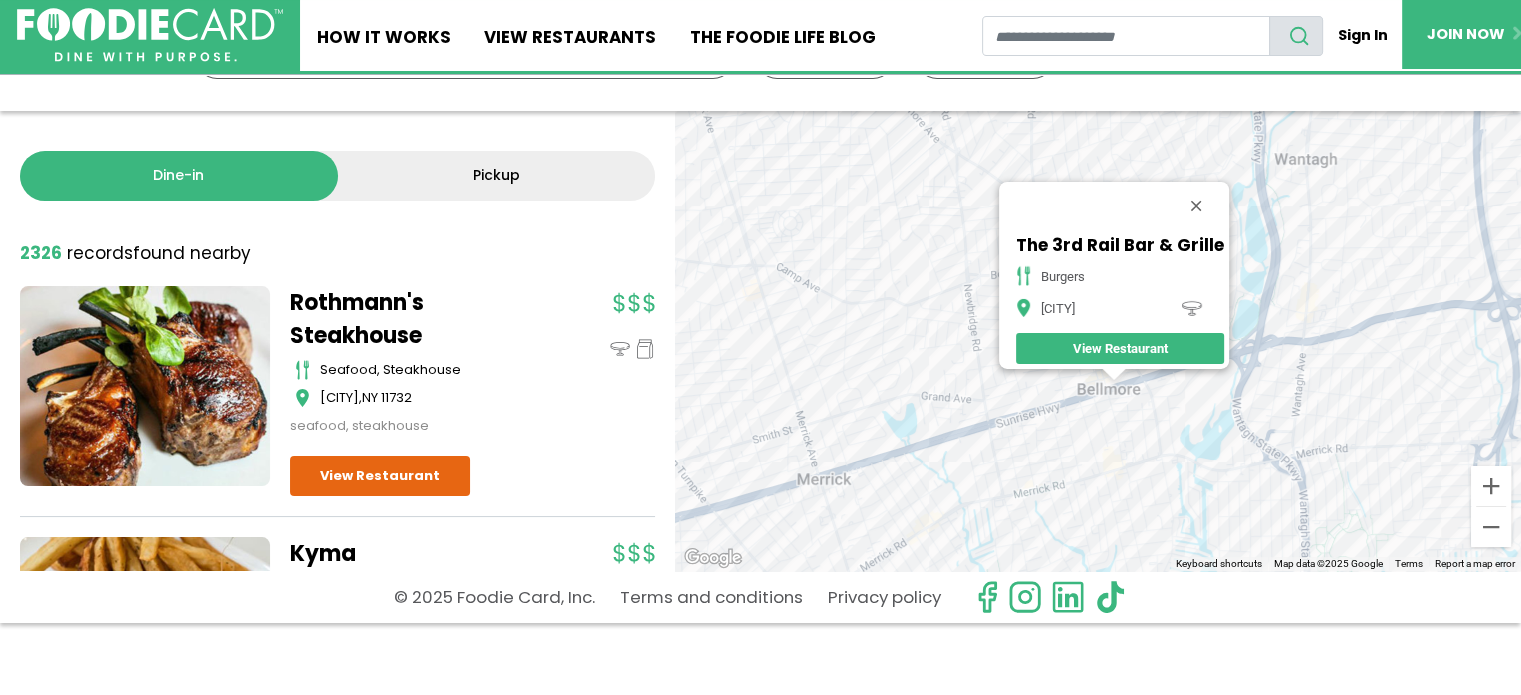 click on "To navigate, press the arrow keys. The 3rd Rail Bar & Grille burgers [CITY] View Restaurant" at bounding box center [1098, 341] 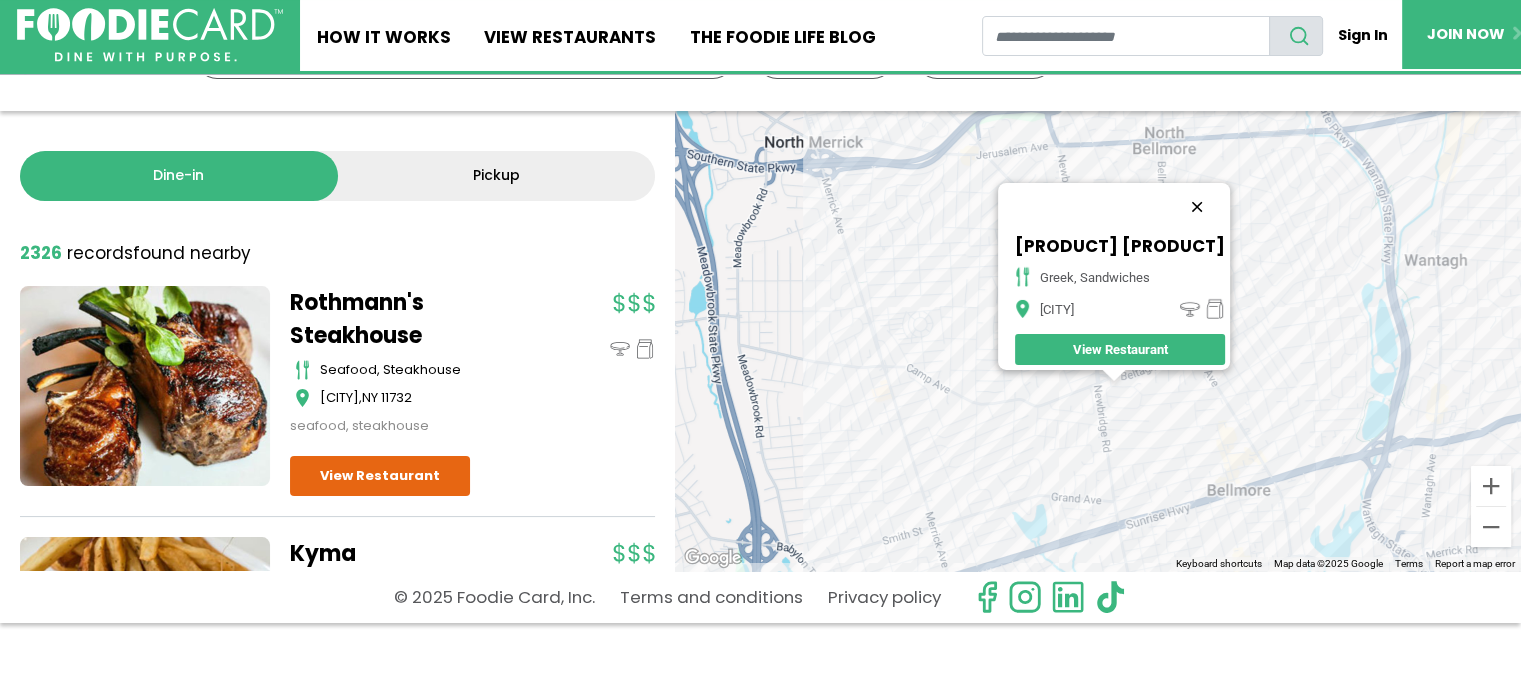 click at bounding box center [1197, 207] 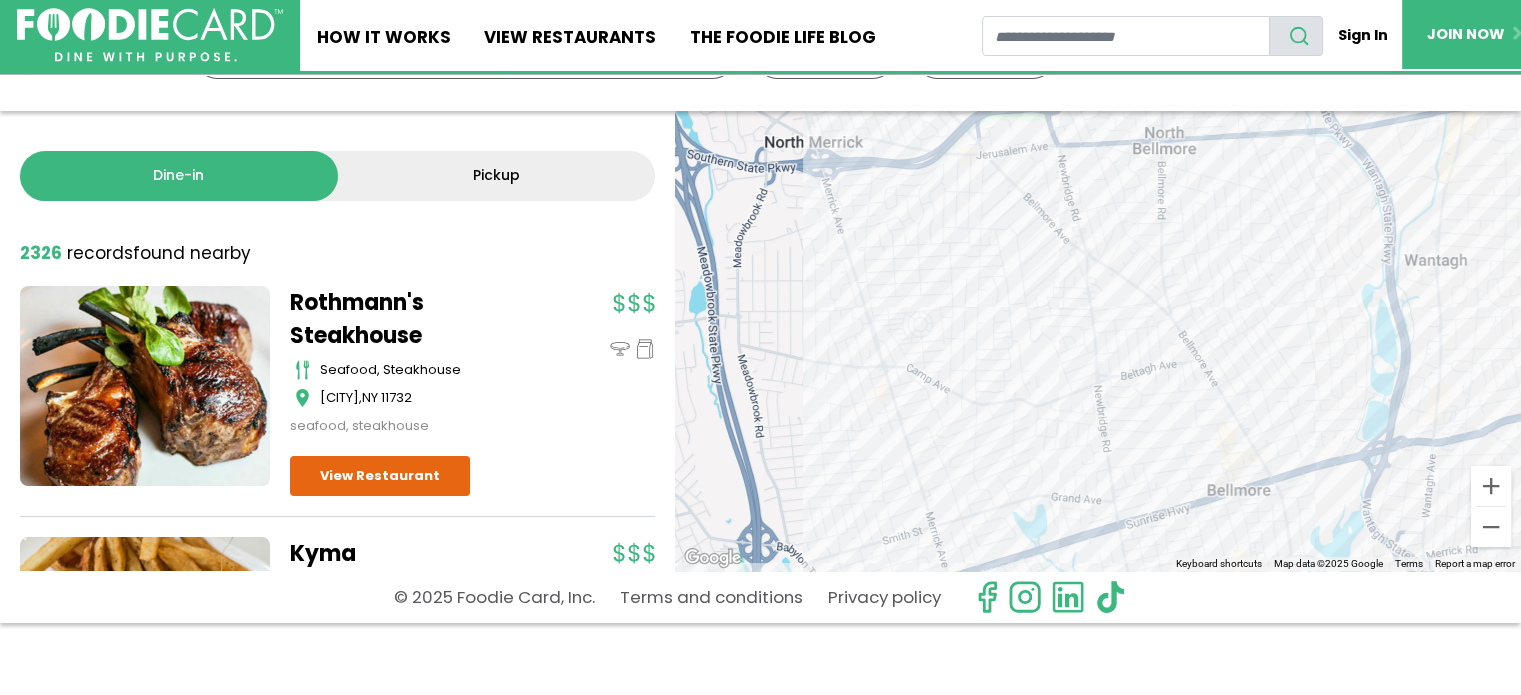 click on "To navigate, press the arrow keys." at bounding box center (1098, 341) 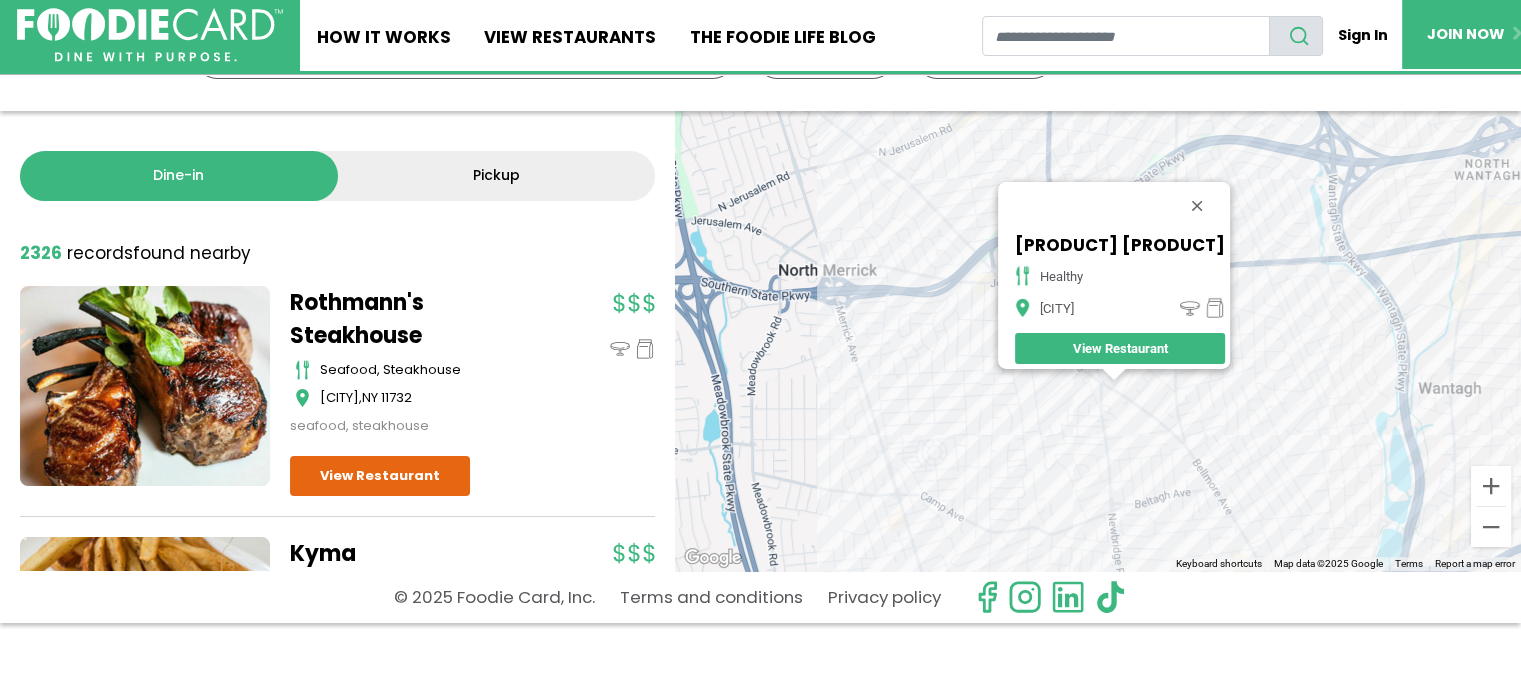 click on "To navigate, press the arrow keys. Purple Flamingo healthy [CITY] View Restaurant" at bounding box center [1098, 341] 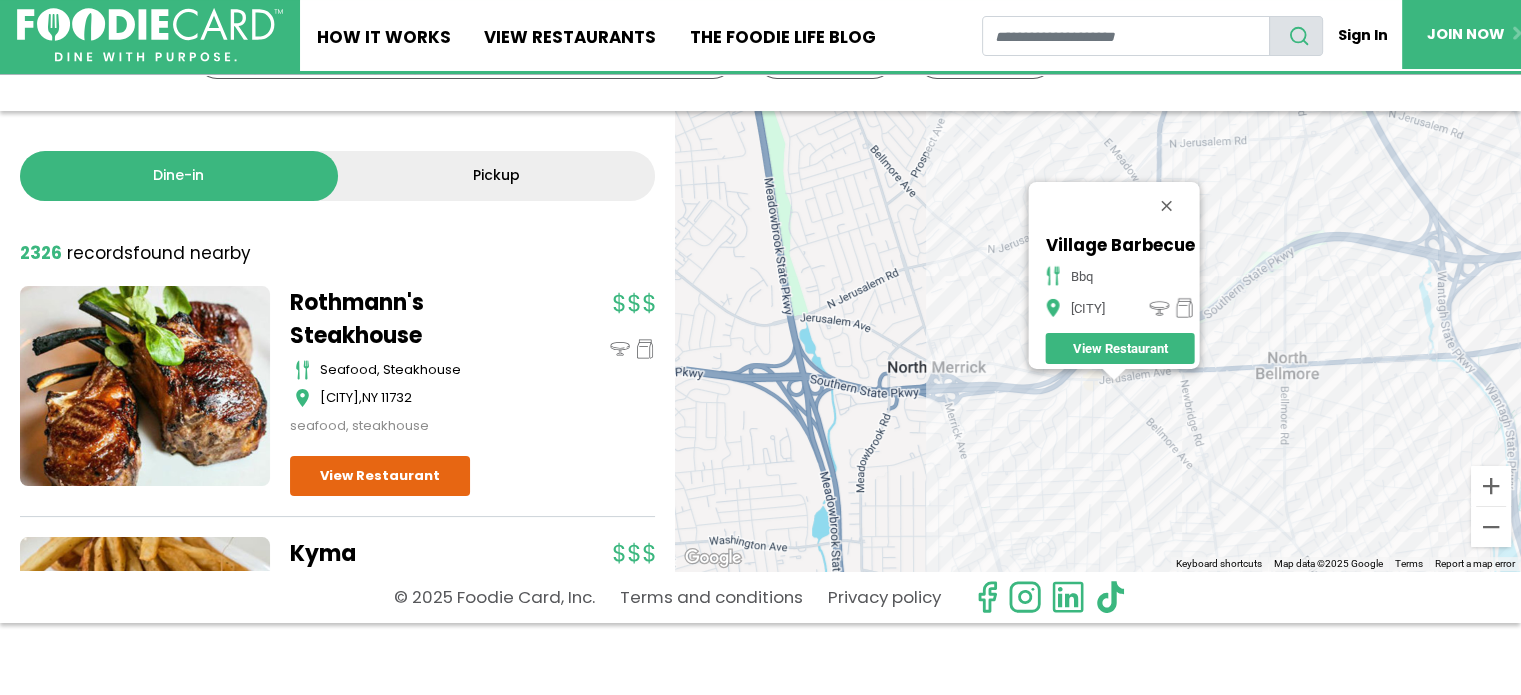 click on "To navigate, press the arrow keys. Village Barbecue bbq [CITY] View Restaurant" at bounding box center [1098, 341] 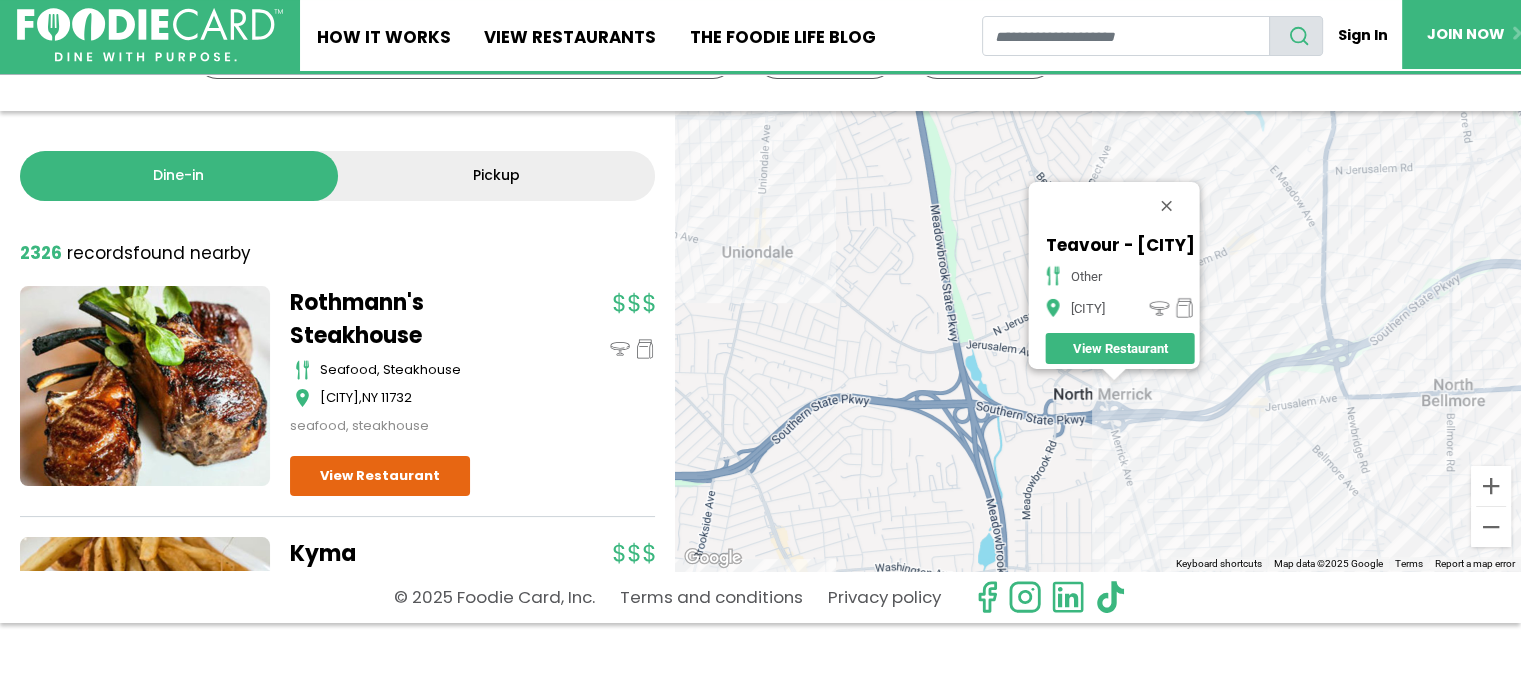 click on "To navigate, press the arrow keys. Teavour - [CITY] other [CITY] View Restaurant" at bounding box center [1098, 341] 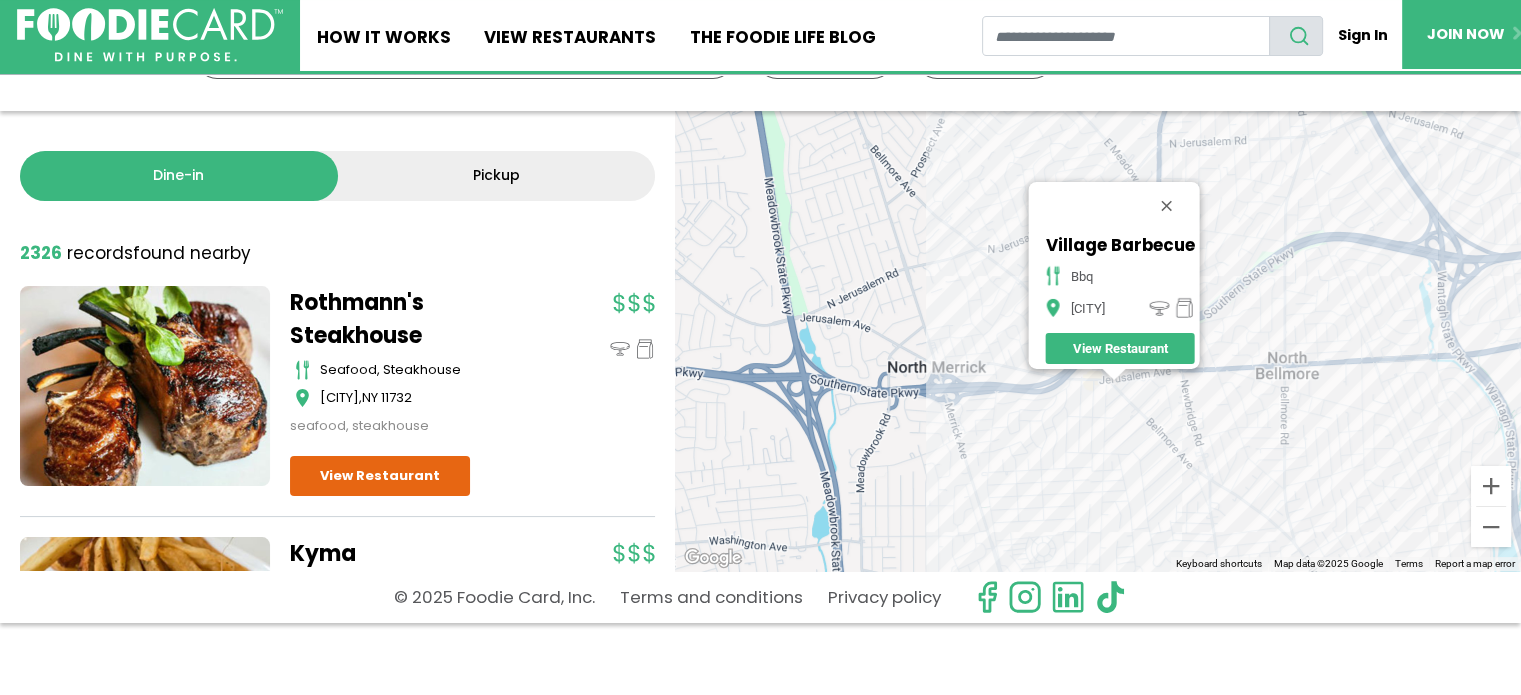 click on "To navigate, press the arrow keys. Village Barbecue bbq [CITY] View Restaurant" at bounding box center [1098, 341] 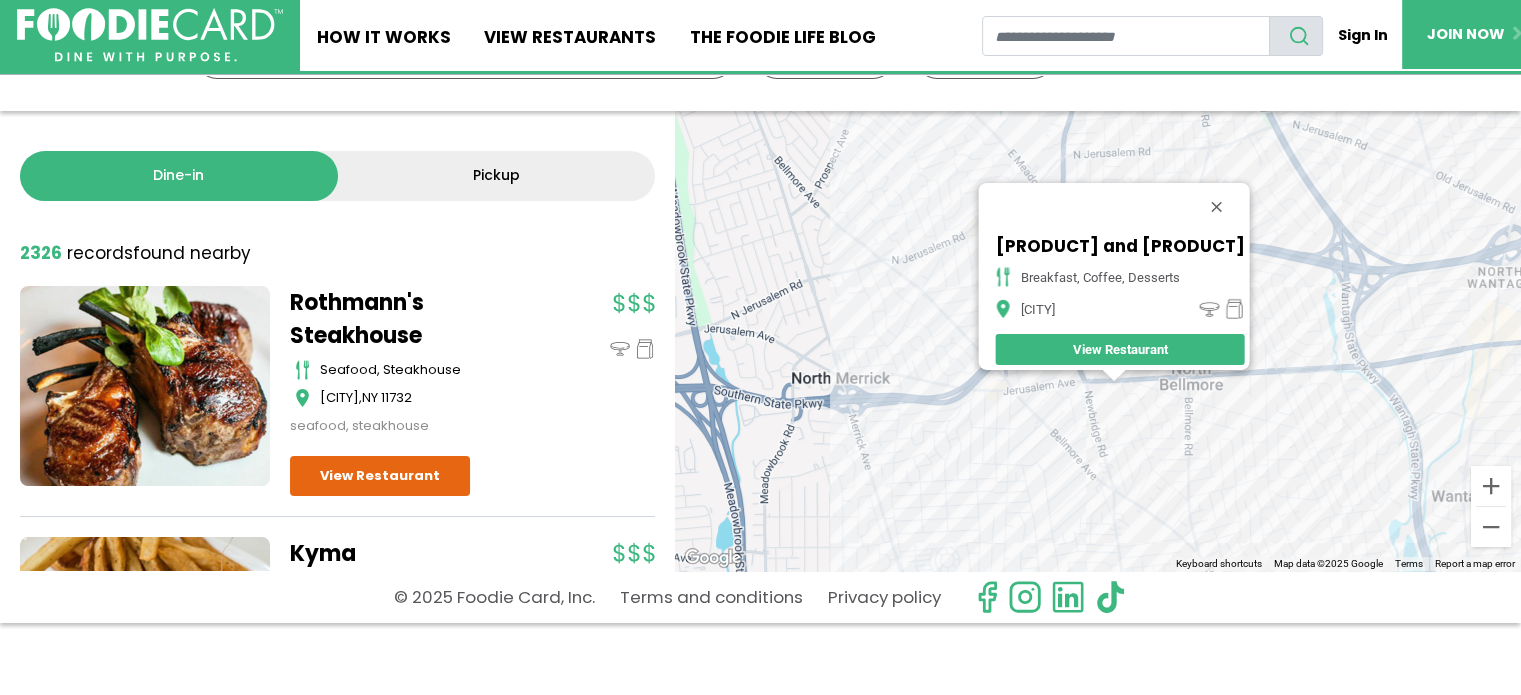 click on "To navigate, press the arrow keys. Cream Espresso Bar and Bakery Breakfast, Coffee, Desserts [CITY] View Restaurant" at bounding box center [1098, 341] 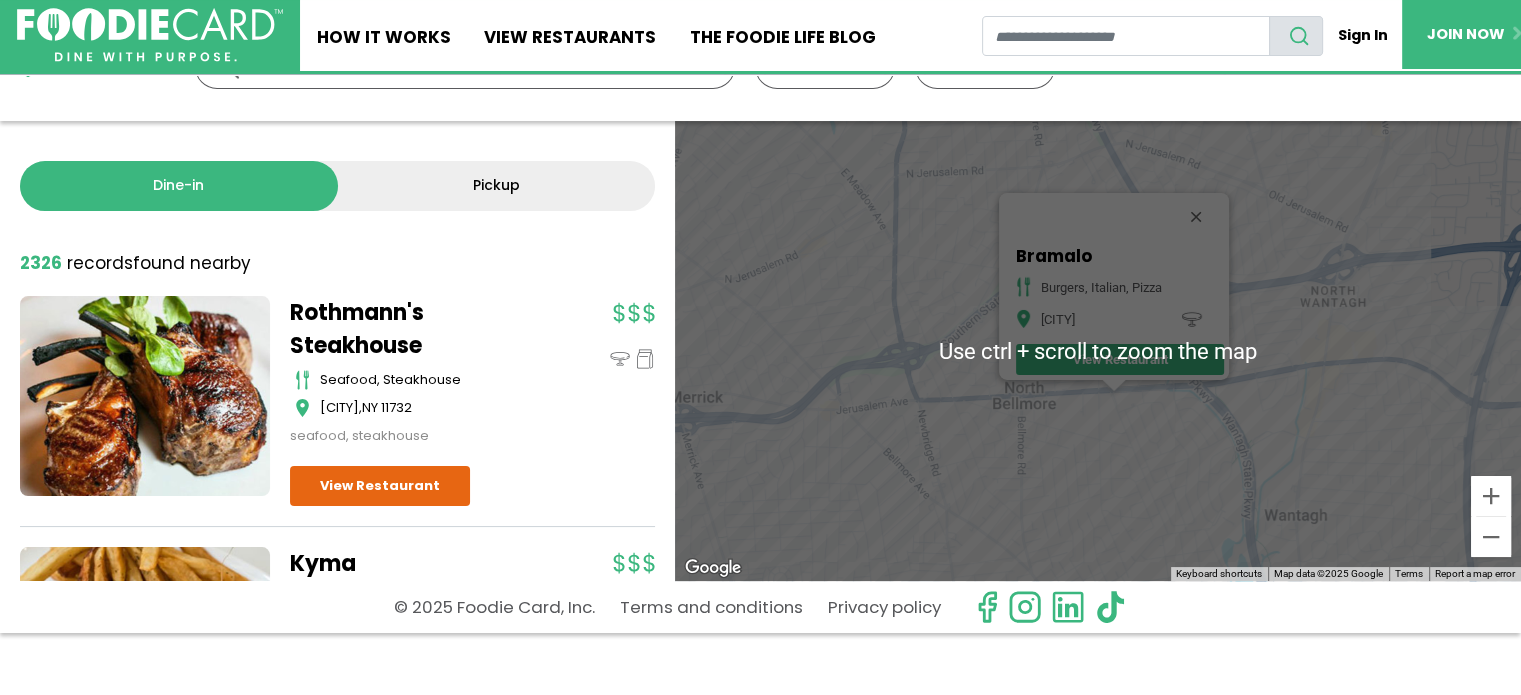 scroll, scrollTop: 0, scrollLeft: 0, axis: both 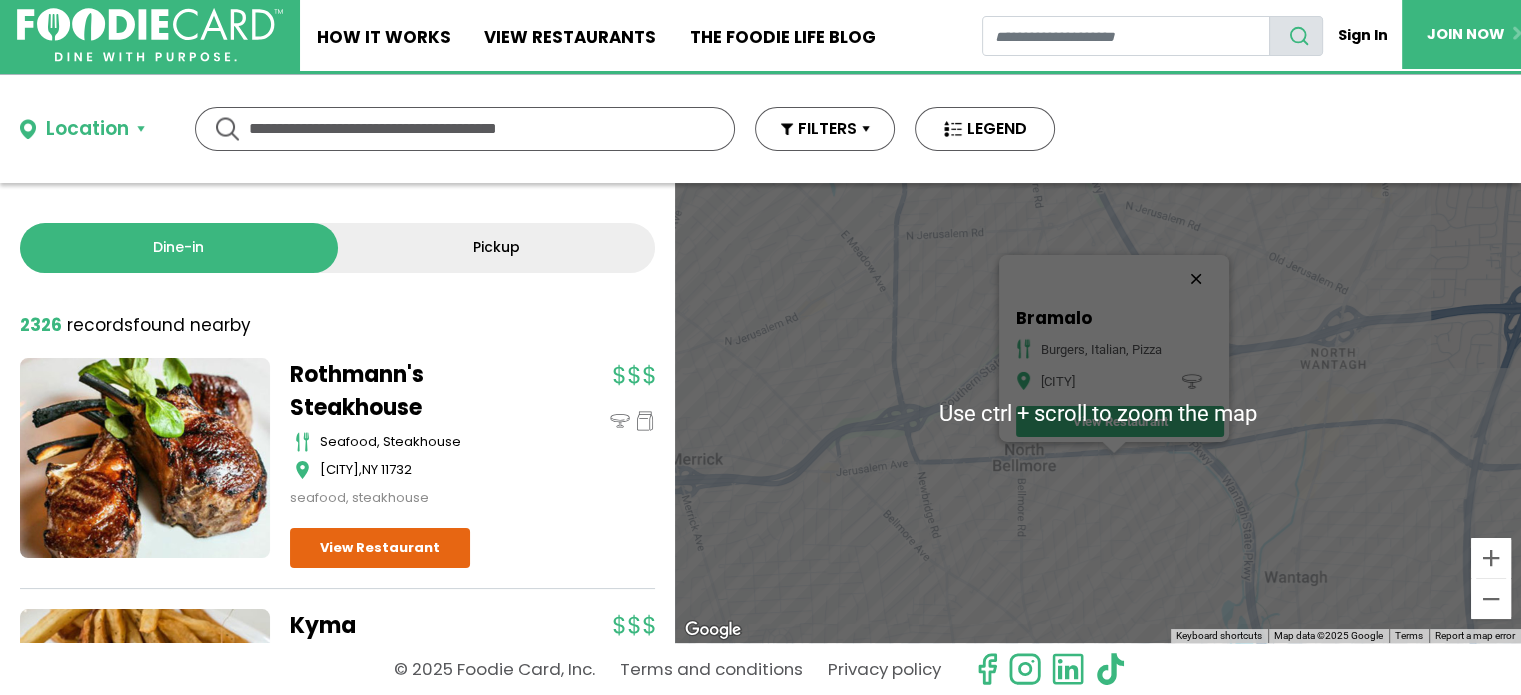 click at bounding box center (1196, 279) 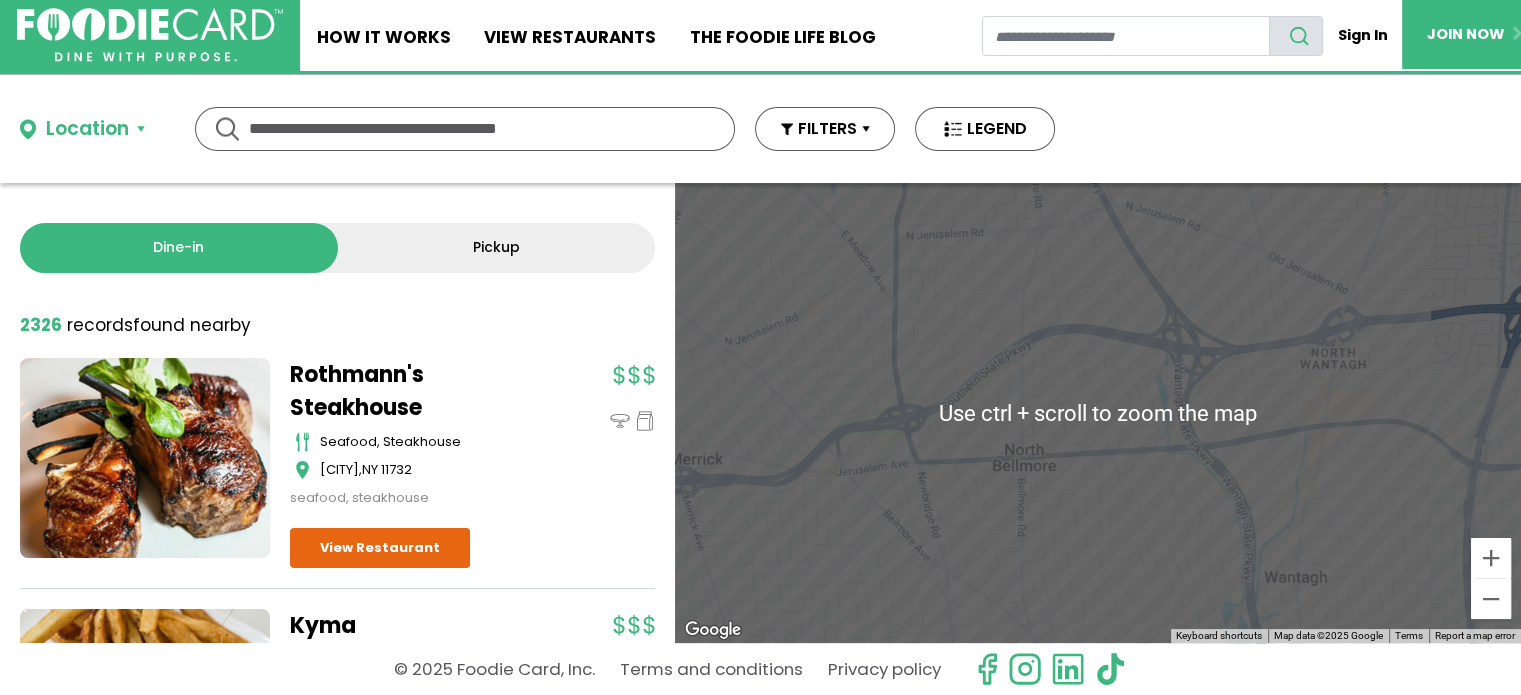 click on "To navigate, press the arrow keys." at bounding box center (1098, 413) 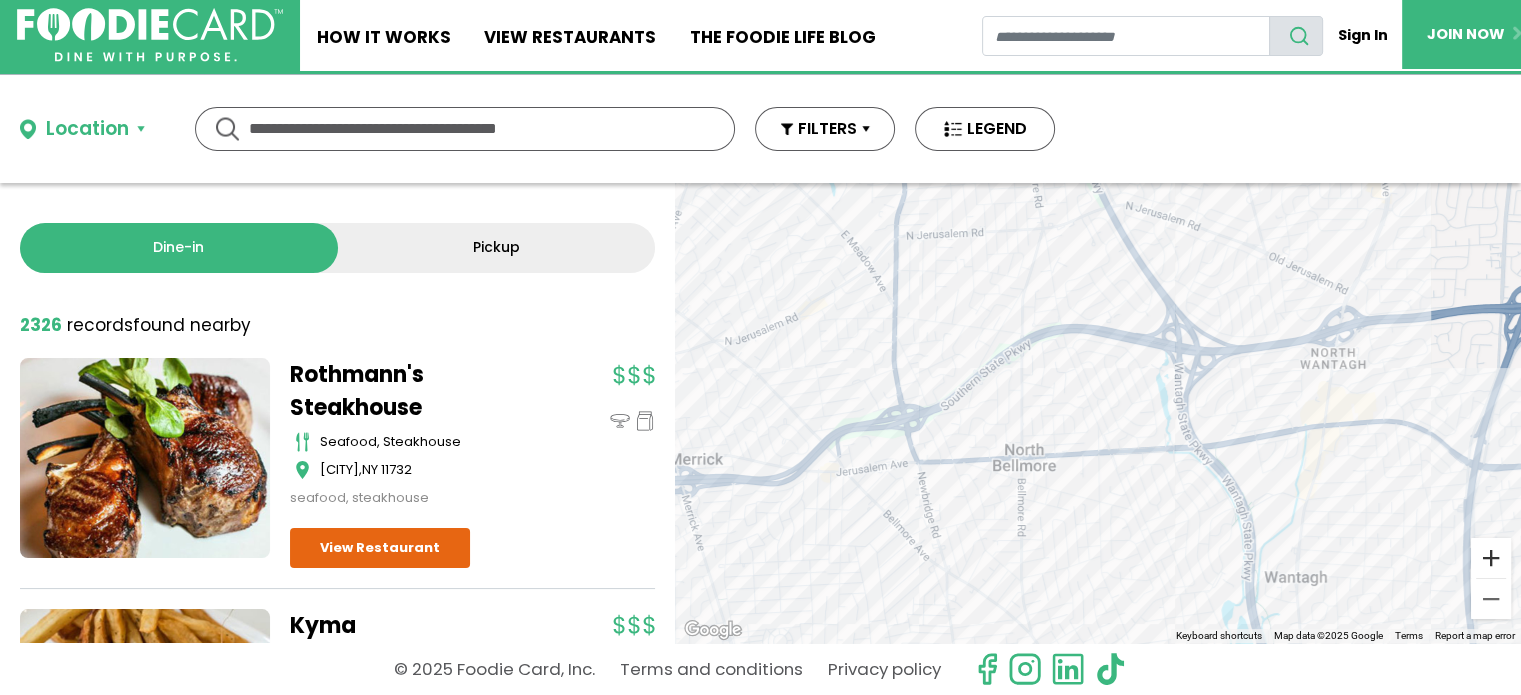 click at bounding box center (1491, 558) 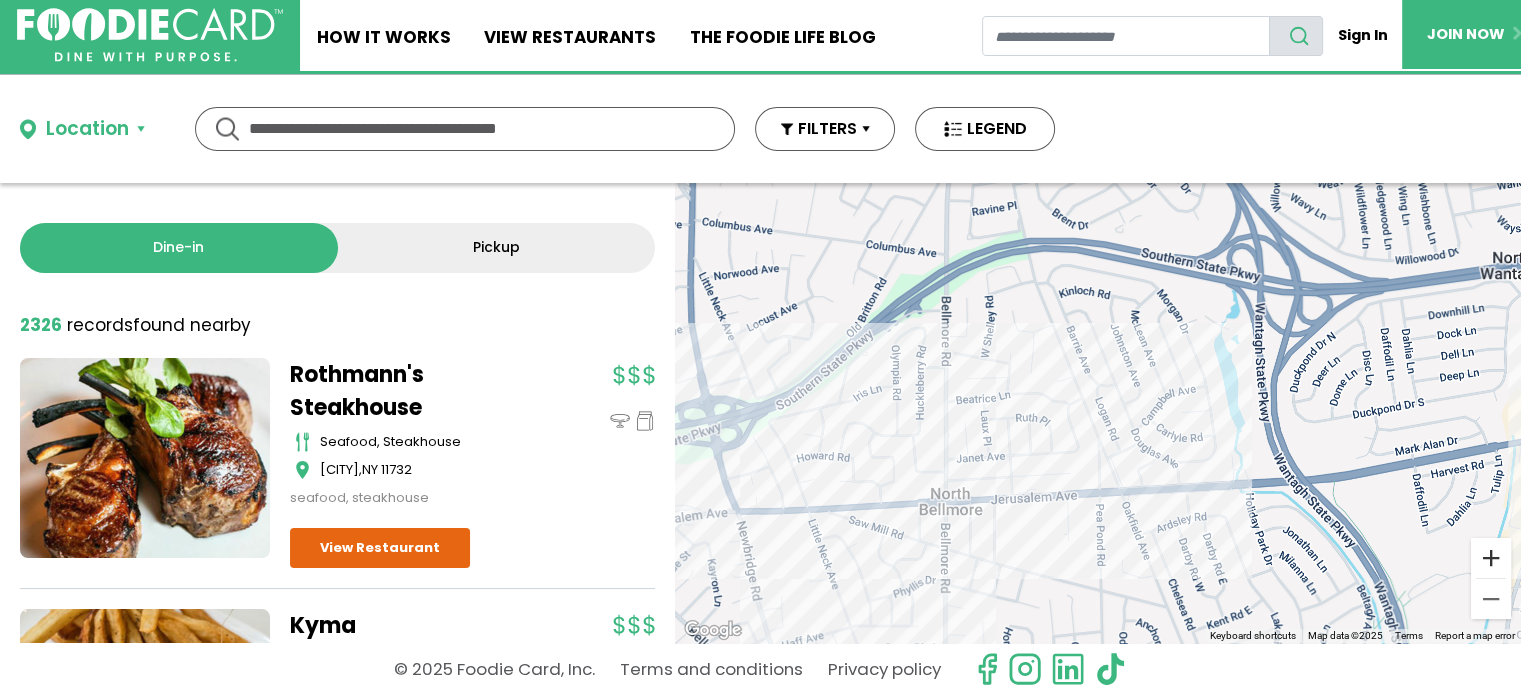 click at bounding box center (1491, 558) 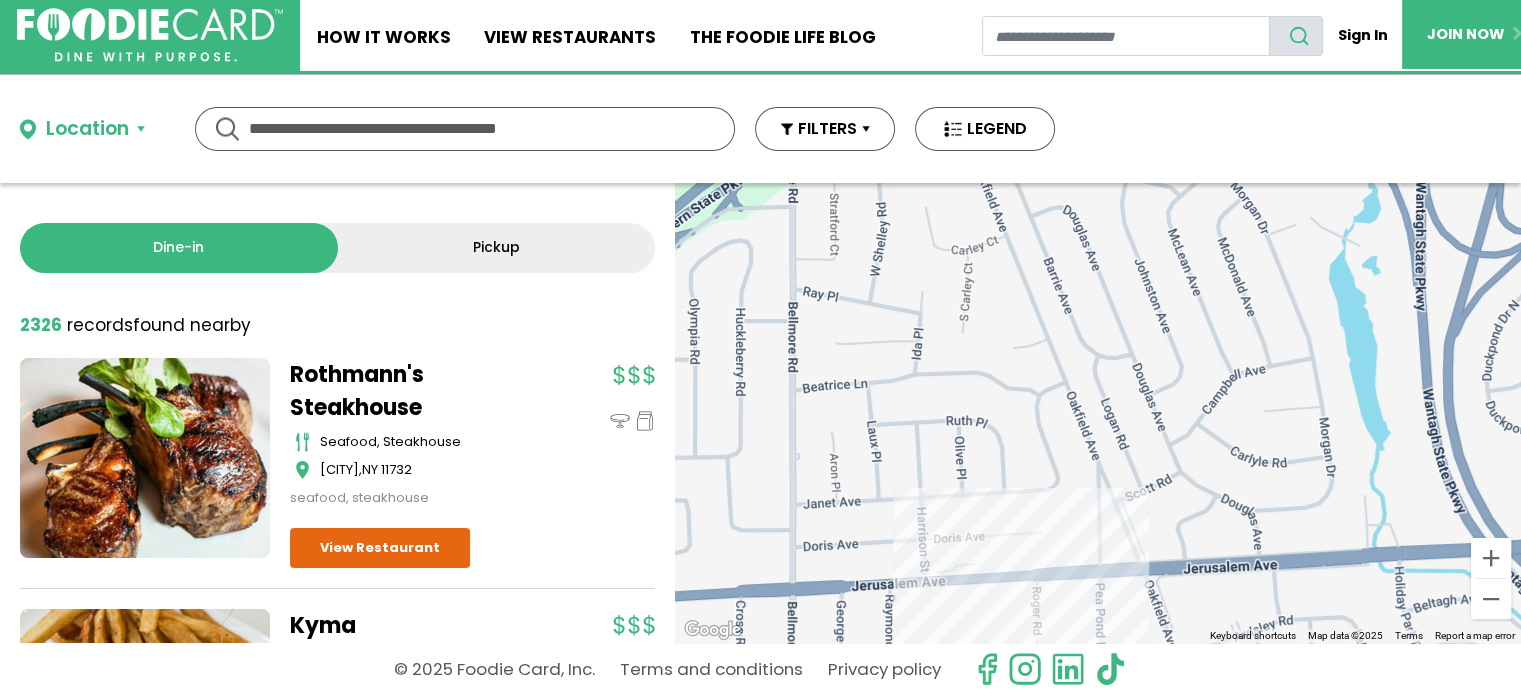click on "To navigate, press the arrow keys." at bounding box center (1098, 413) 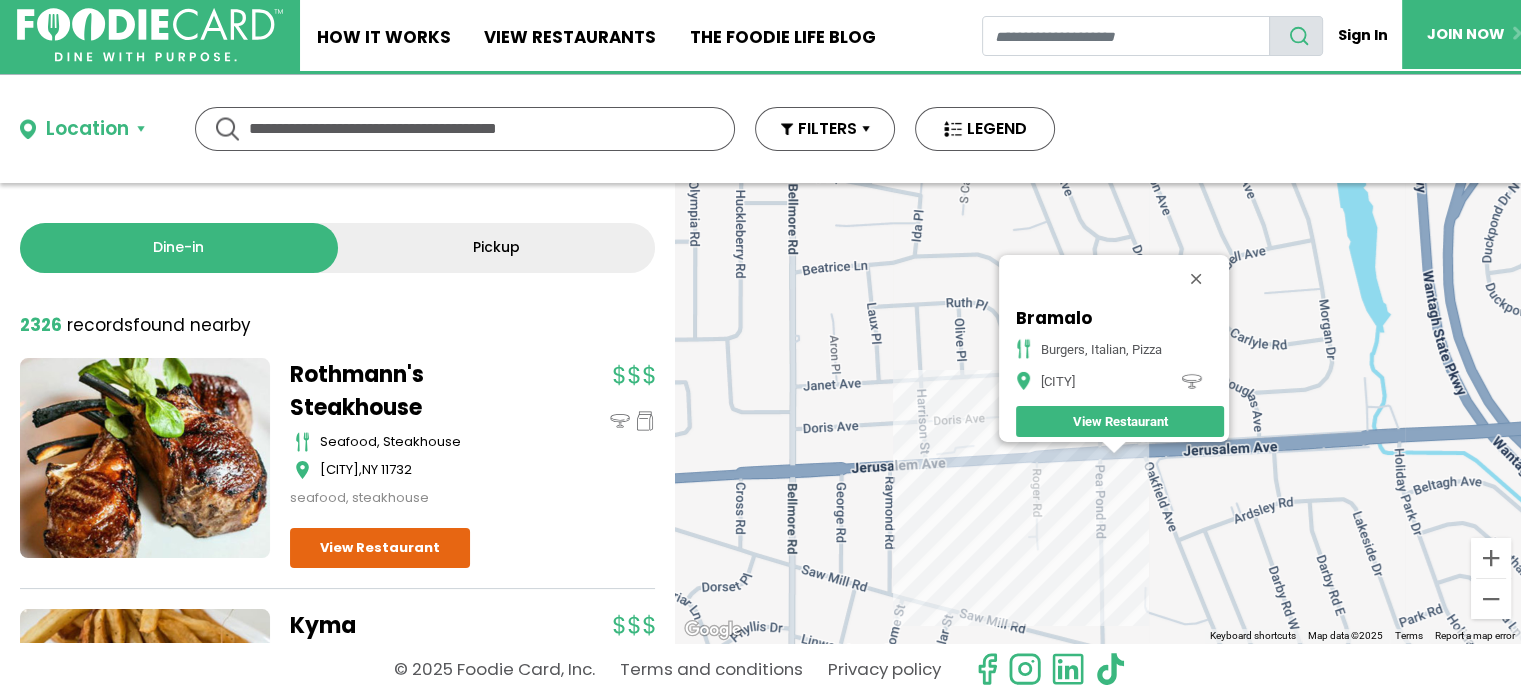 click on "To navigate, press the arrow keys. Bramalo burgers, italian, pizza [CITY] View Restaurant" at bounding box center (1098, 413) 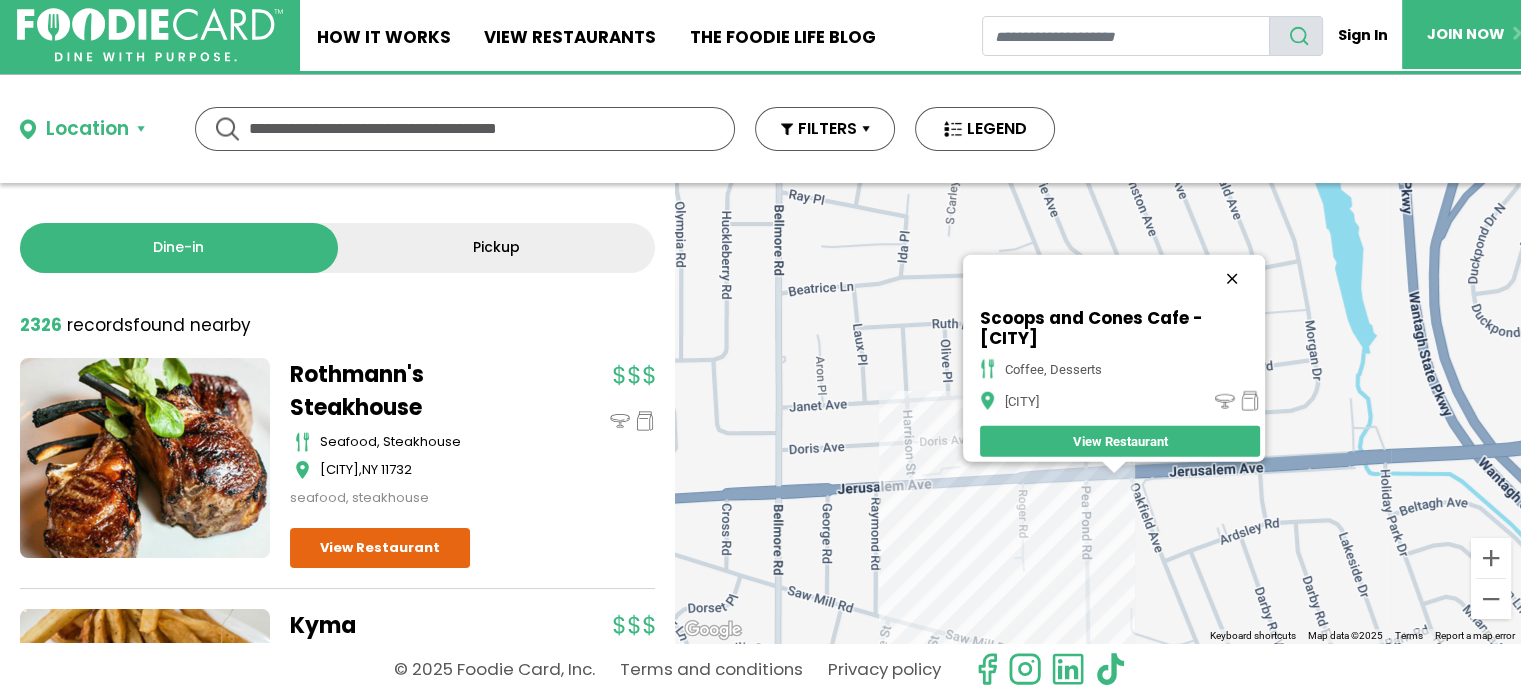 click at bounding box center (1232, 279) 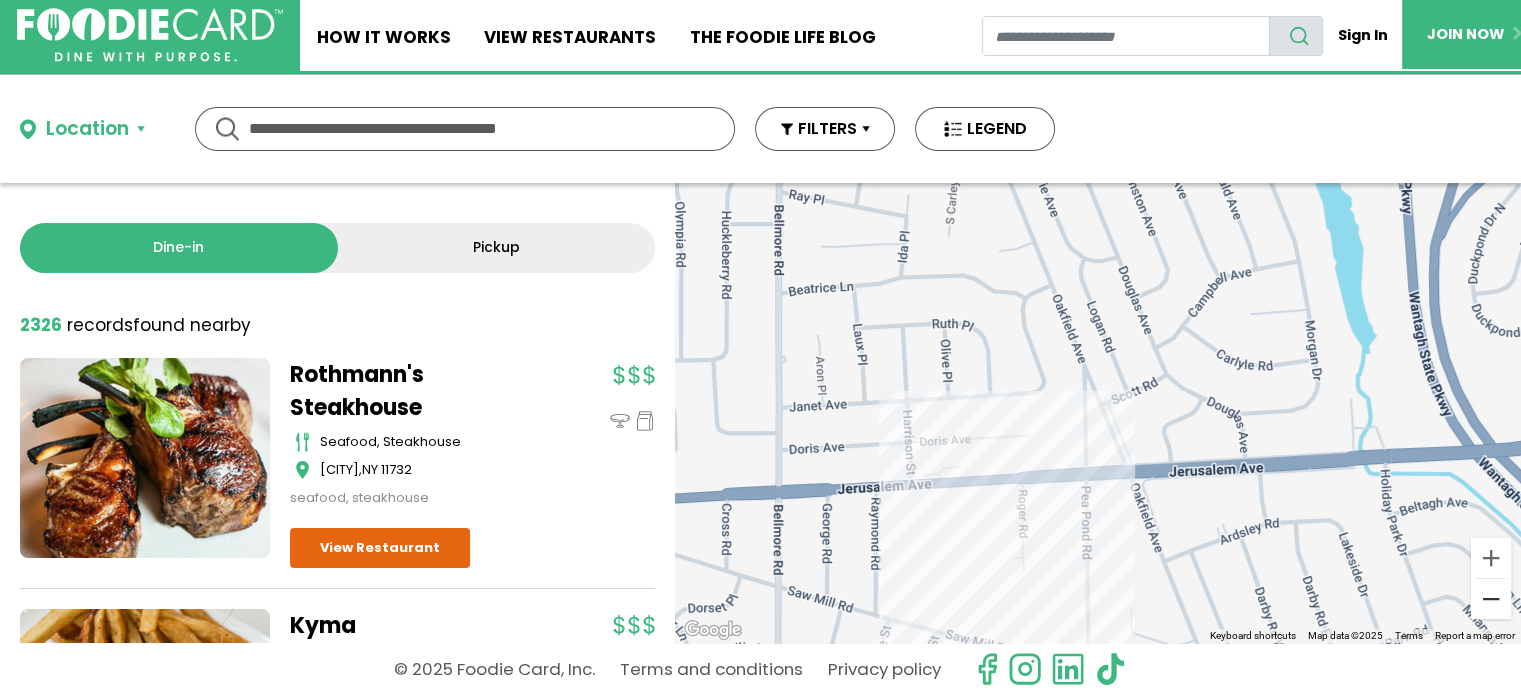 click at bounding box center [1491, 599] 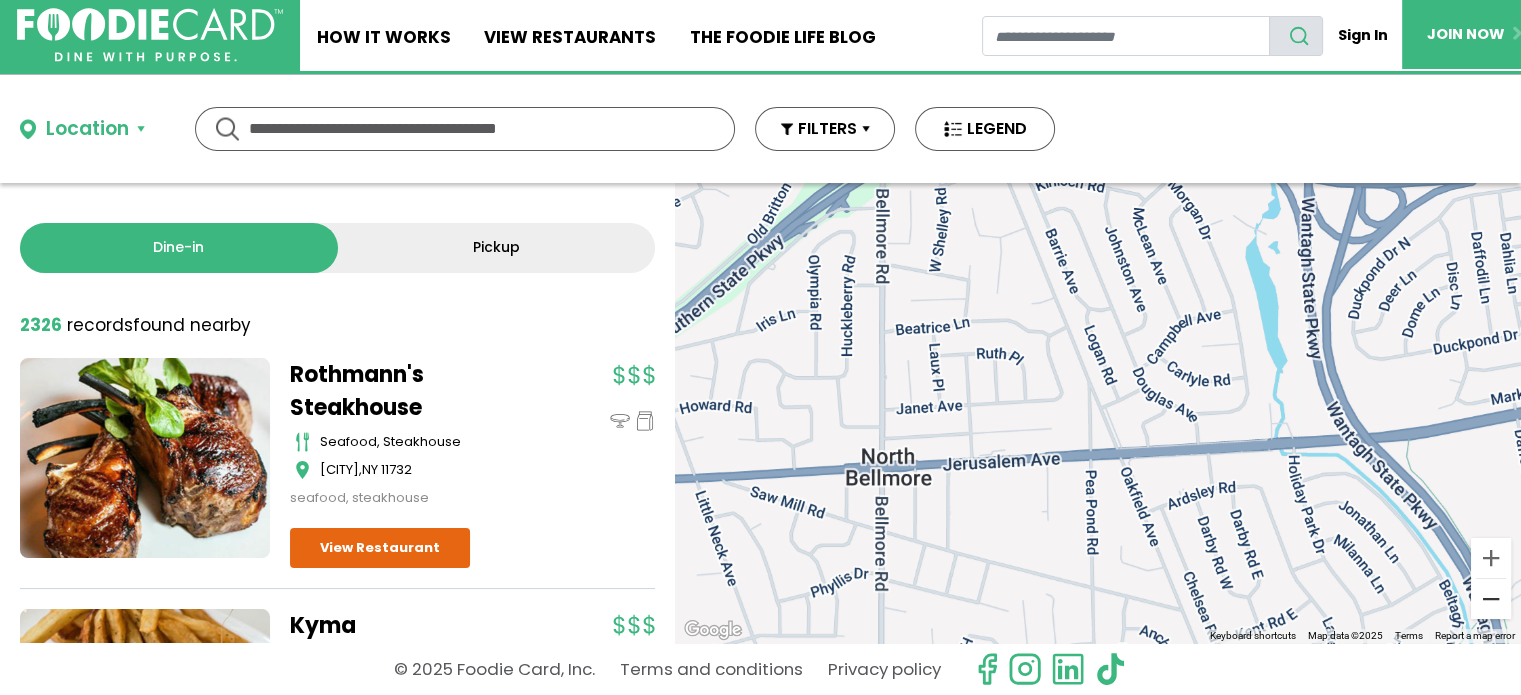click at bounding box center (1491, 599) 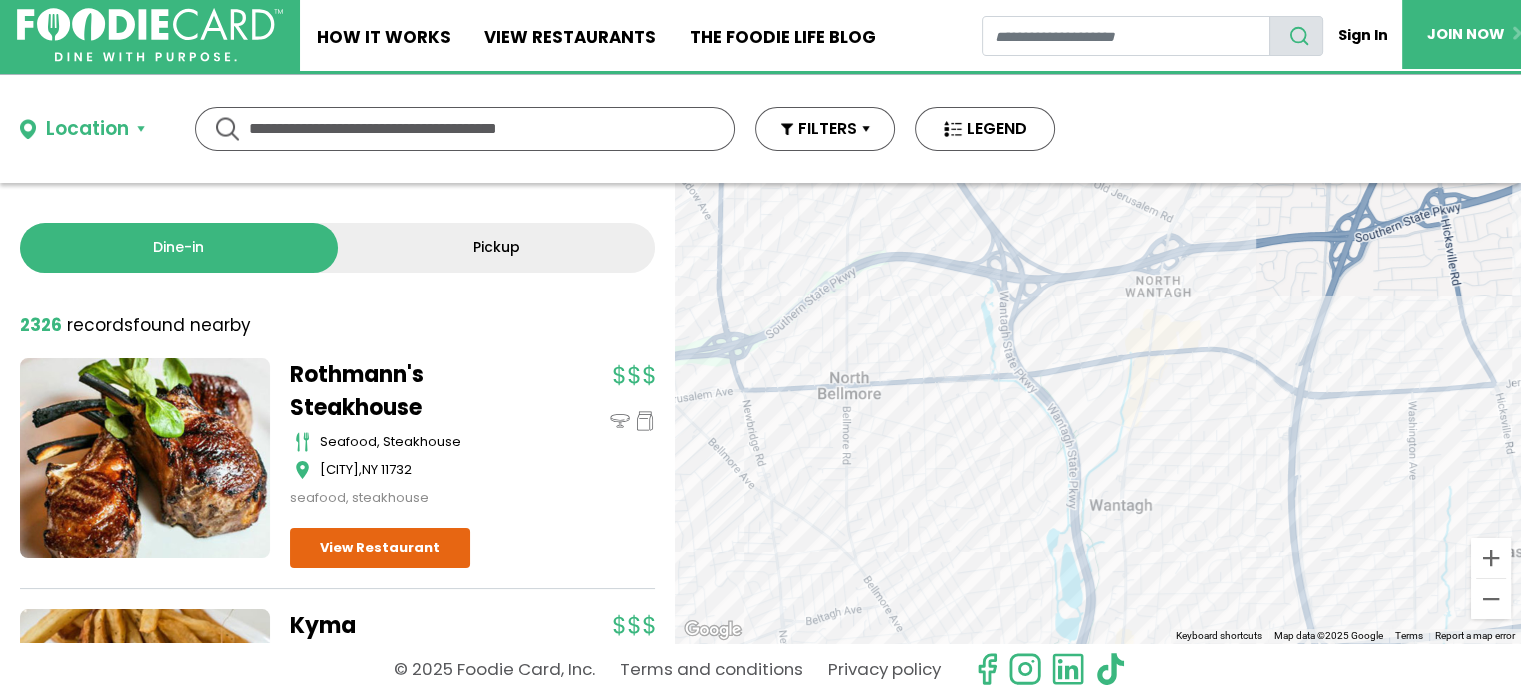 drag, startPoint x: 1346, startPoint y: 466, endPoint x: 1292, endPoint y: 451, distance: 56.044624 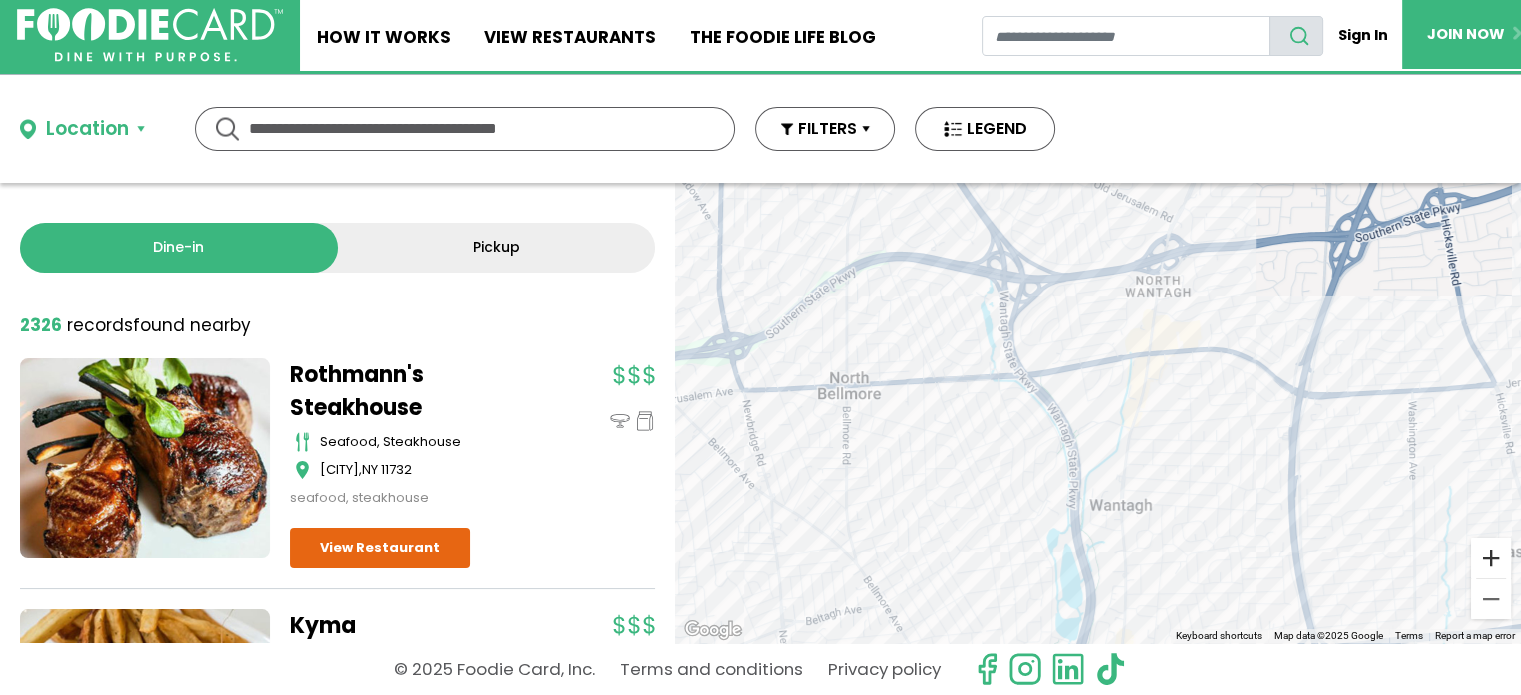 click at bounding box center (1491, 558) 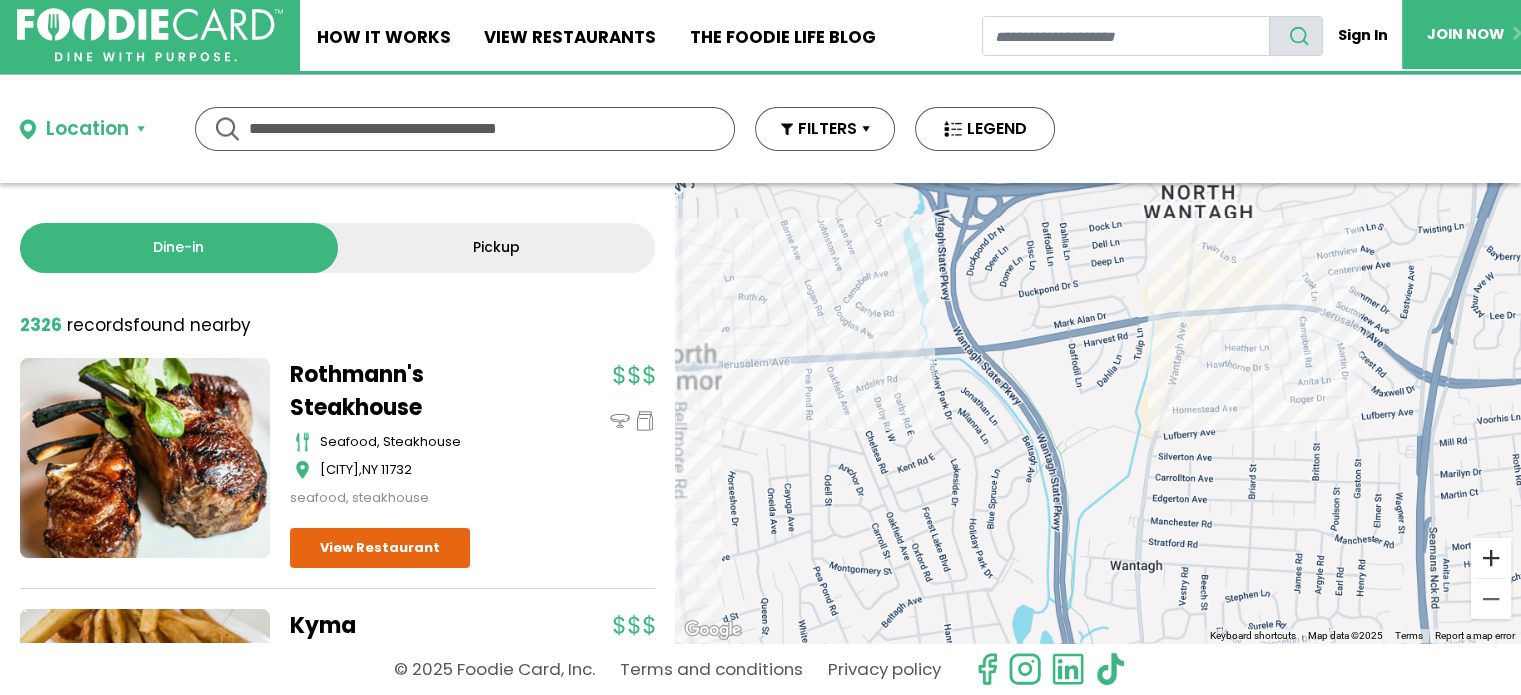 click at bounding box center (1491, 558) 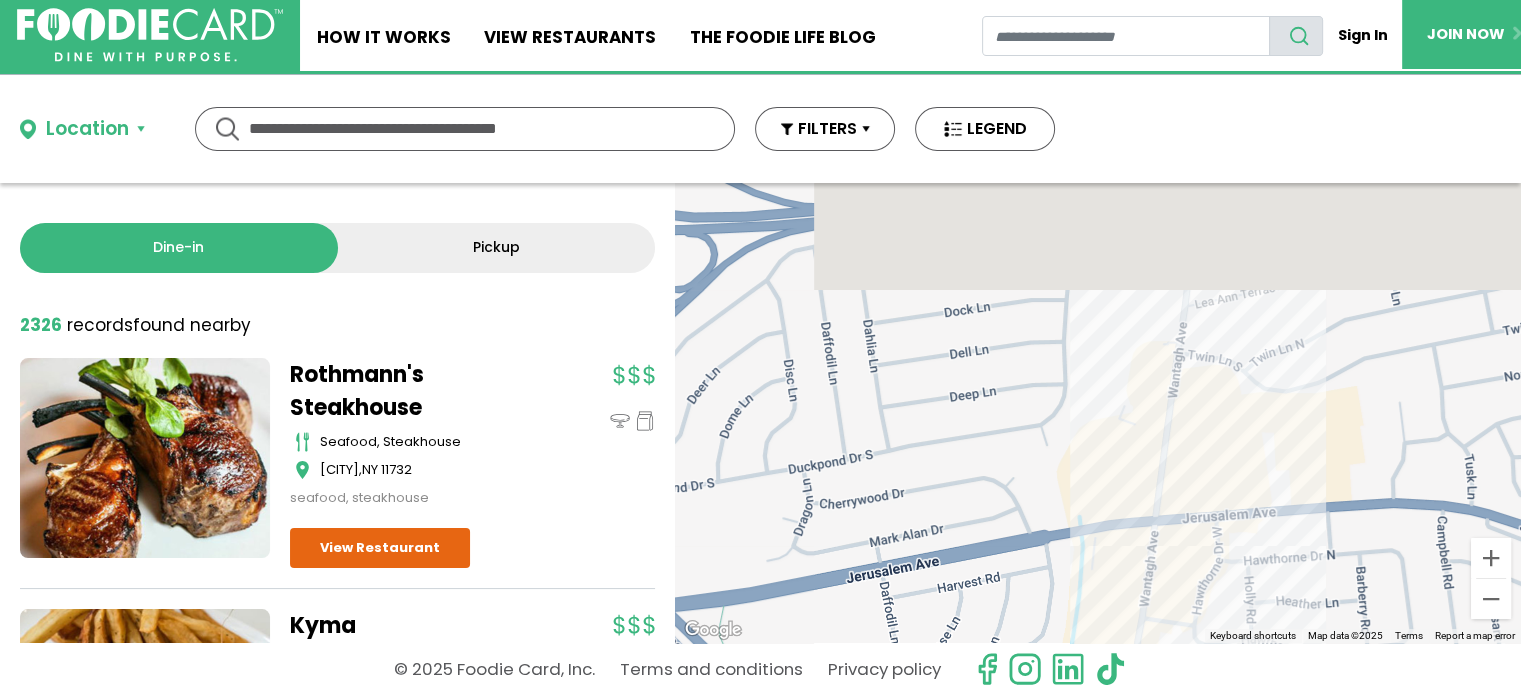 drag, startPoint x: 1420, startPoint y: 329, endPoint x: 1268, endPoint y: 705, distance: 405.56134 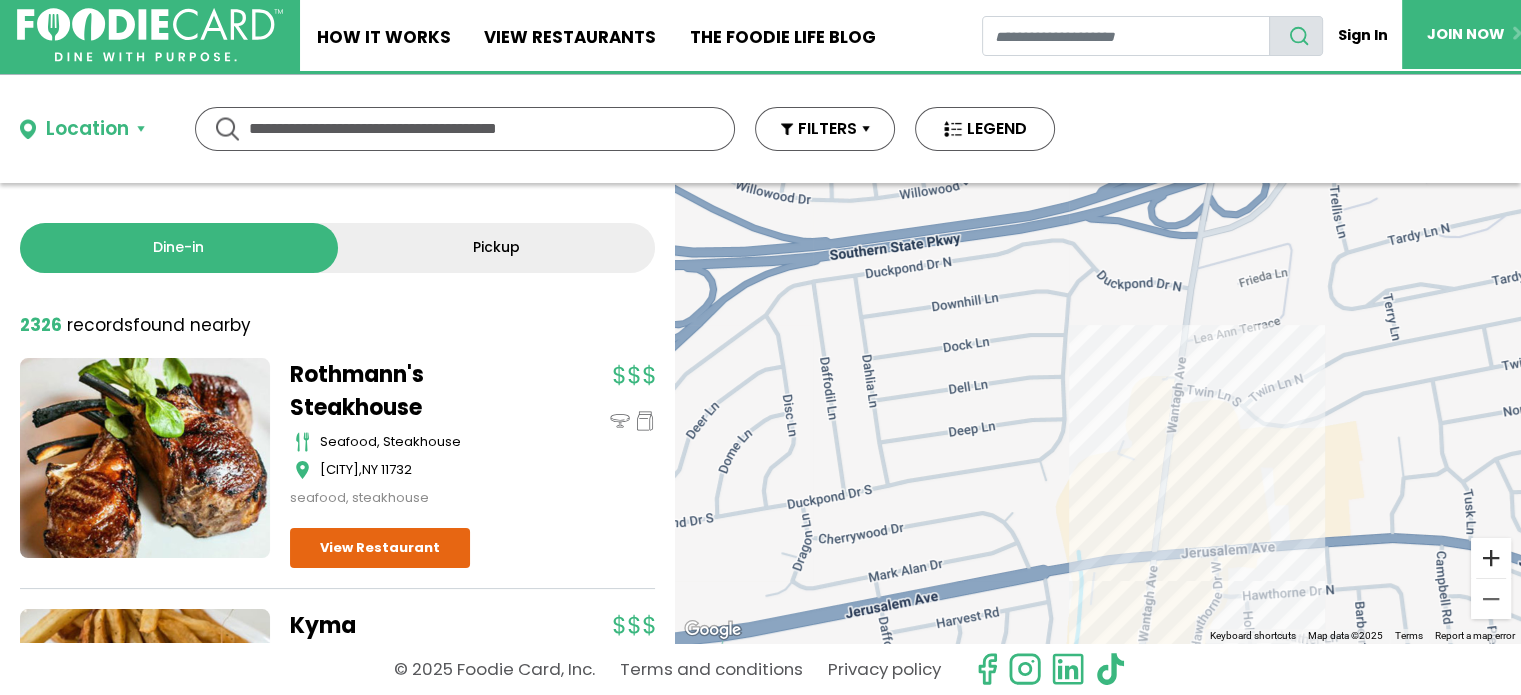 click at bounding box center [1491, 558] 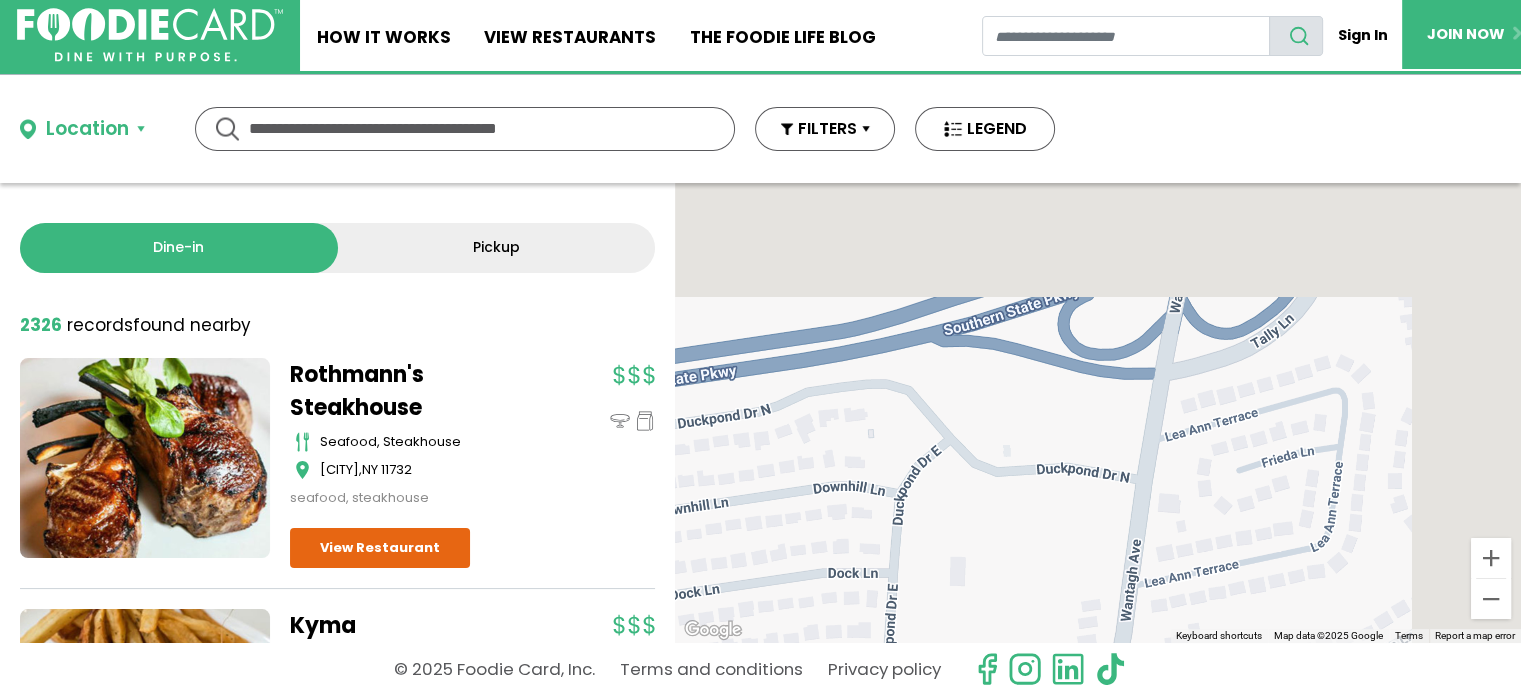 drag, startPoint x: 1395, startPoint y: 377, endPoint x: 1254, endPoint y: 698, distance: 350.60233 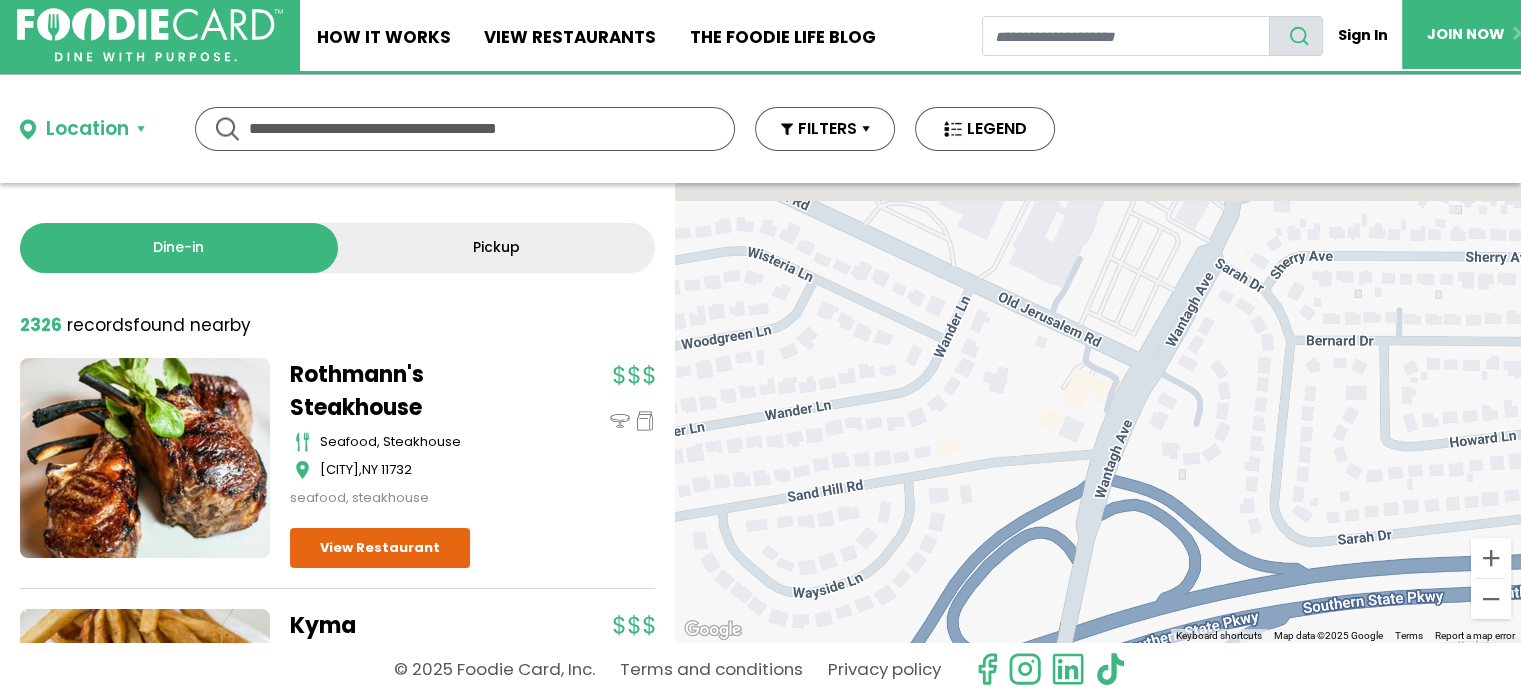 drag, startPoint x: 1274, startPoint y: 383, endPoint x: 1208, endPoint y: 659, distance: 283.78162 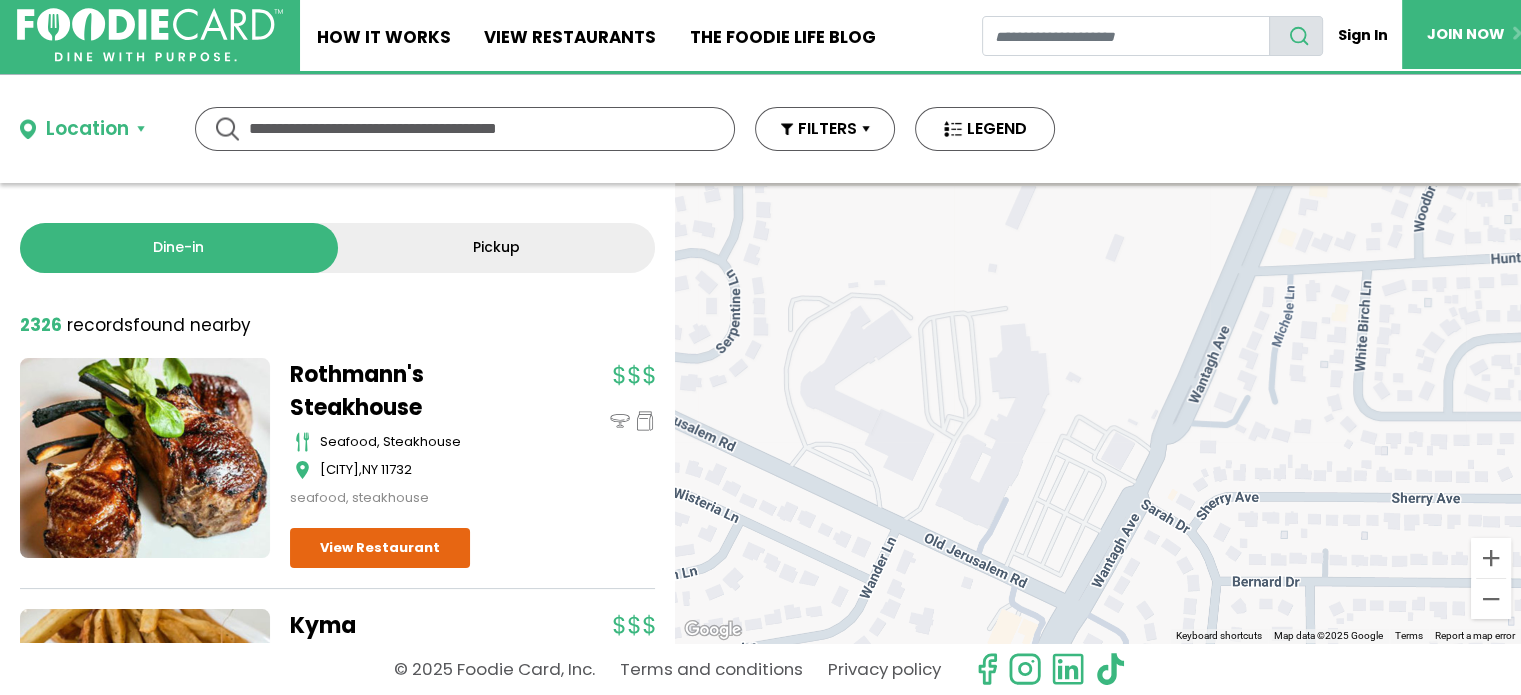 drag, startPoint x: 1306, startPoint y: 371, endPoint x: 1228, endPoint y: 627, distance: 267.61914 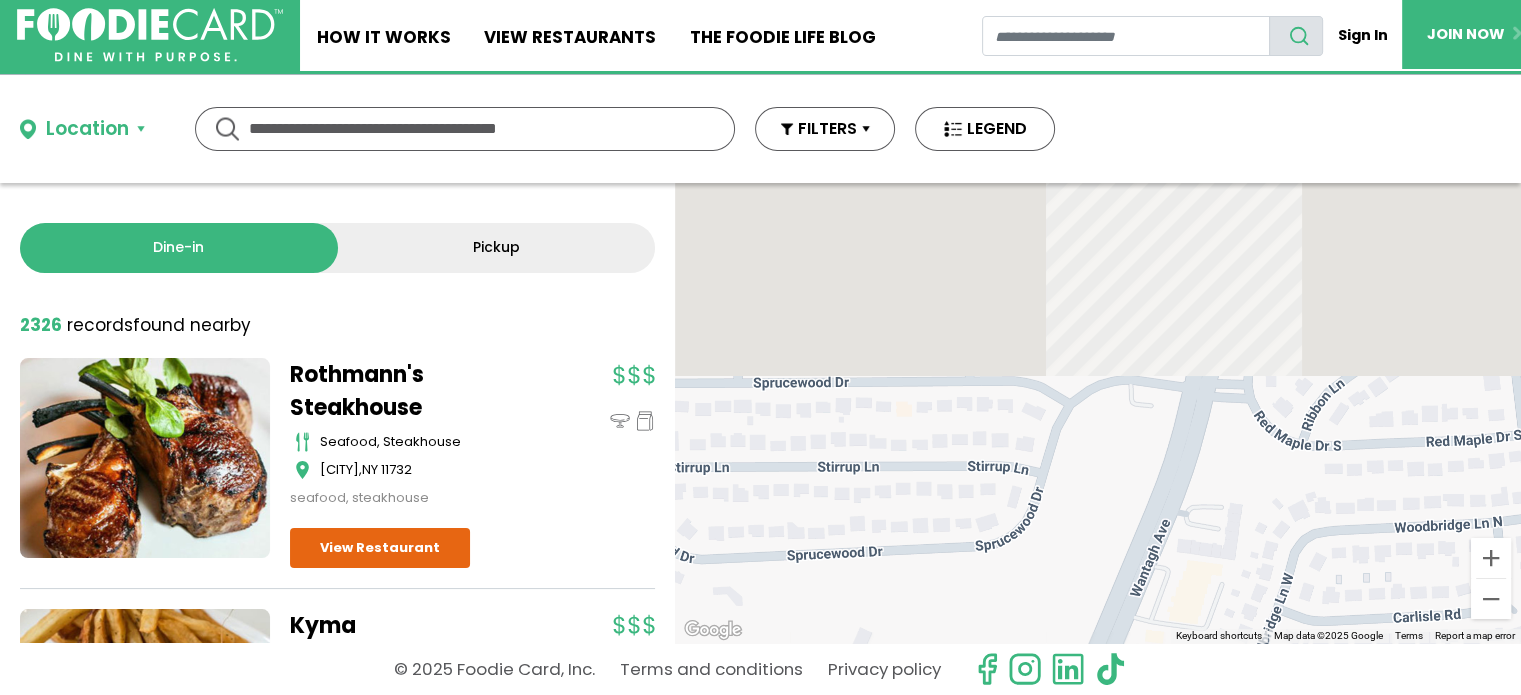 drag, startPoint x: 1310, startPoint y: 384, endPoint x: 1200, endPoint y: 689, distance: 324.22986 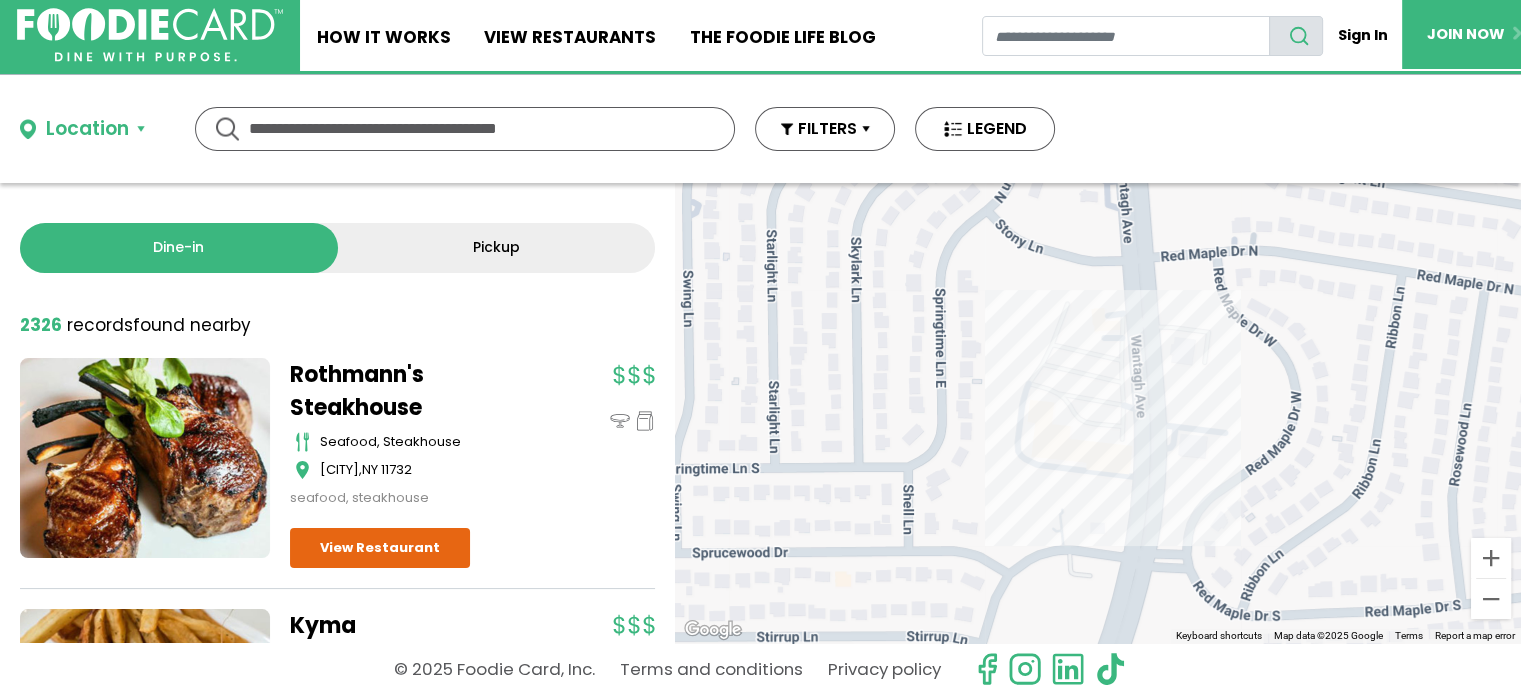 click on "To navigate, press the arrow keys." at bounding box center (1098, 413) 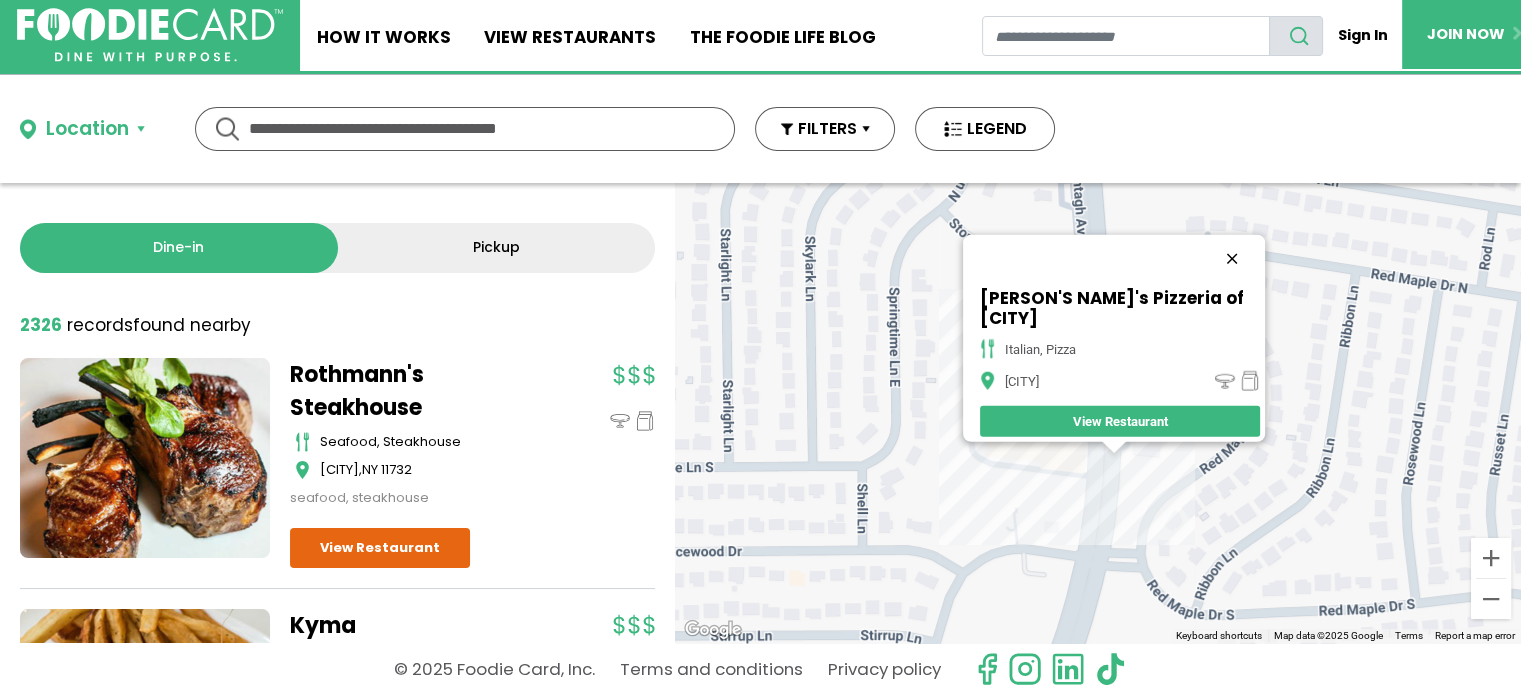 click at bounding box center (1232, 259) 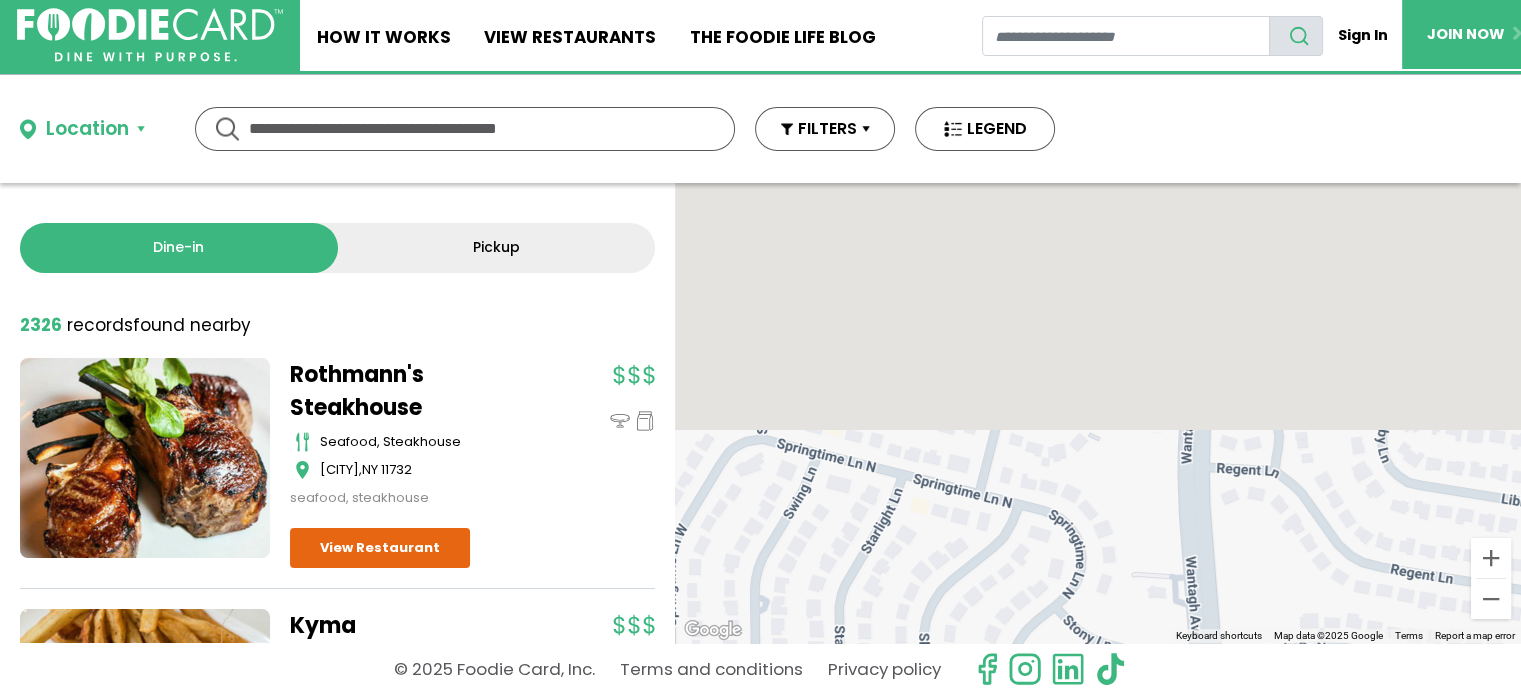 drag, startPoint x: 1239, startPoint y: 264, endPoint x: 1359, endPoint y: 678, distance: 431.0406 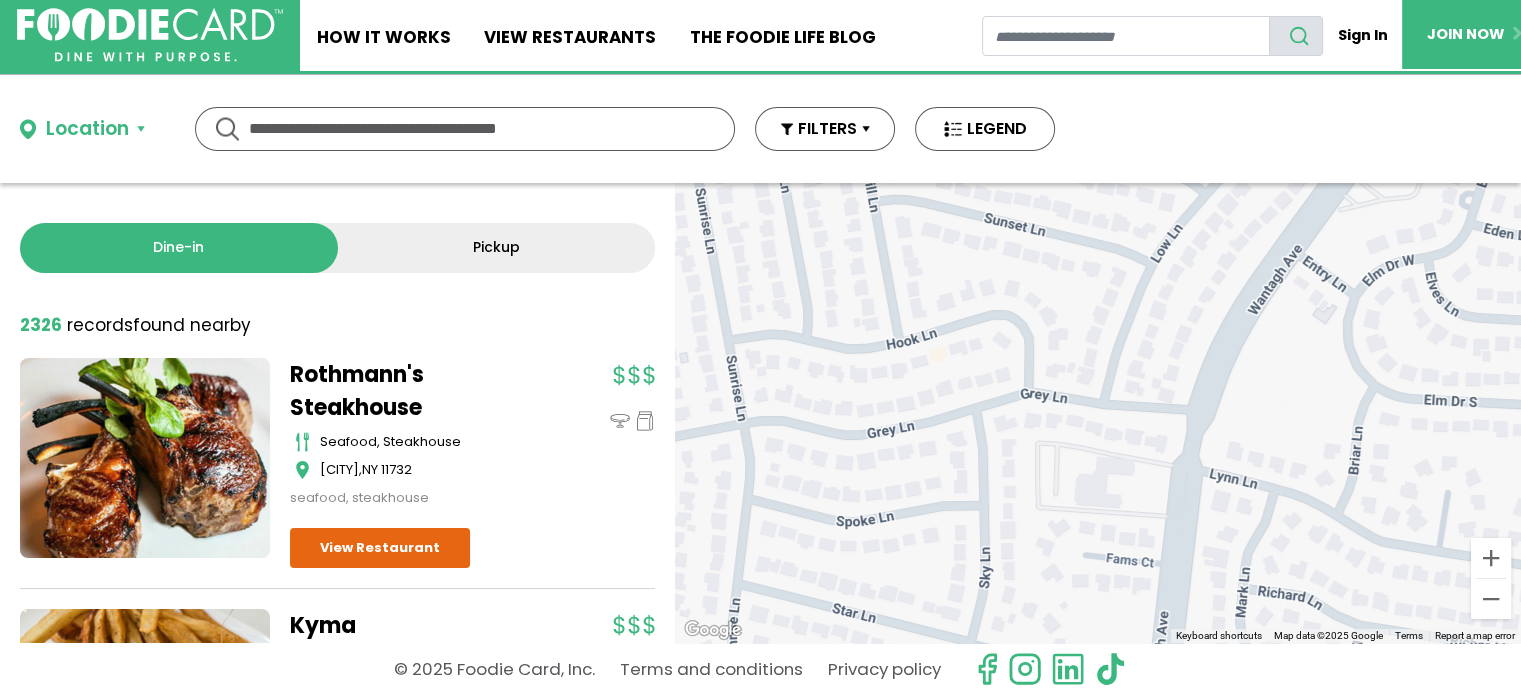 drag, startPoint x: 1354, startPoint y: 371, endPoint x: 1302, endPoint y: 613, distance: 247.52374 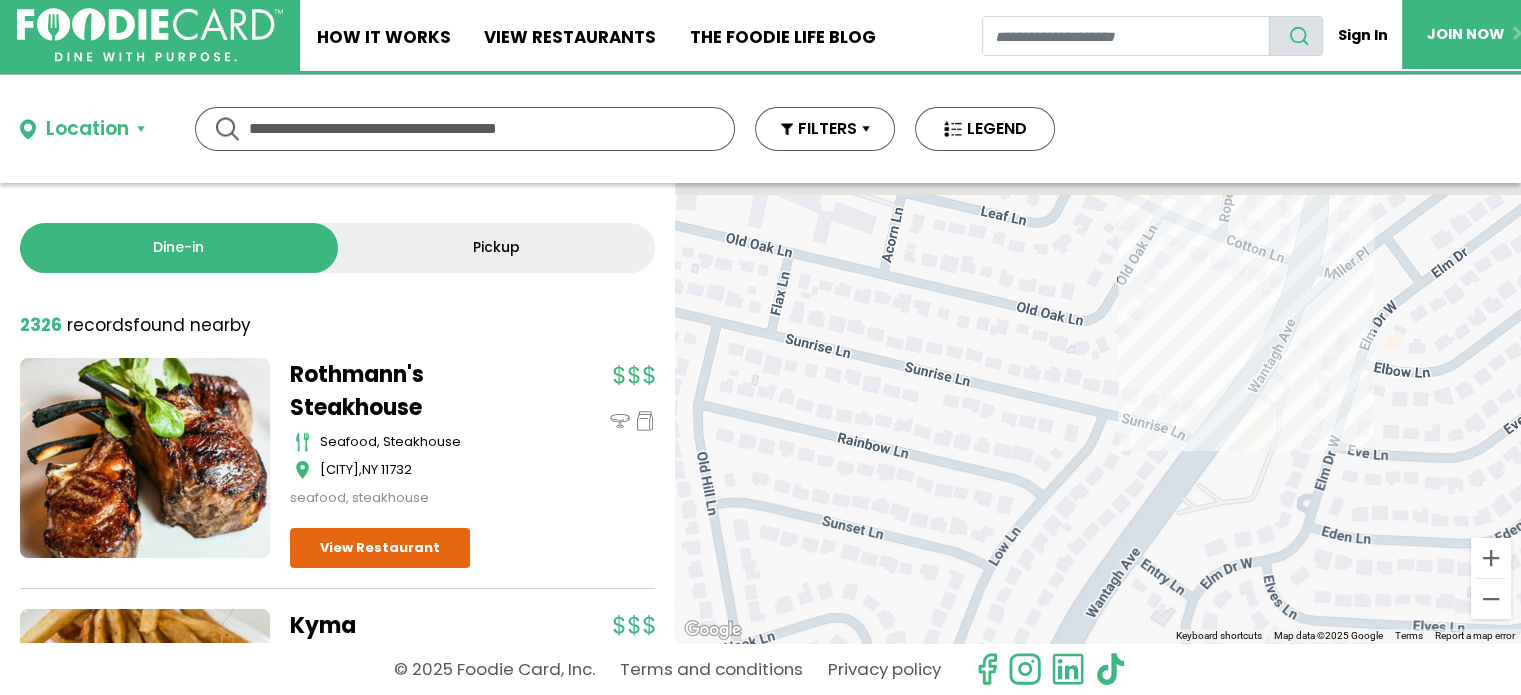 drag, startPoint x: 1379, startPoint y: 288, endPoint x: 1221, endPoint y: 561, distance: 315.4251 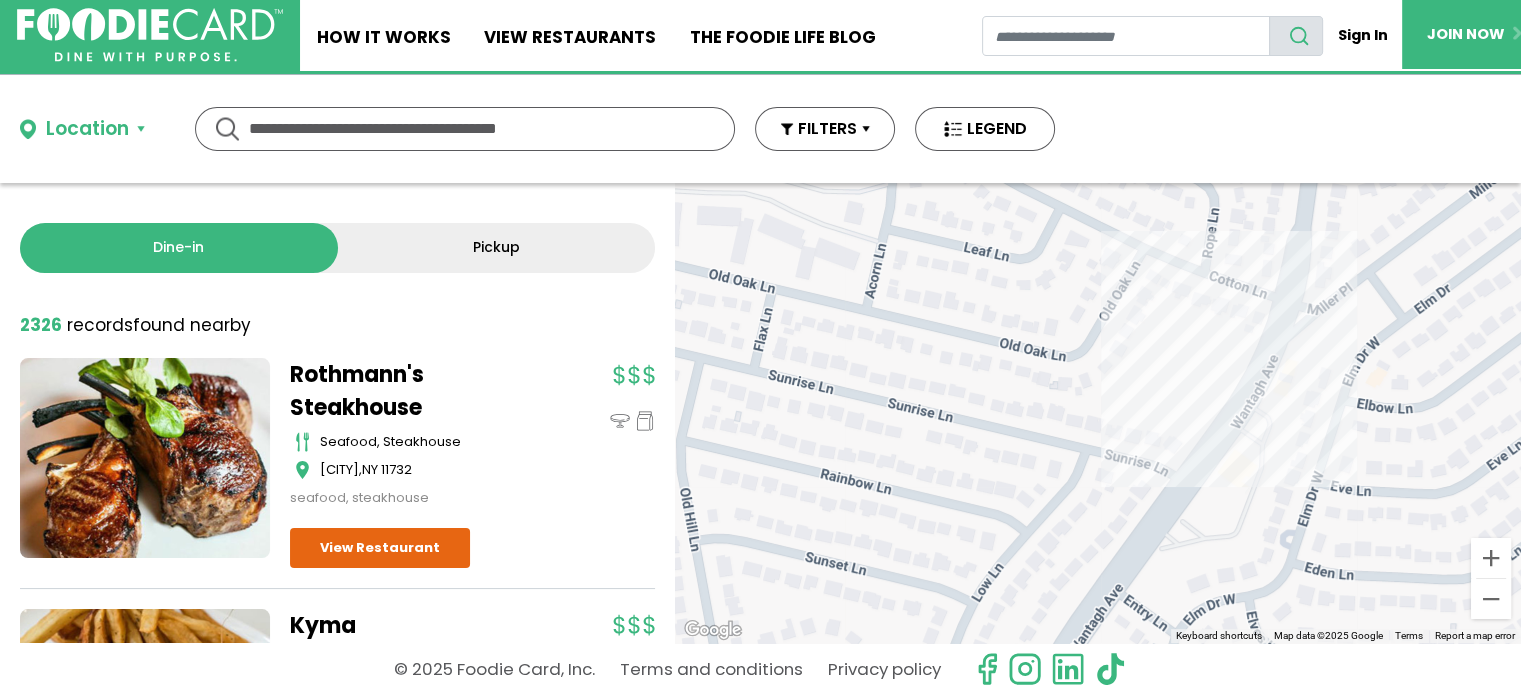 click on "To navigate, press the arrow keys." at bounding box center (1098, 413) 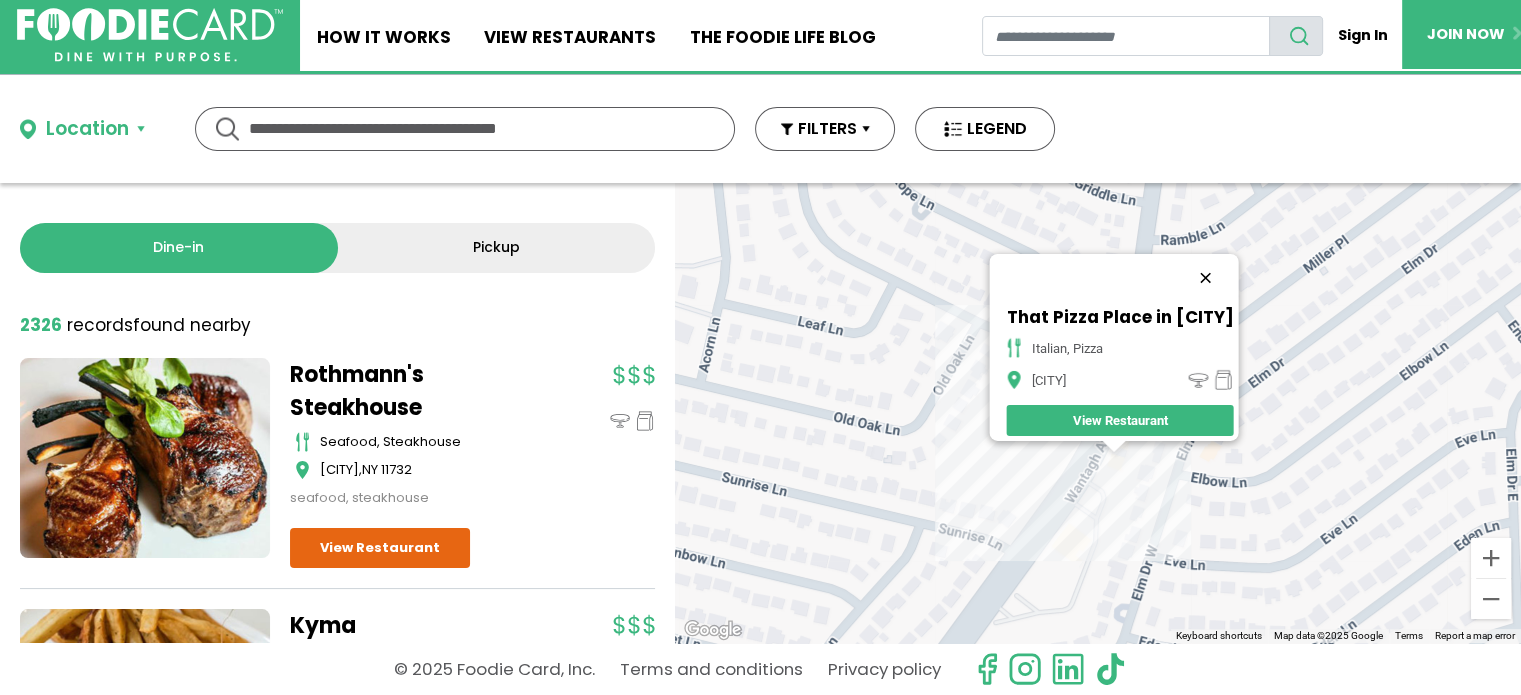click at bounding box center [1206, 278] 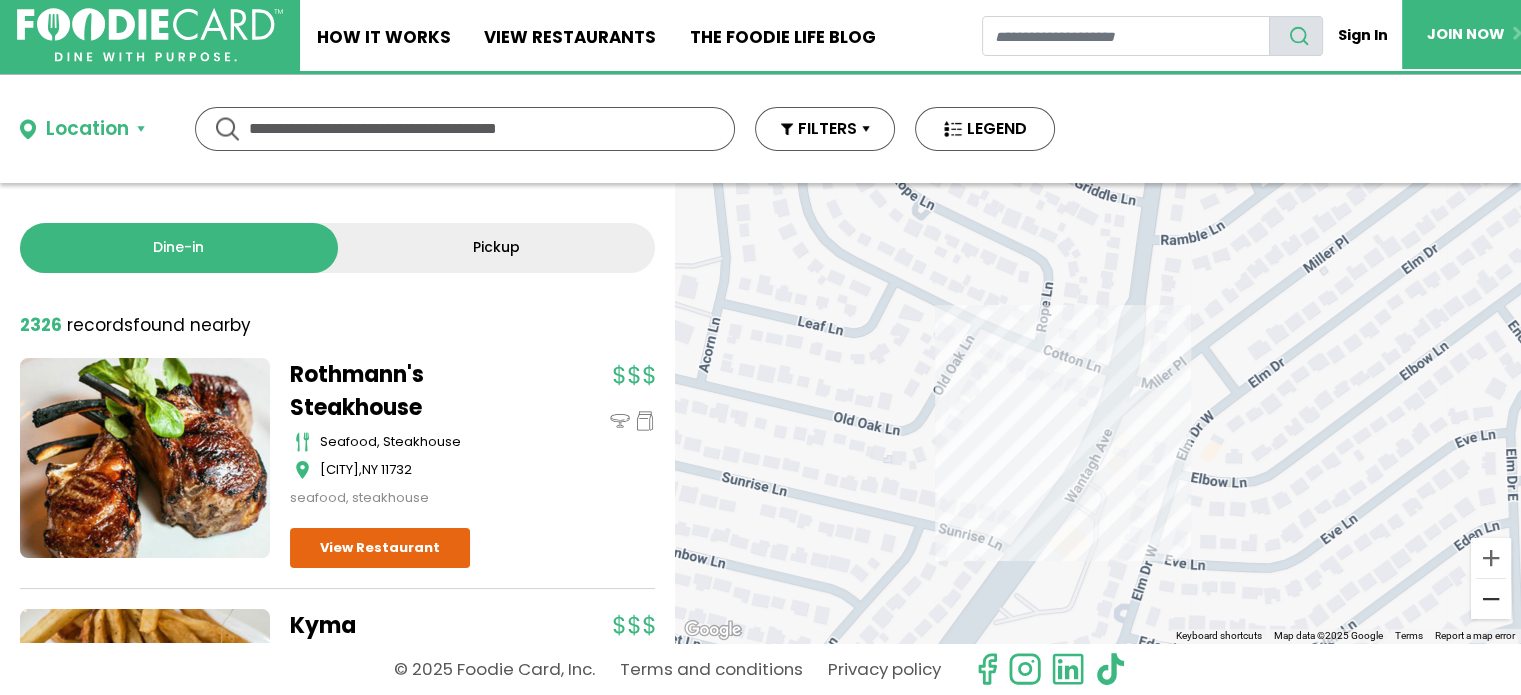 click at bounding box center (1491, 599) 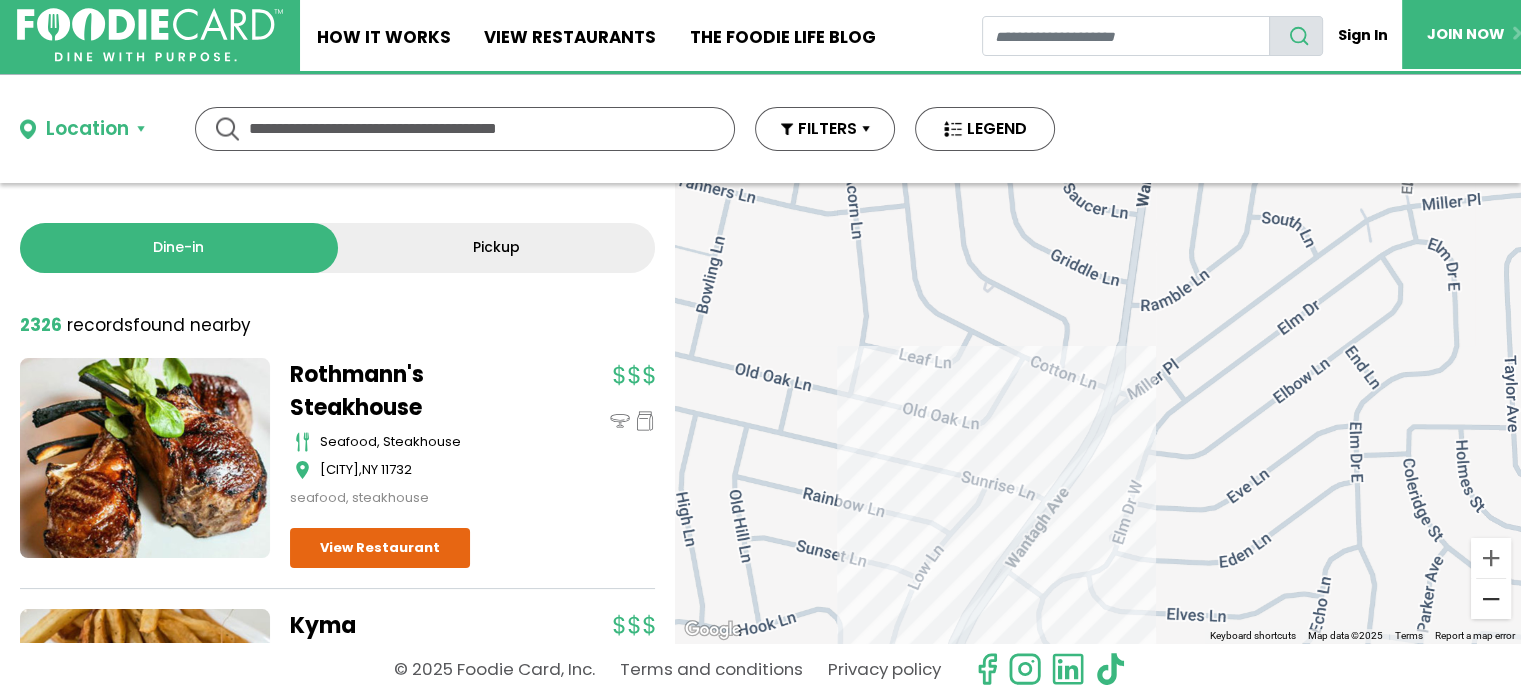 click at bounding box center [1491, 599] 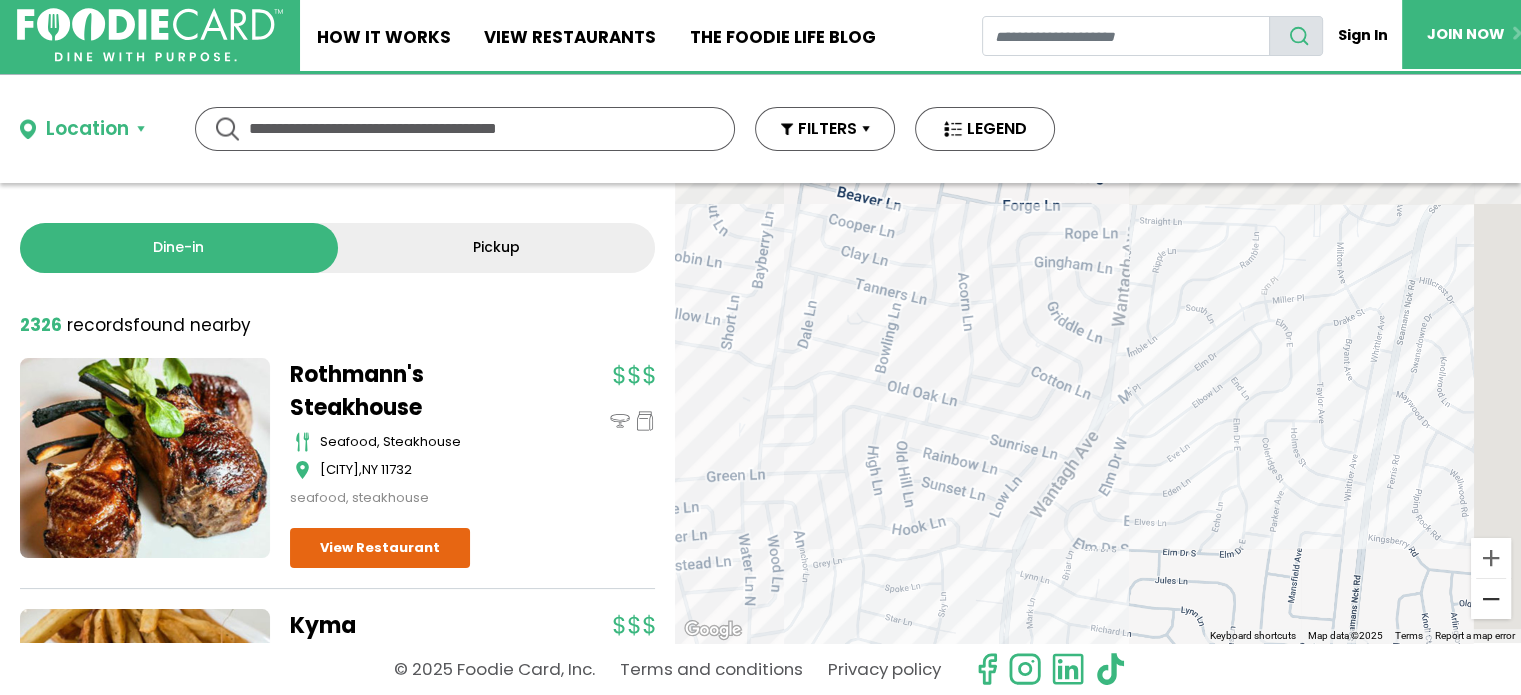 click at bounding box center (1491, 599) 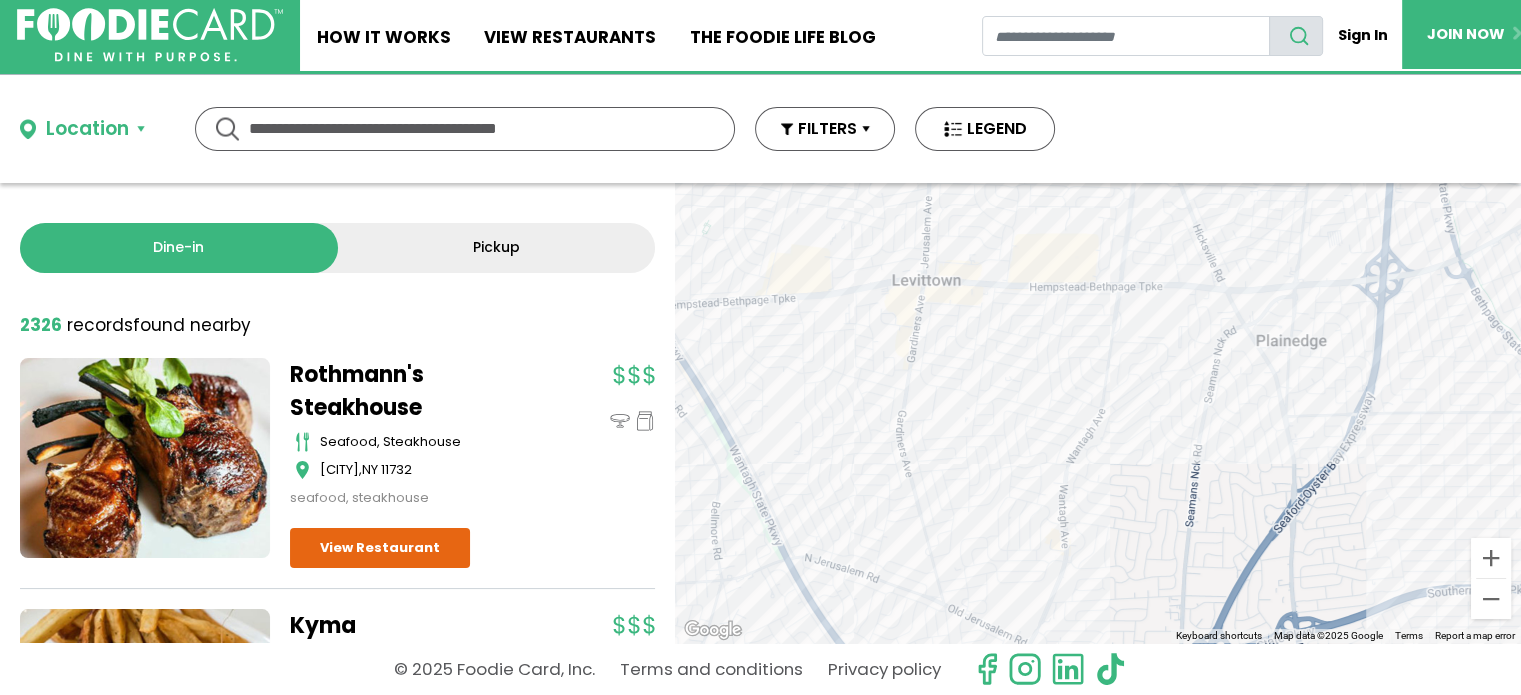 drag, startPoint x: 1344, startPoint y: 587, endPoint x: 1363, endPoint y: 405, distance: 182.98907 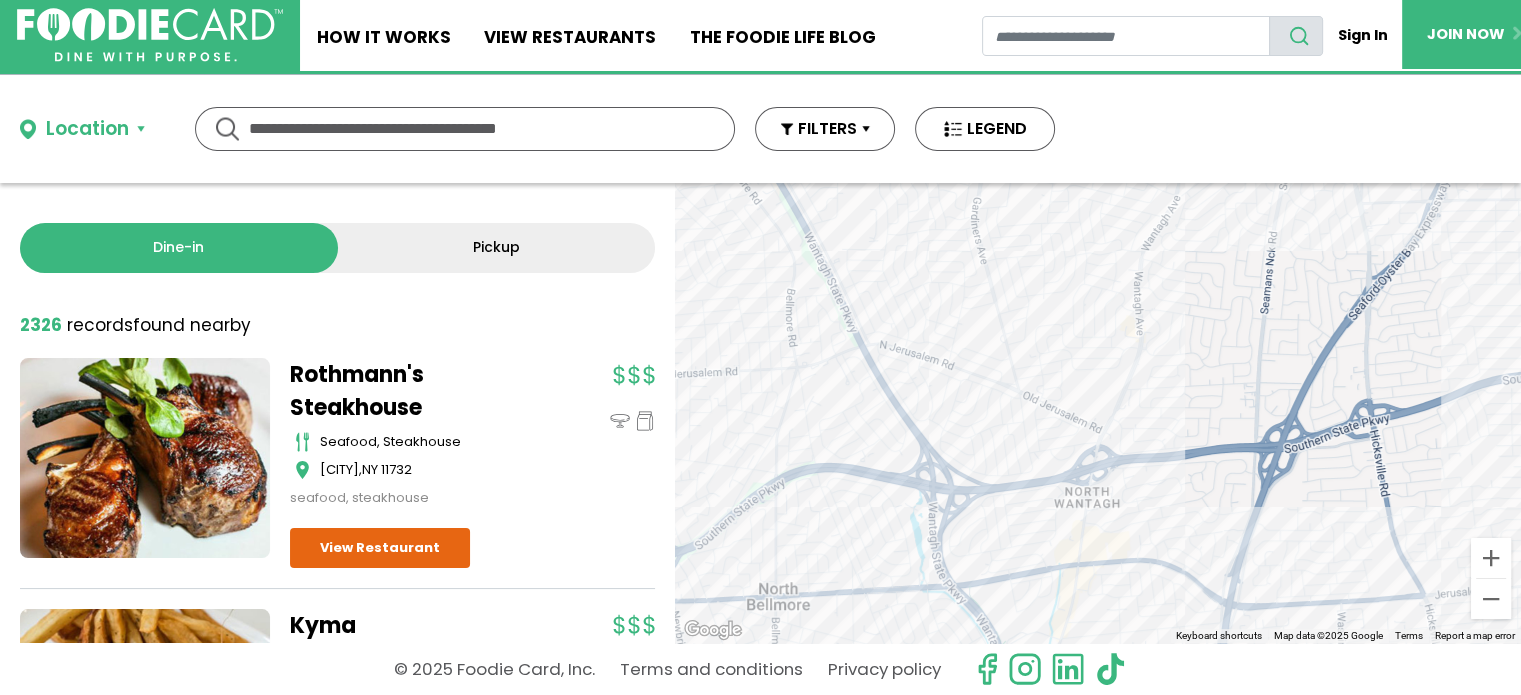 drag, startPoint x: 1195, startPoint y: 582, endPoint x: 1276, endPoint y: 346, distance: 249.51352 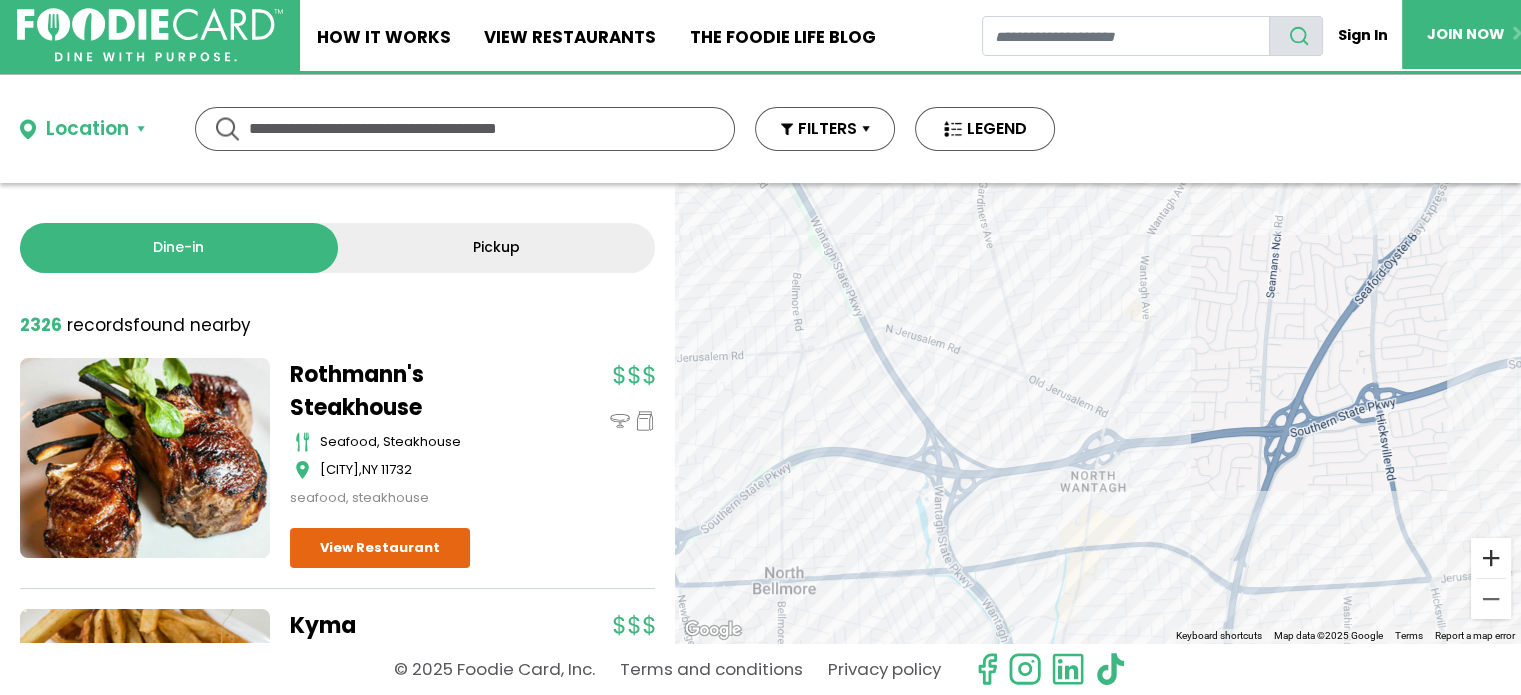 click at bounding box center (1491, 558) 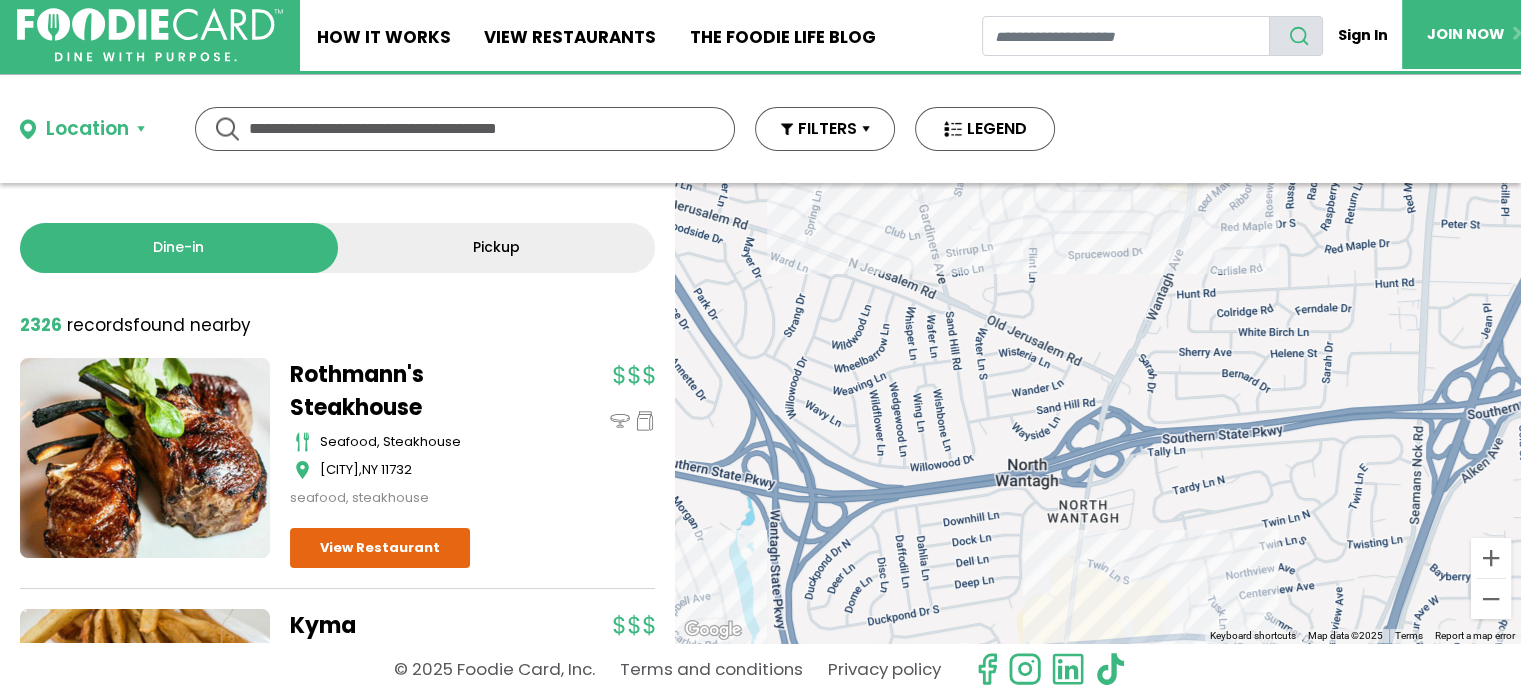drag, startPoint x: 1228, startPoint y: 614, endPoint x: 1259, endPoint y: 366, distance: 249.93 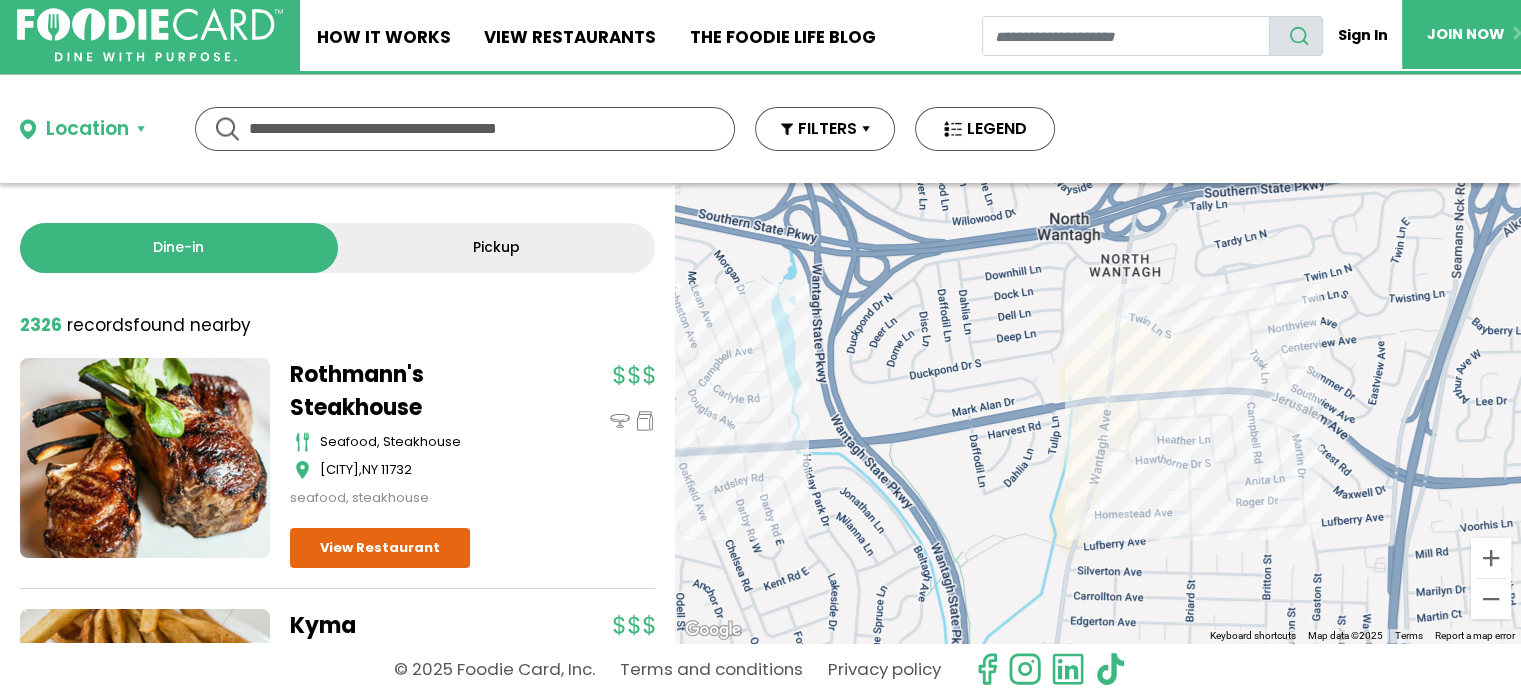 click on "To navigate, press the arrow keys." at bounding box center [1098, 413] 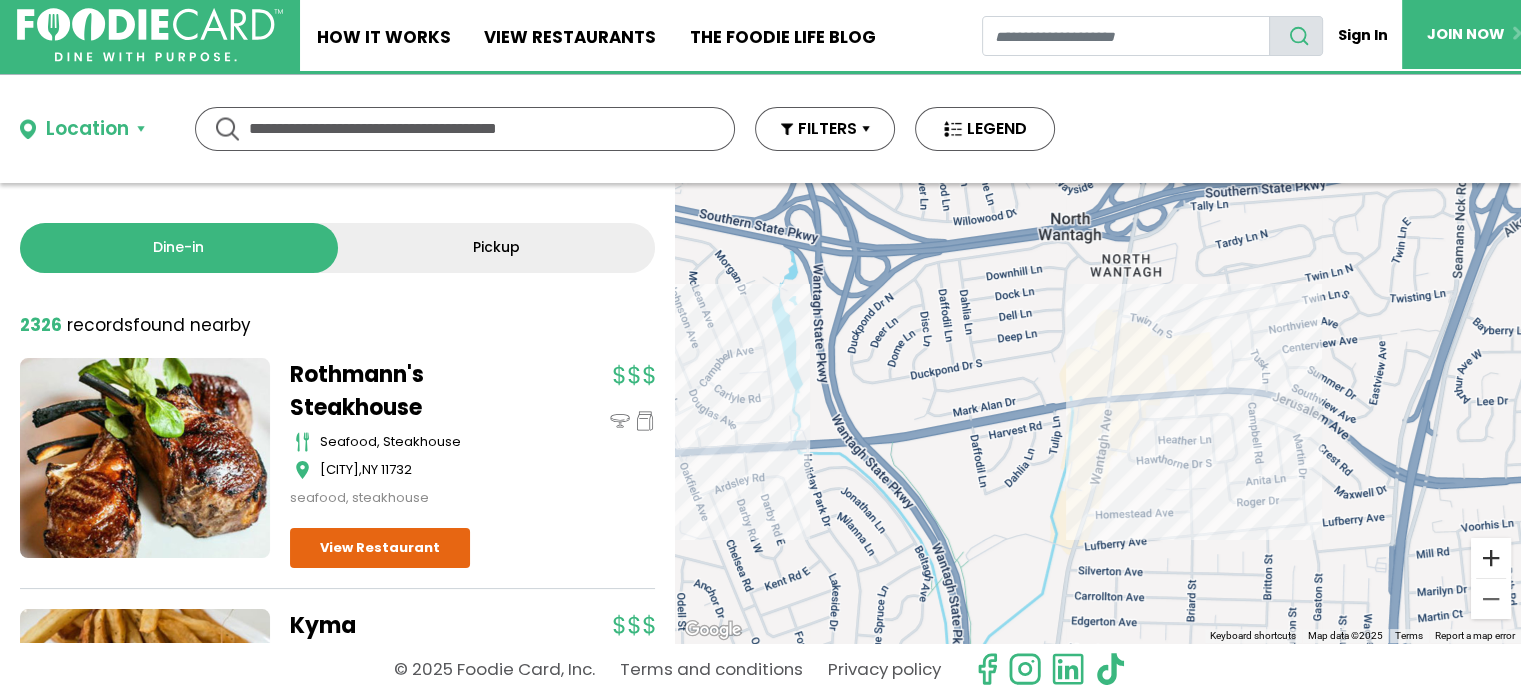 click at bounding box center [1491, 558] 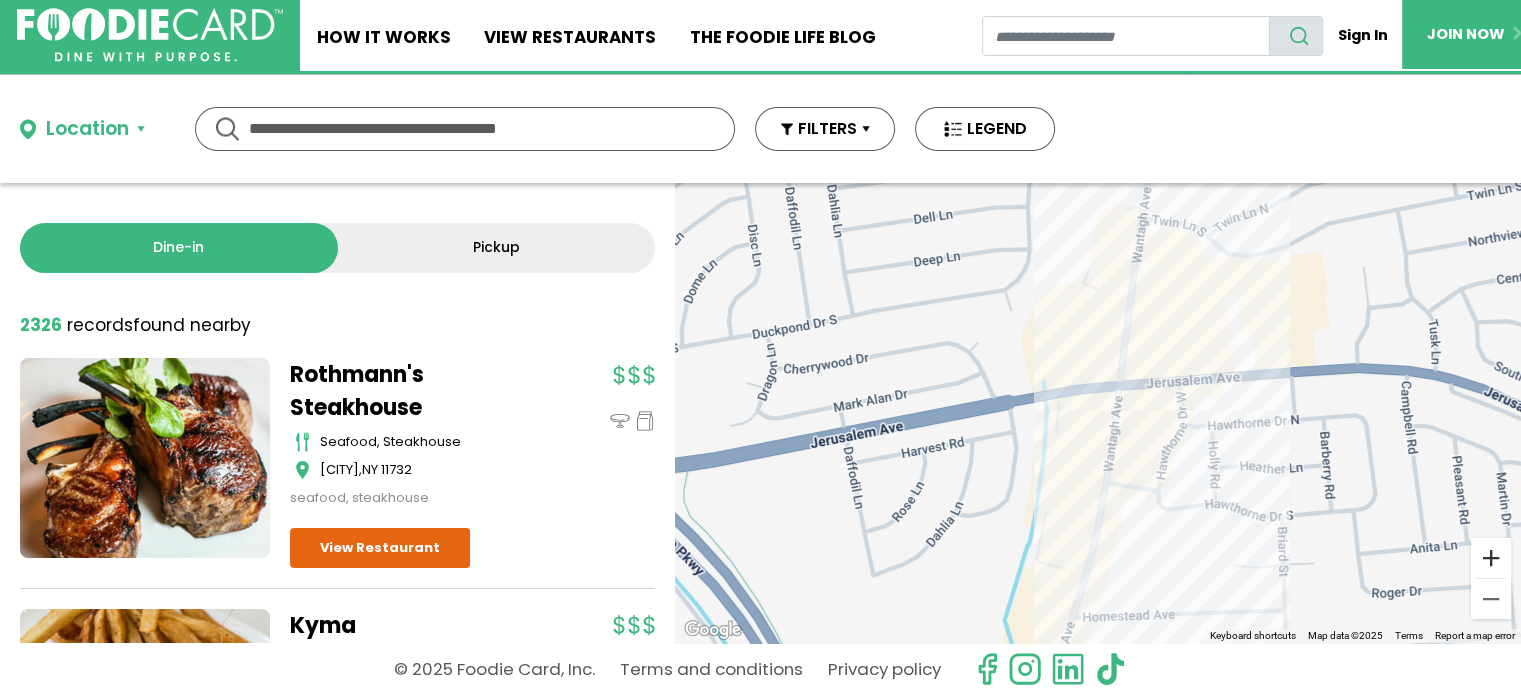 click at bounding box center [1491, 558] 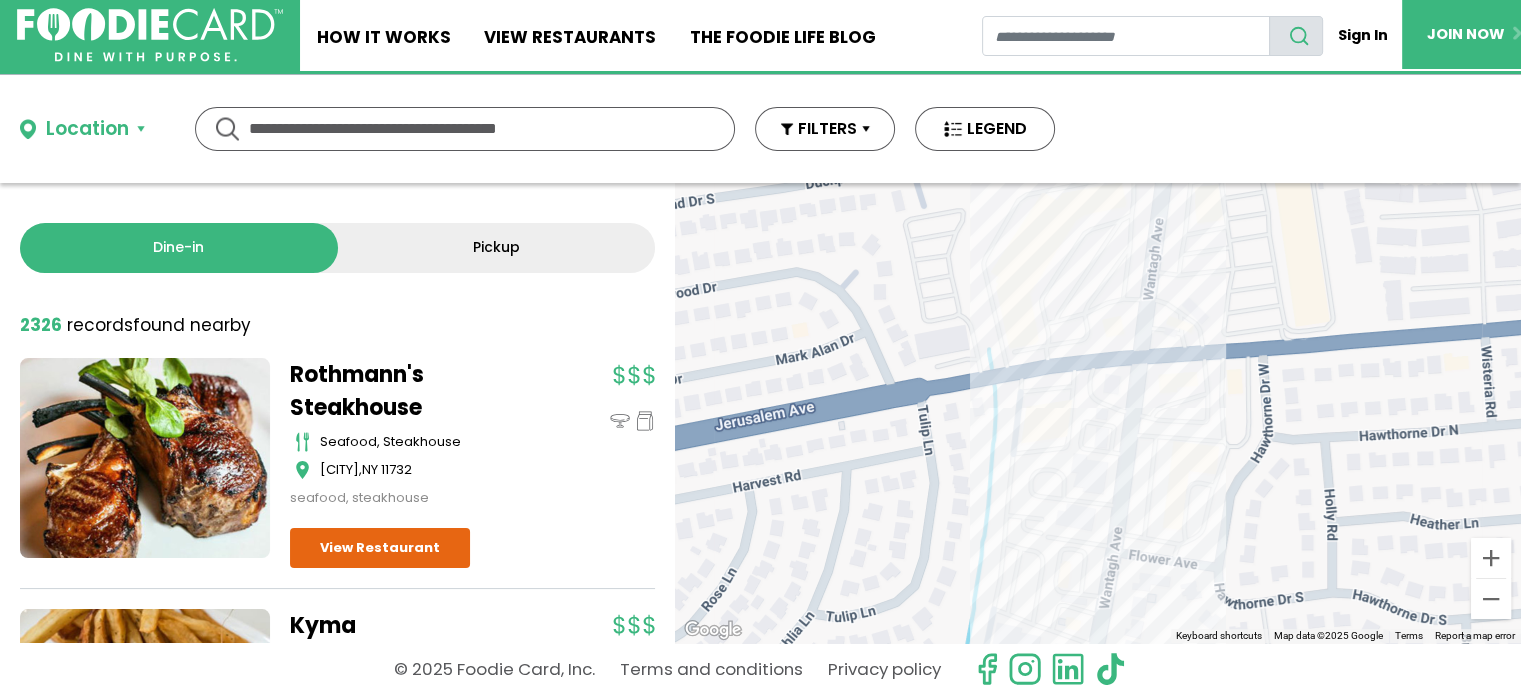 click on "To navigate, press the arrow keys." at bounding box center [1098, 413] 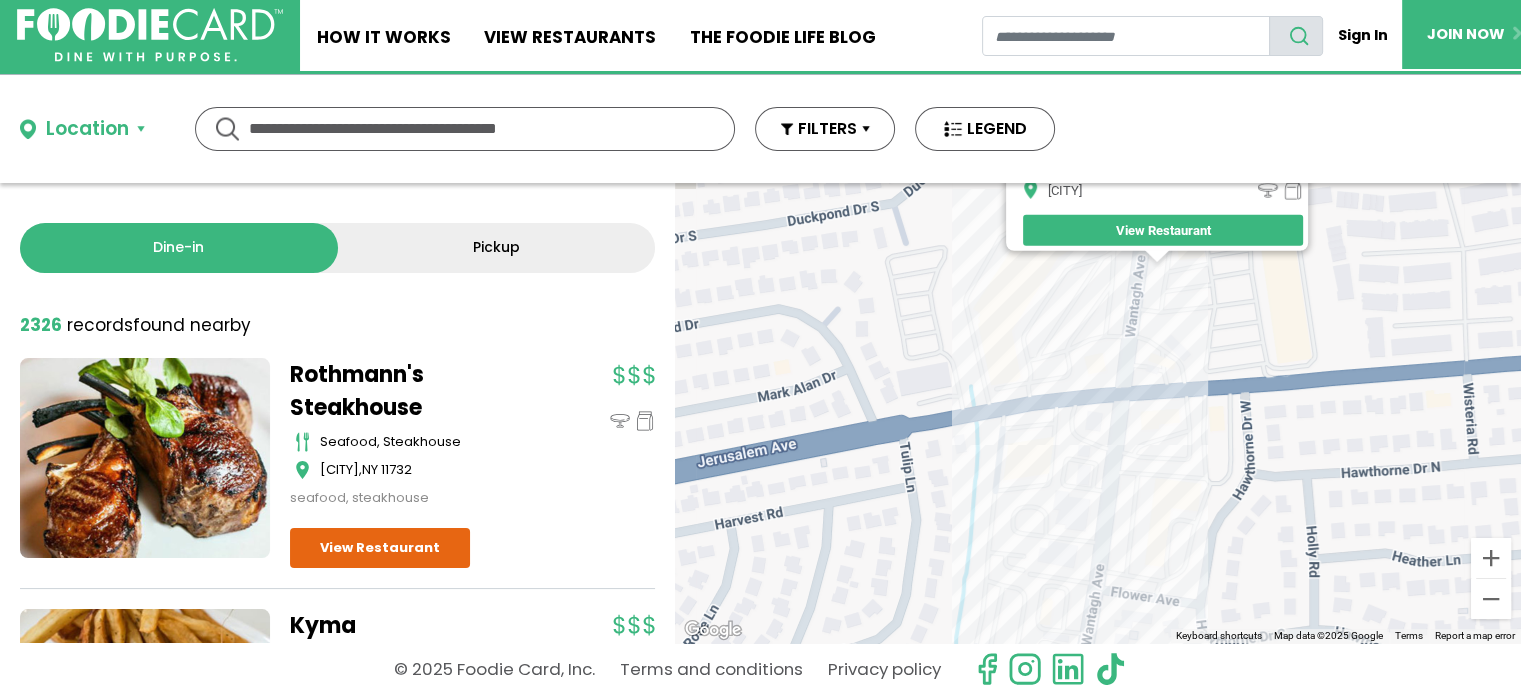 drag, startPoint x: 1165, startPoint y: 563, endPoint x: 1220, endPoint y: 277, distance: 291.24045 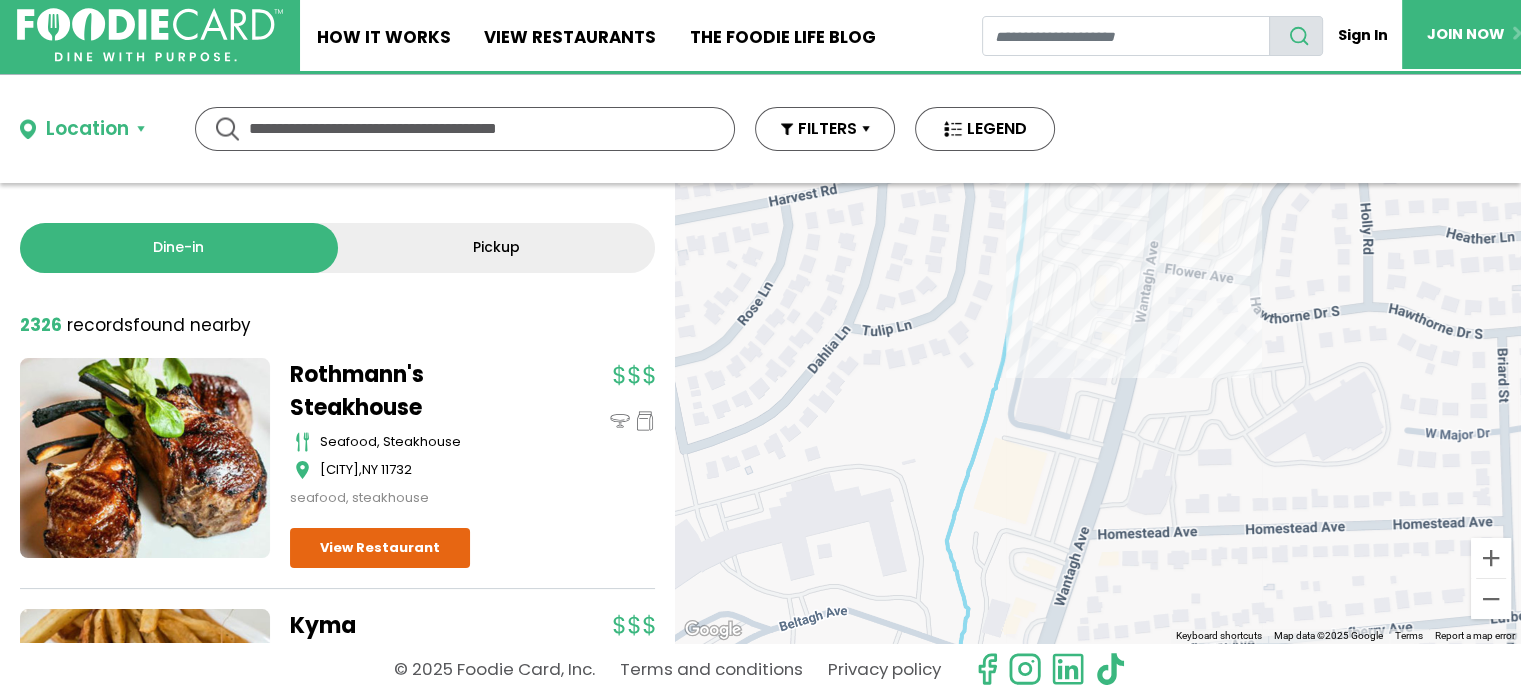 click on "To navigate, press the arrow keys. Guac Shop Mexican Grill - [CITY] mexican [CITY] View Restaurant" at bounding box center (1098, 413) 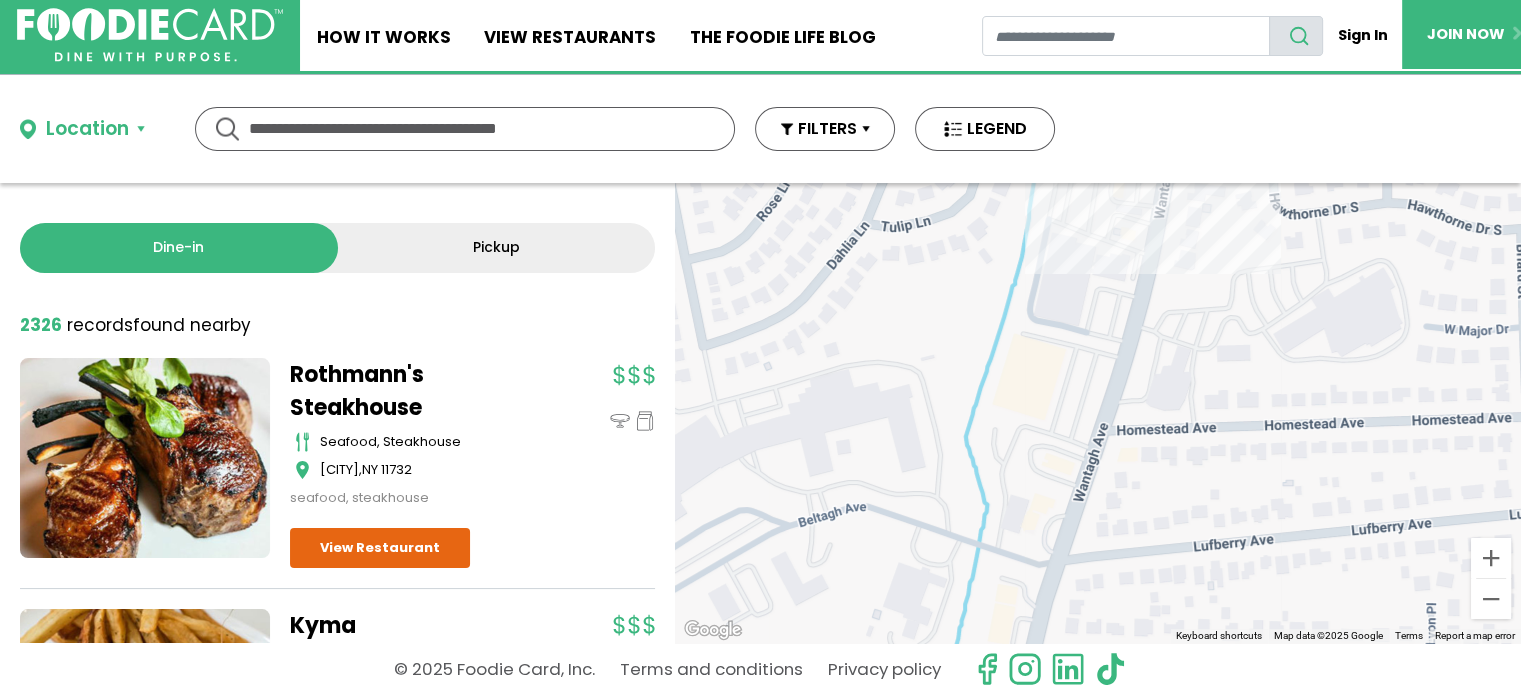 drag, startPoint x: 1196, startPoint y: 591, endPoint x: 1274, endPoint y: 233, distance: 366.39868 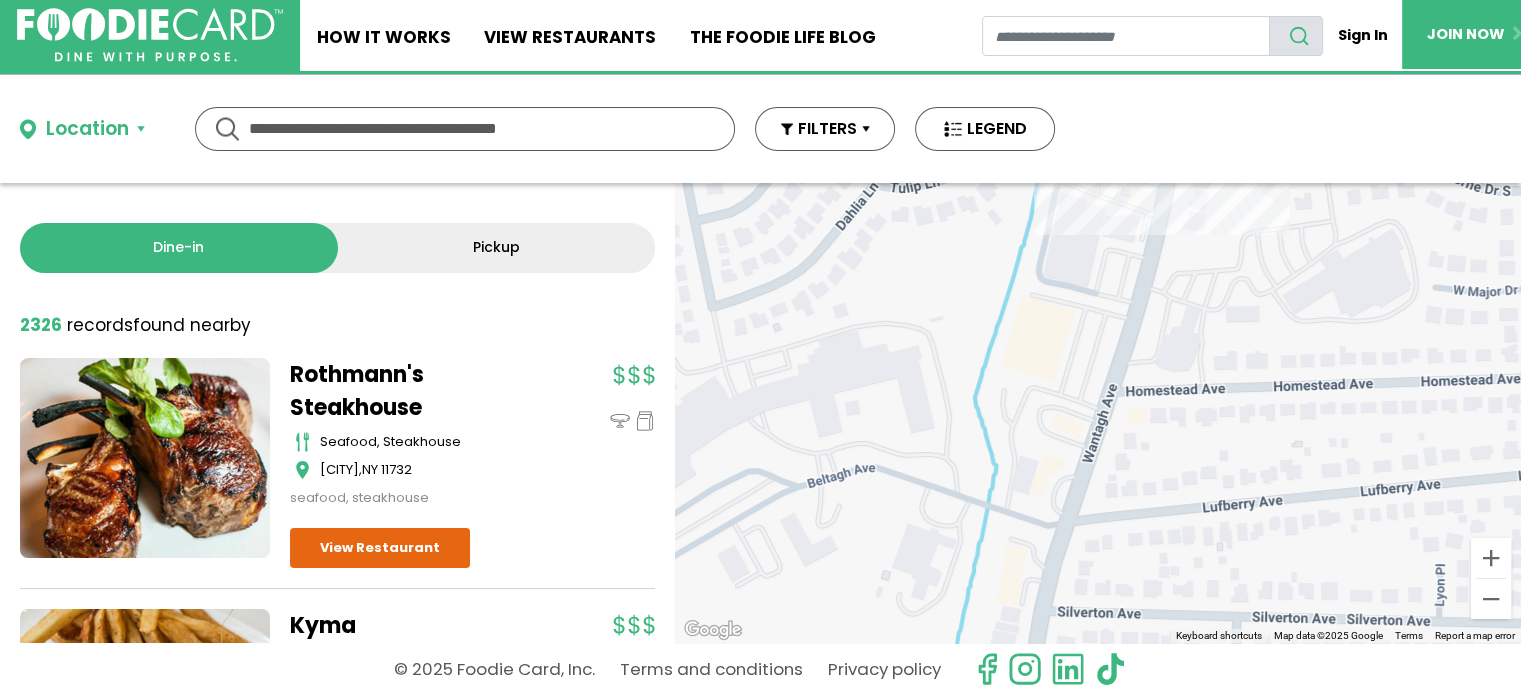 drag, startPoint x: 1152, startPoint y: 533, endPoint x: 1234, endPoint y: 283, distance: 263.10455 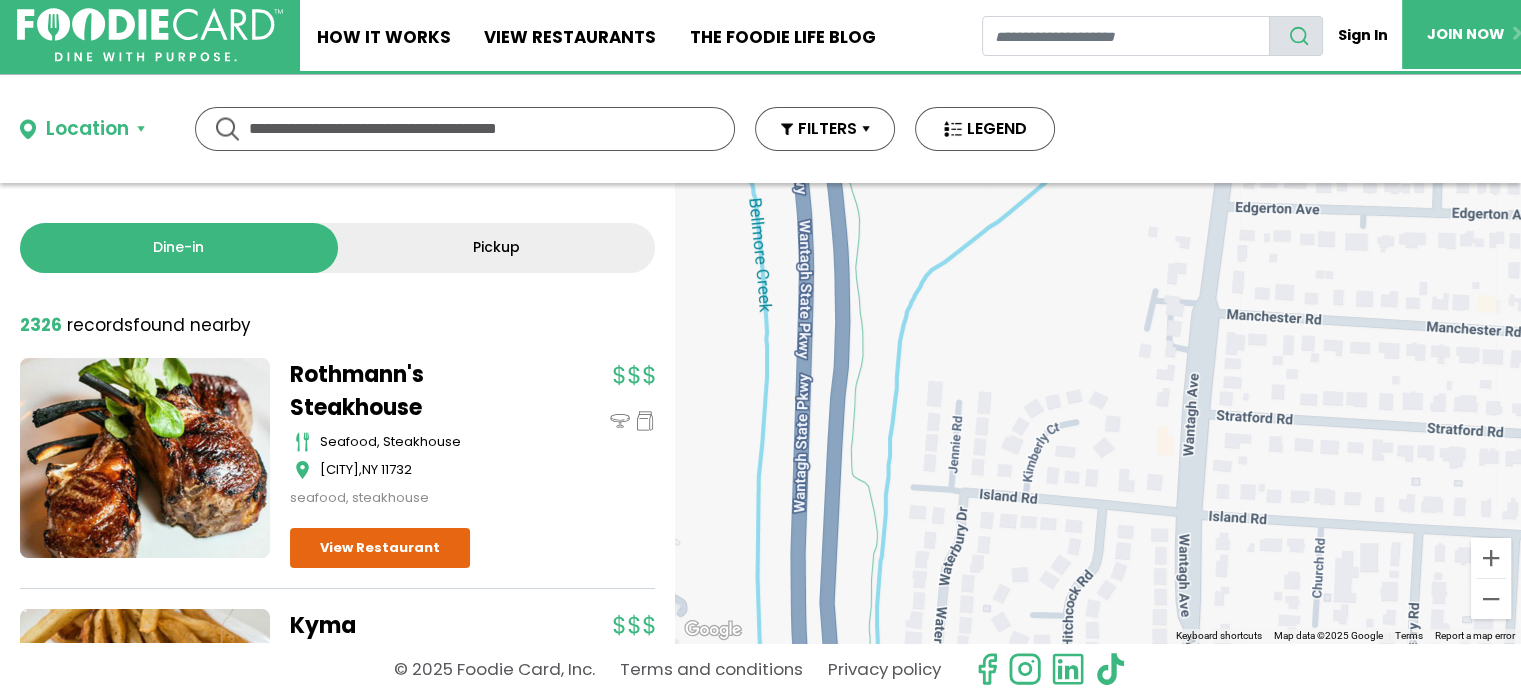 drag, startPoint x: 1244, startPoint y: 587, endPoint x: 1178, endPoint y: 287, distance: 307.17422 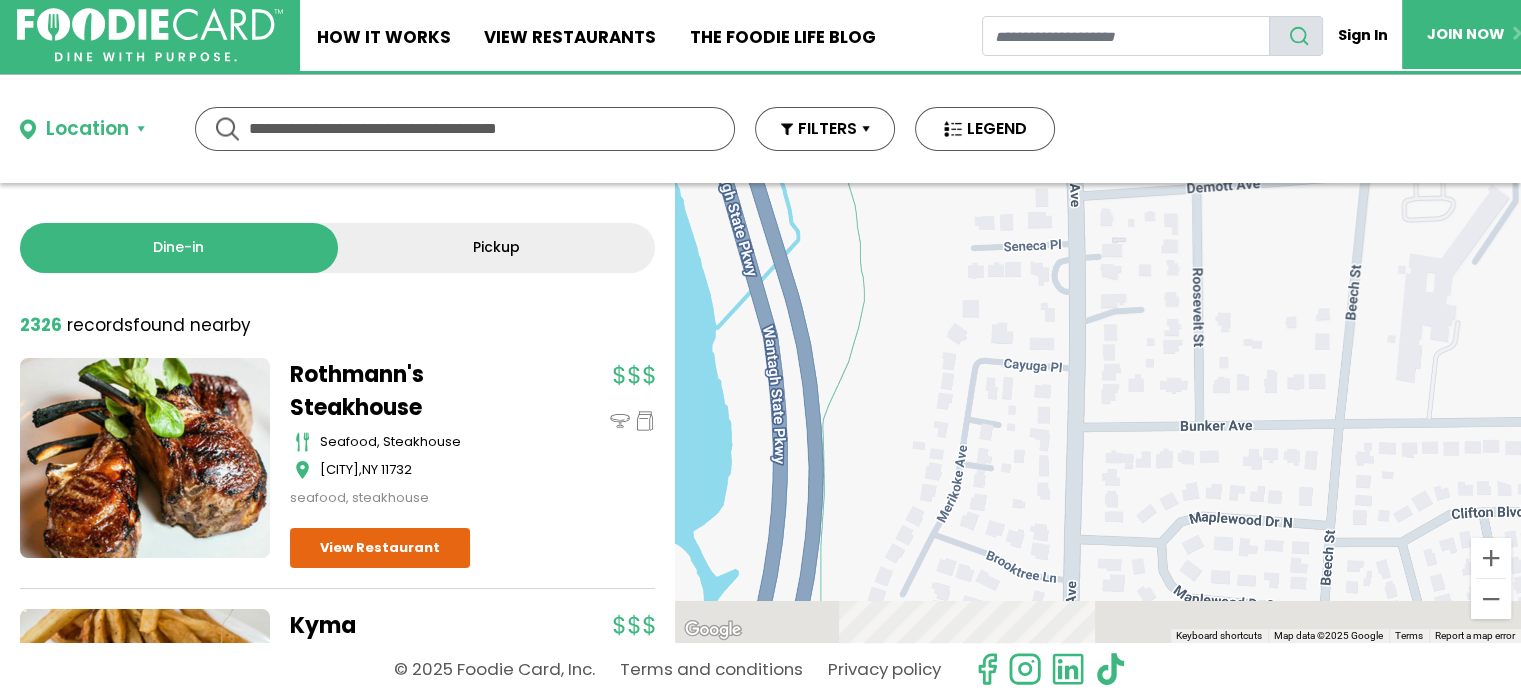 drag, startPoint x: 1223, startPoint y: 440, endPoint x: 1216, endPoint y: 321, distance: 119.2057 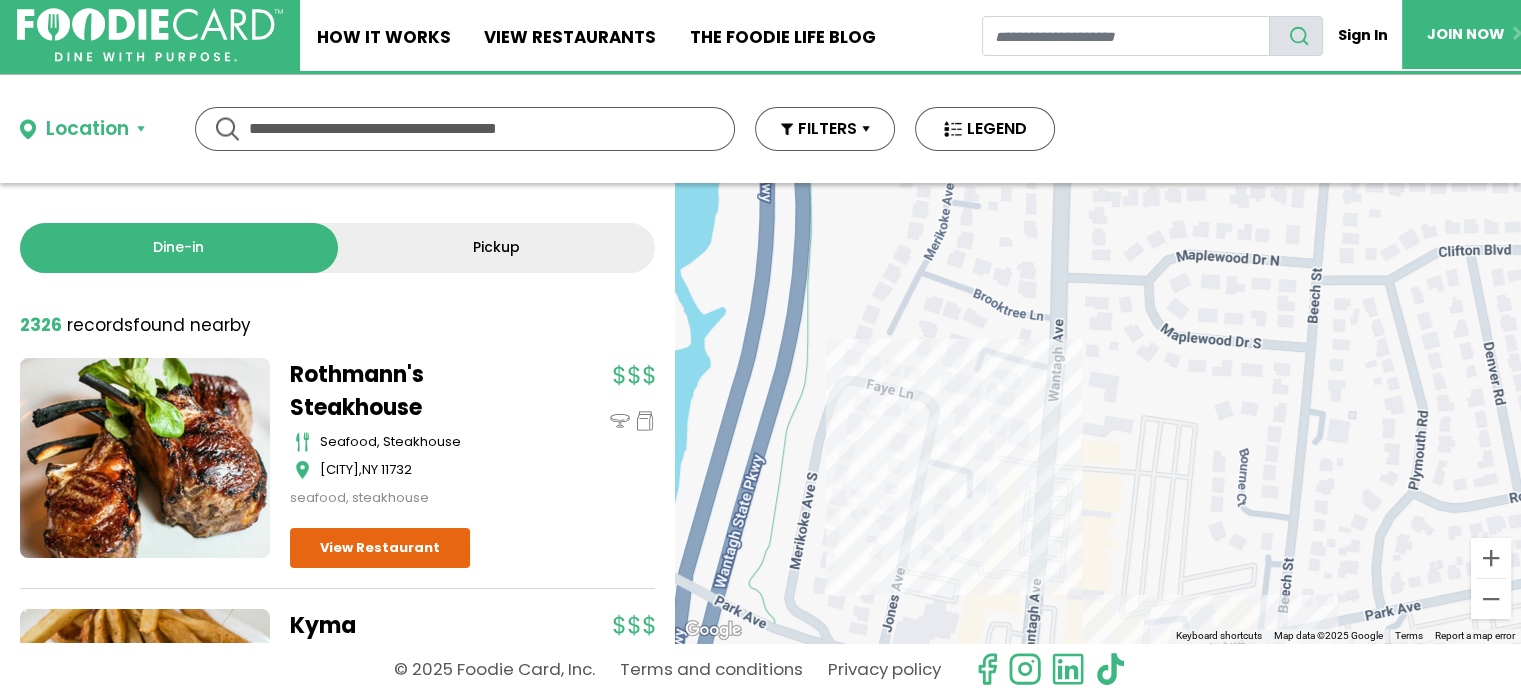 drag, startPoint x: 1212, startPoint y: 543, endPoint x: 1199, endPoint y: 390, distance: 153.5513 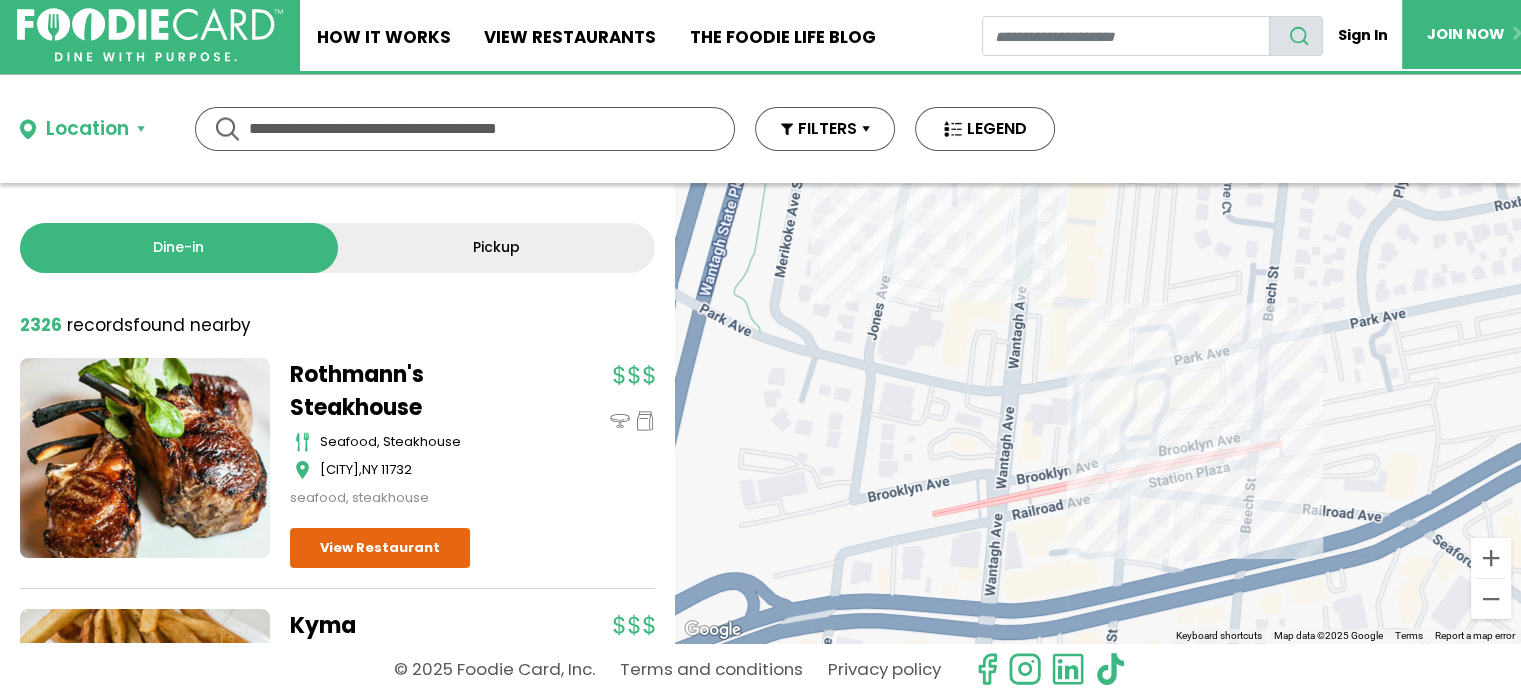 click on "To navigate, press the arrow keys. SoBol - [CITY] healthy [CITY] View Restaurant" at bounding box center (1098, 413) 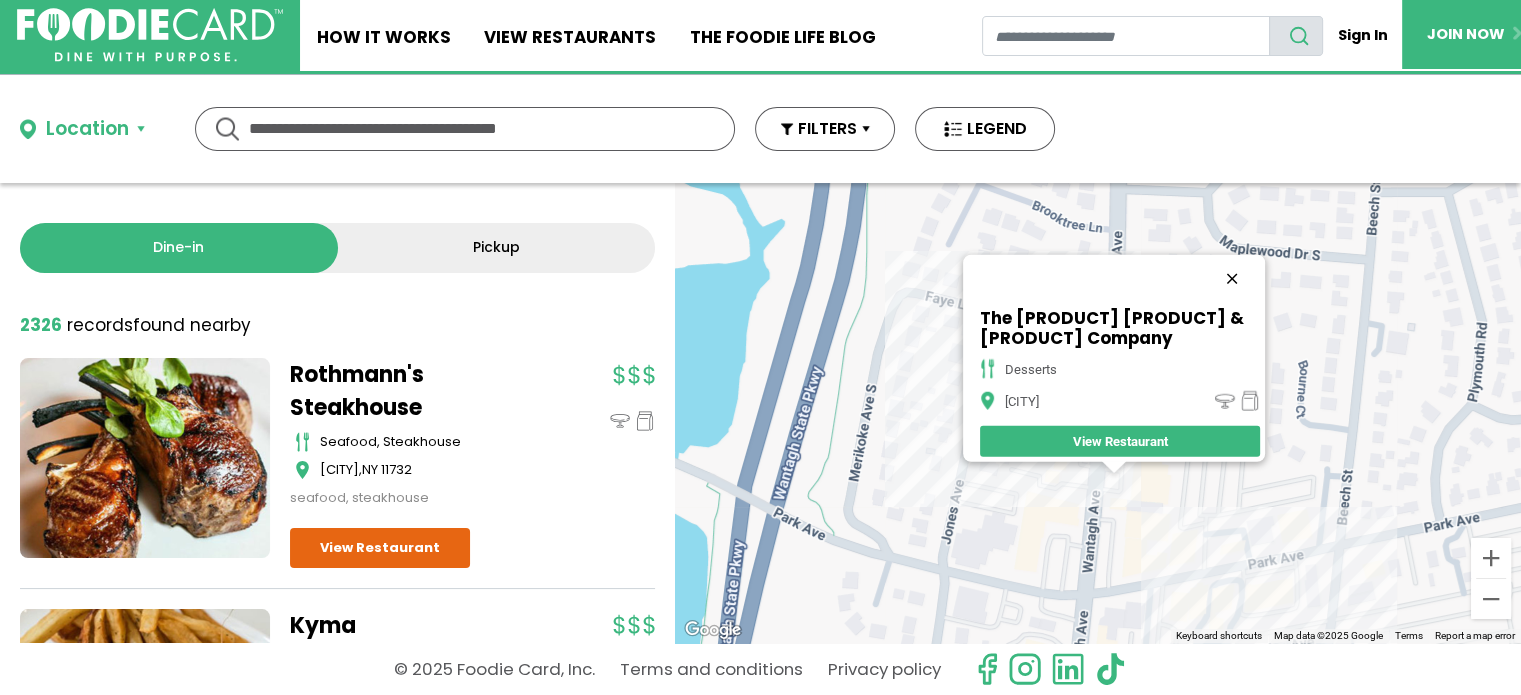 click at bounding box center [1232, 279] 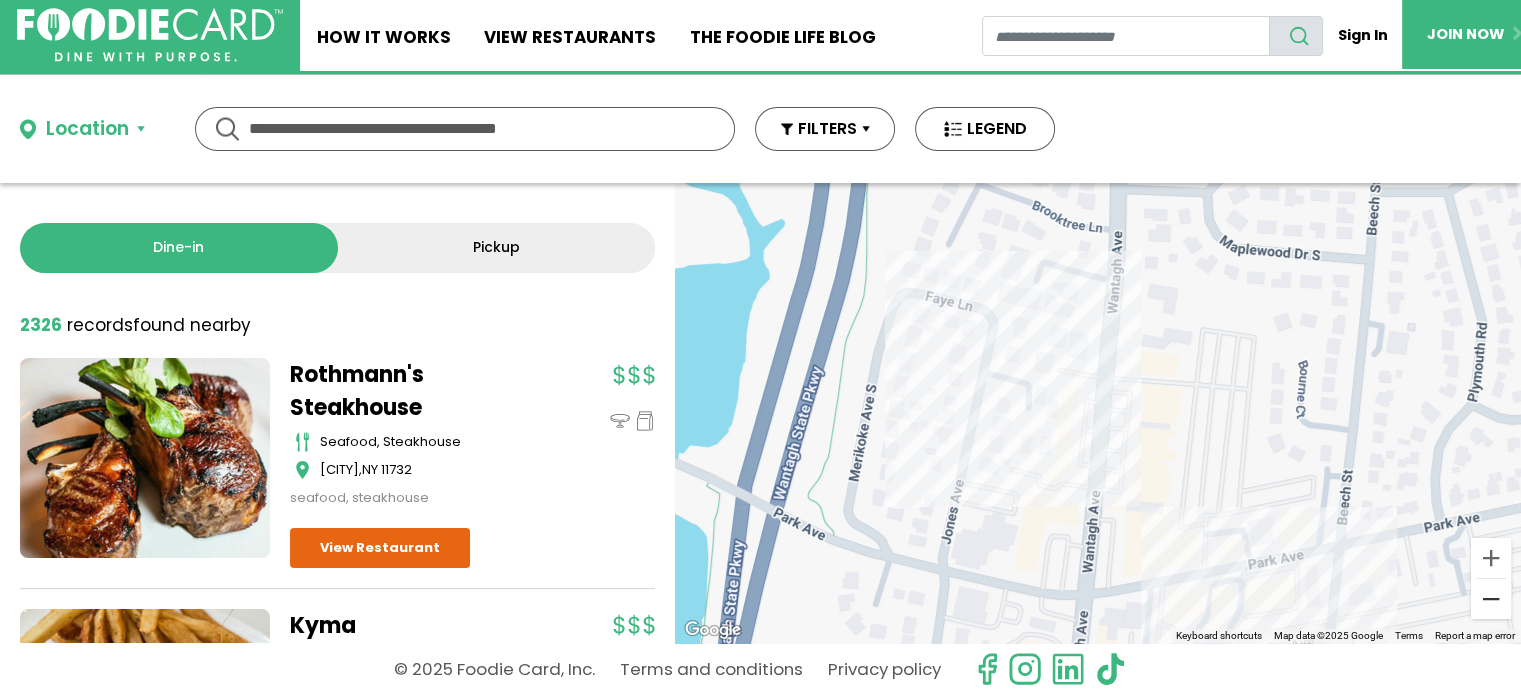 click at bounding box center [1491, 599] 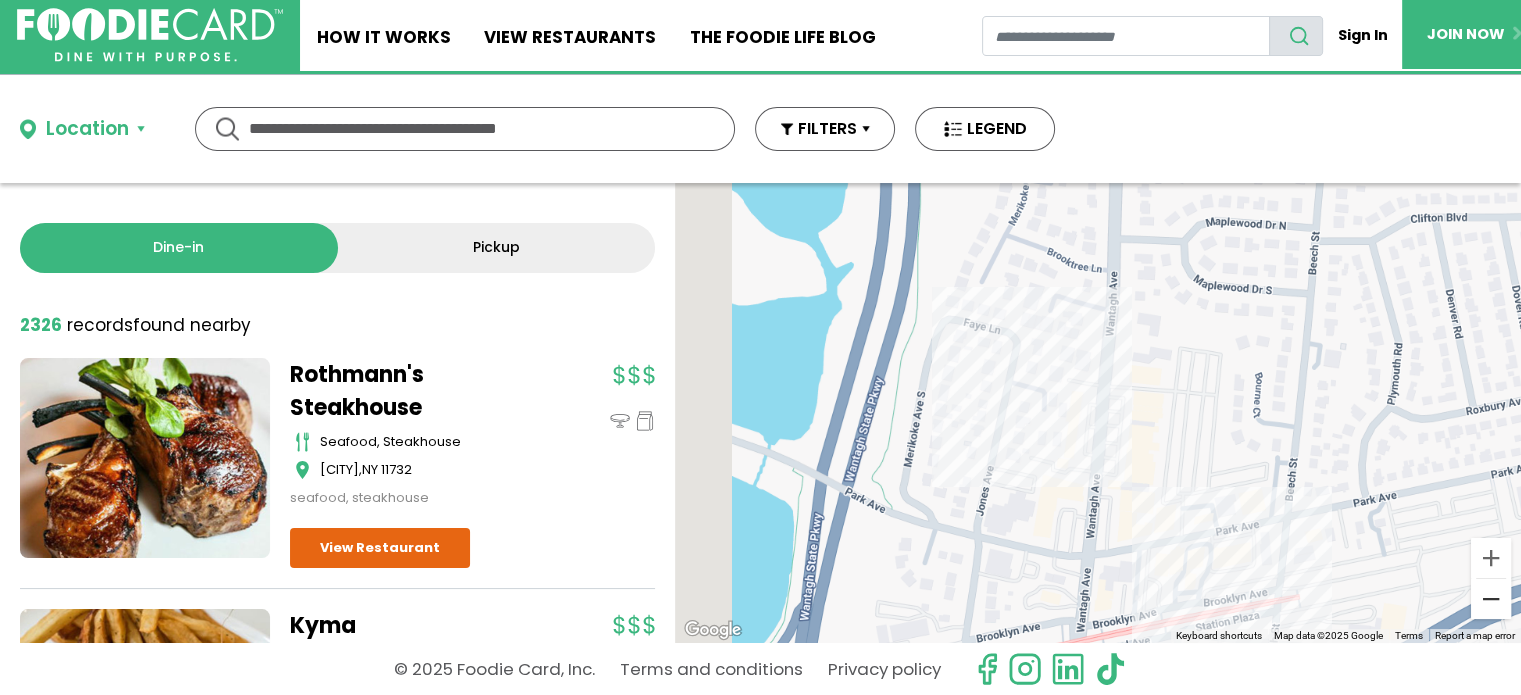 click at bounding box center (1491, 599) 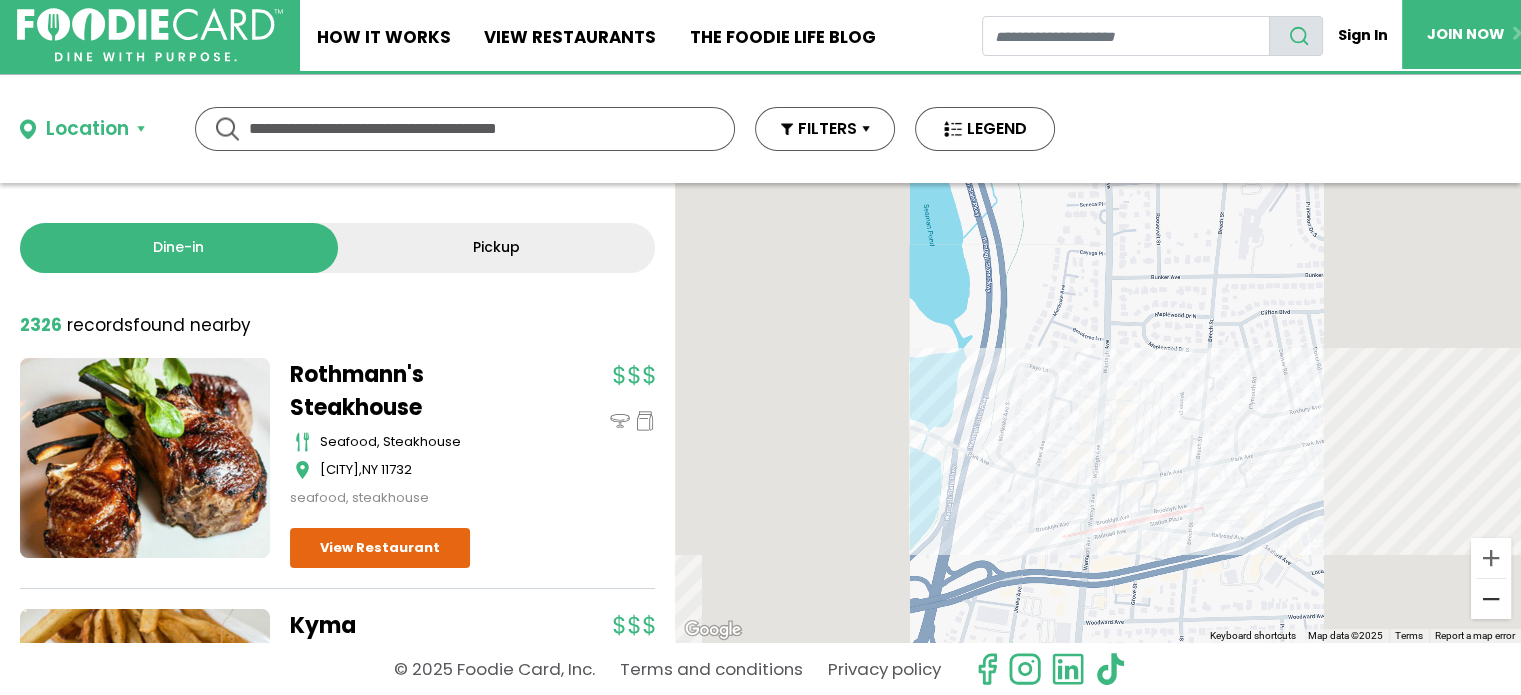 click at bounding box center (1491, 599) 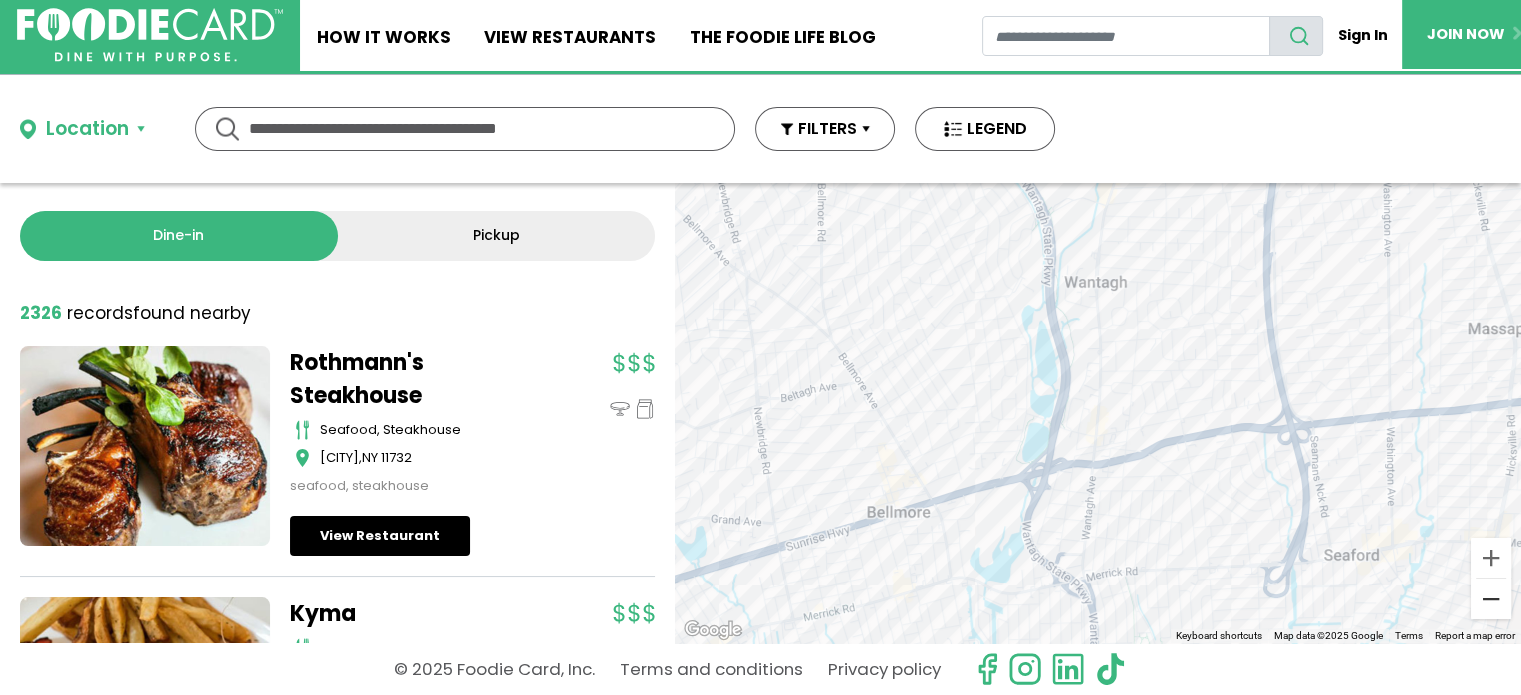 scroll, scrollTop: 0, scrollLeft: 0, axis: both 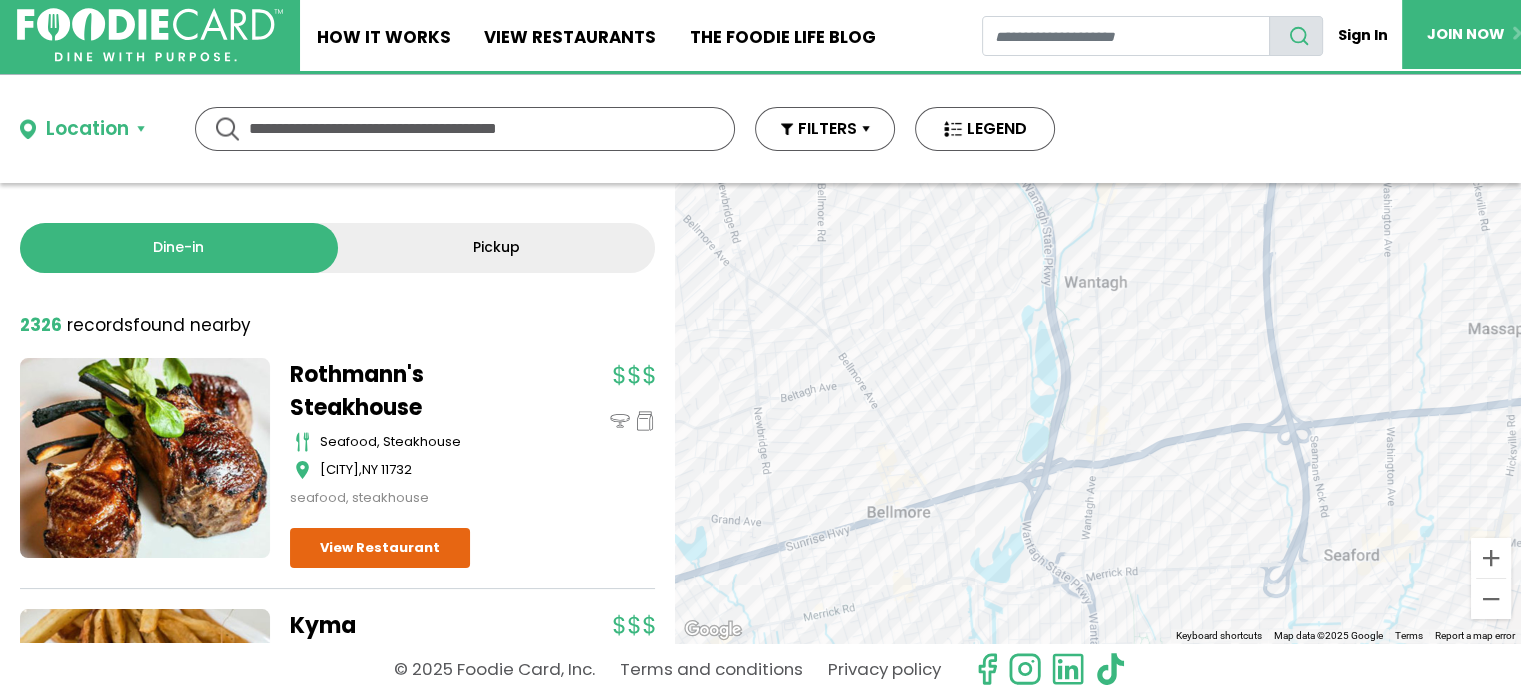 click on "Pickup" at bounding box center [497, 248] 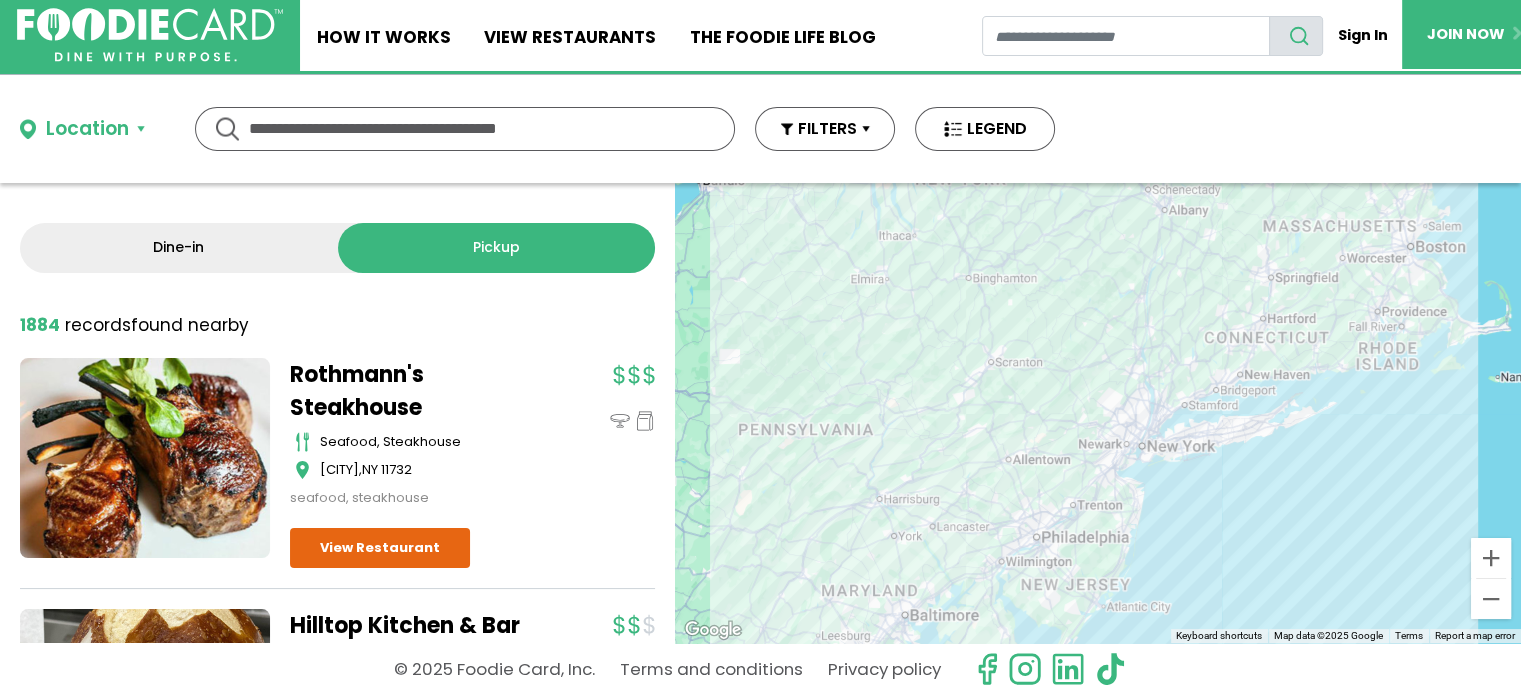 click on "Dine-in" at bounding box center [179, 248] 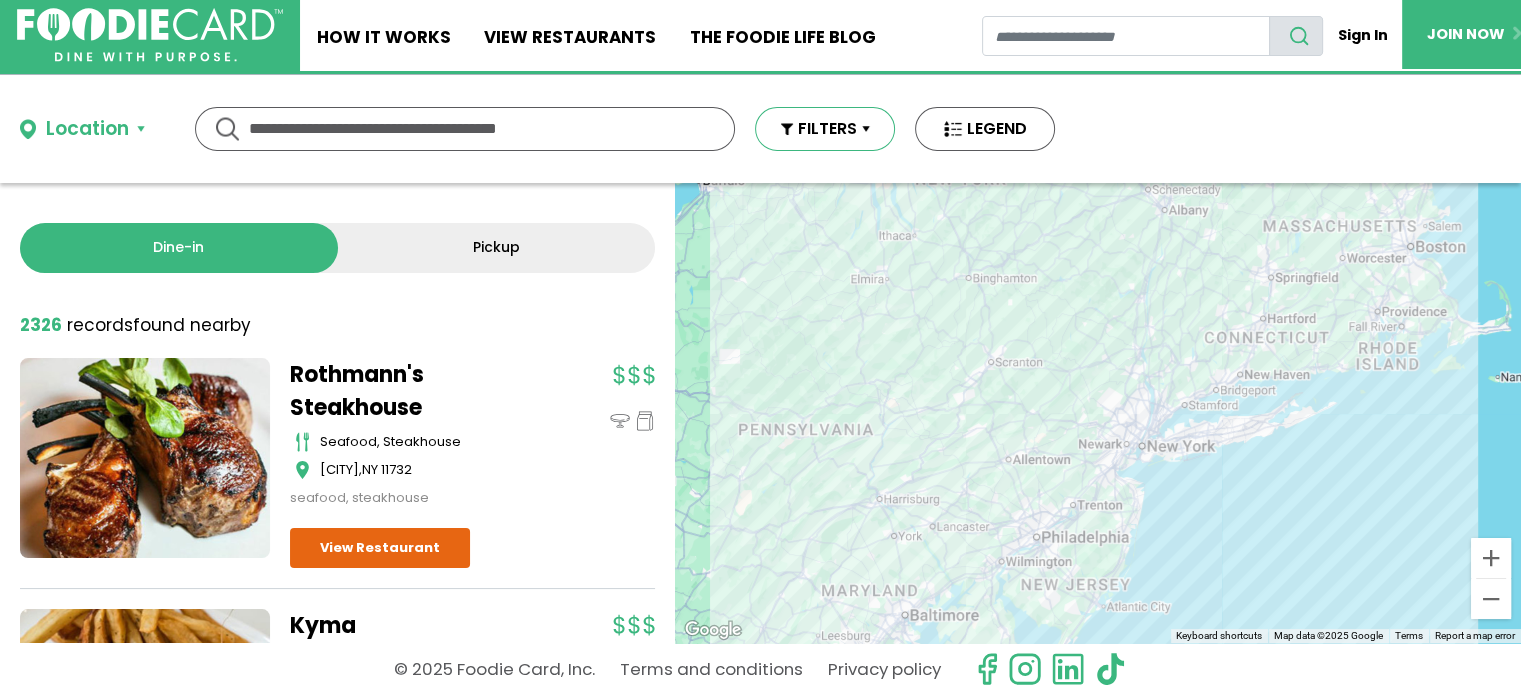 click on "FILTERS" at bounding box center [825, 129] 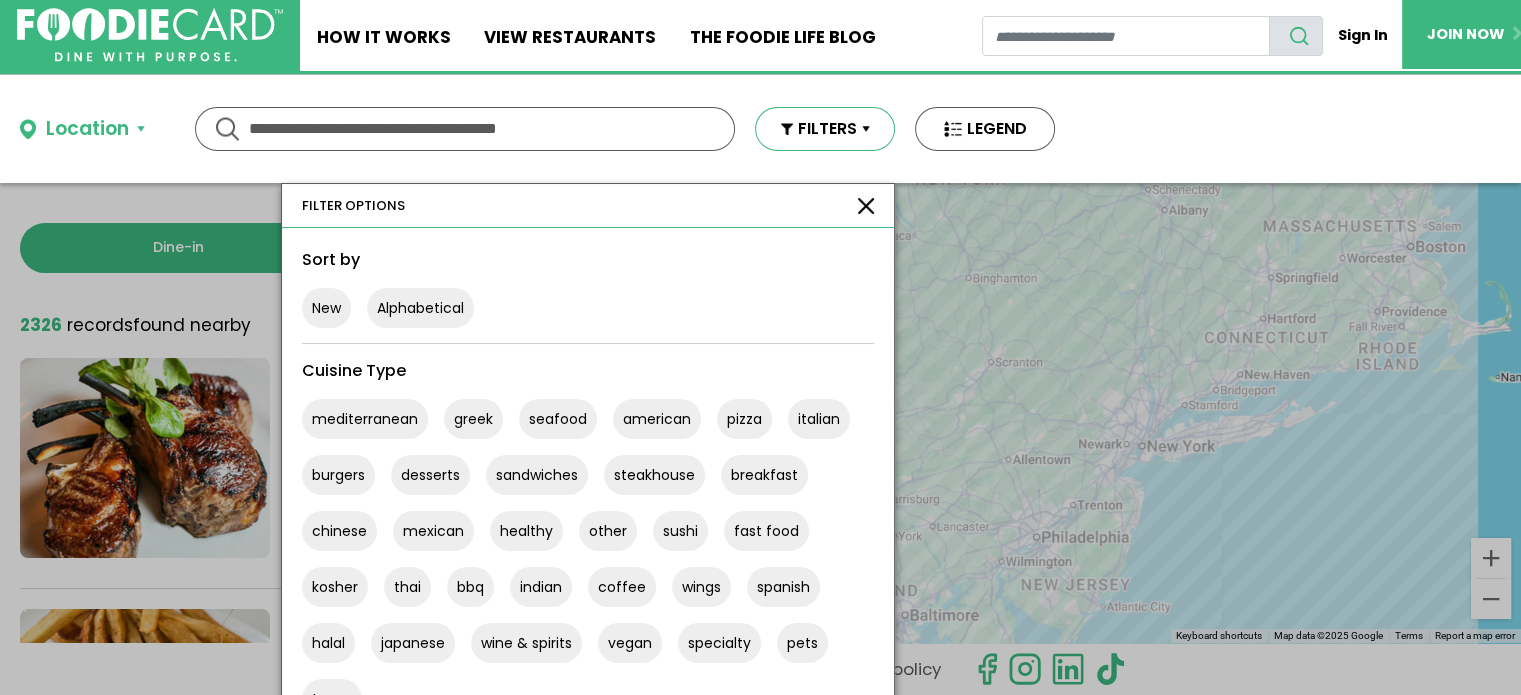 click on "FILTERS" at bounding box center (825, 129) 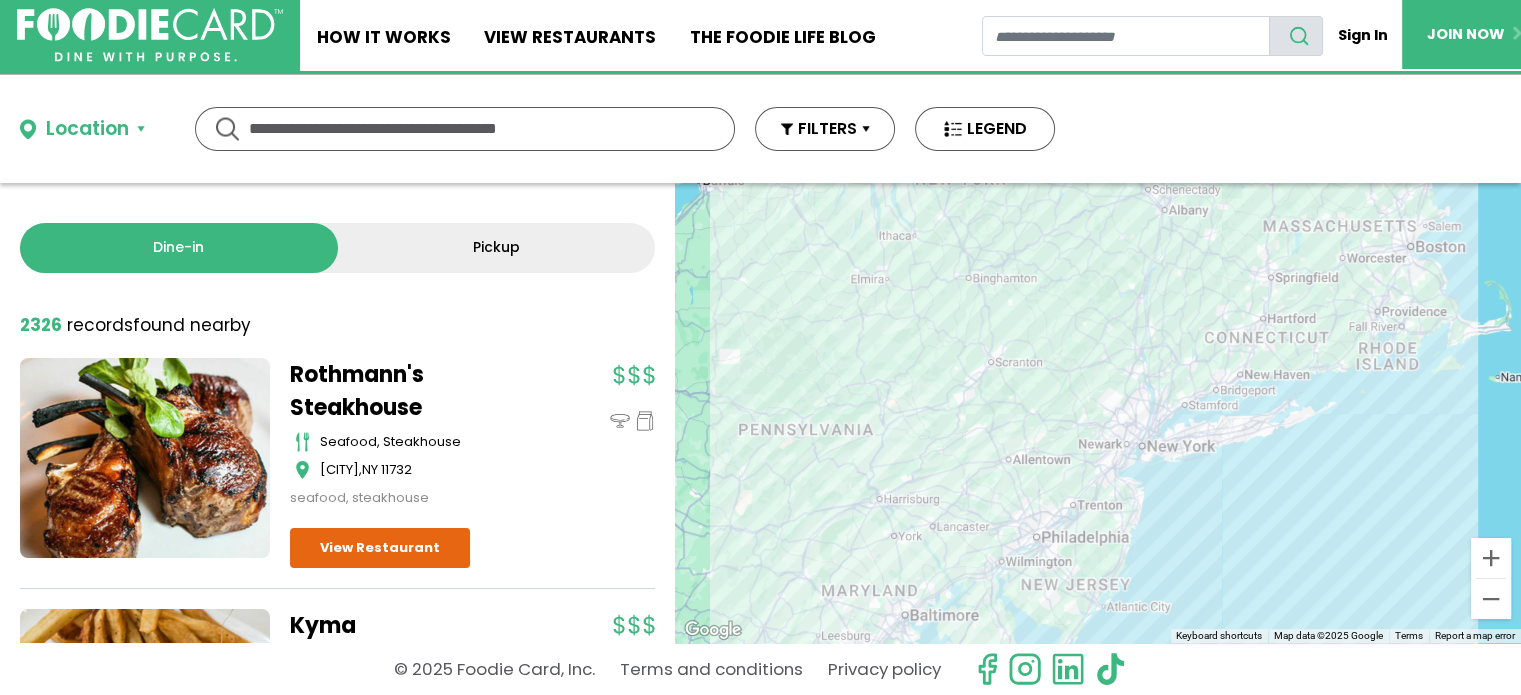 click at bounding box center [465, 129] 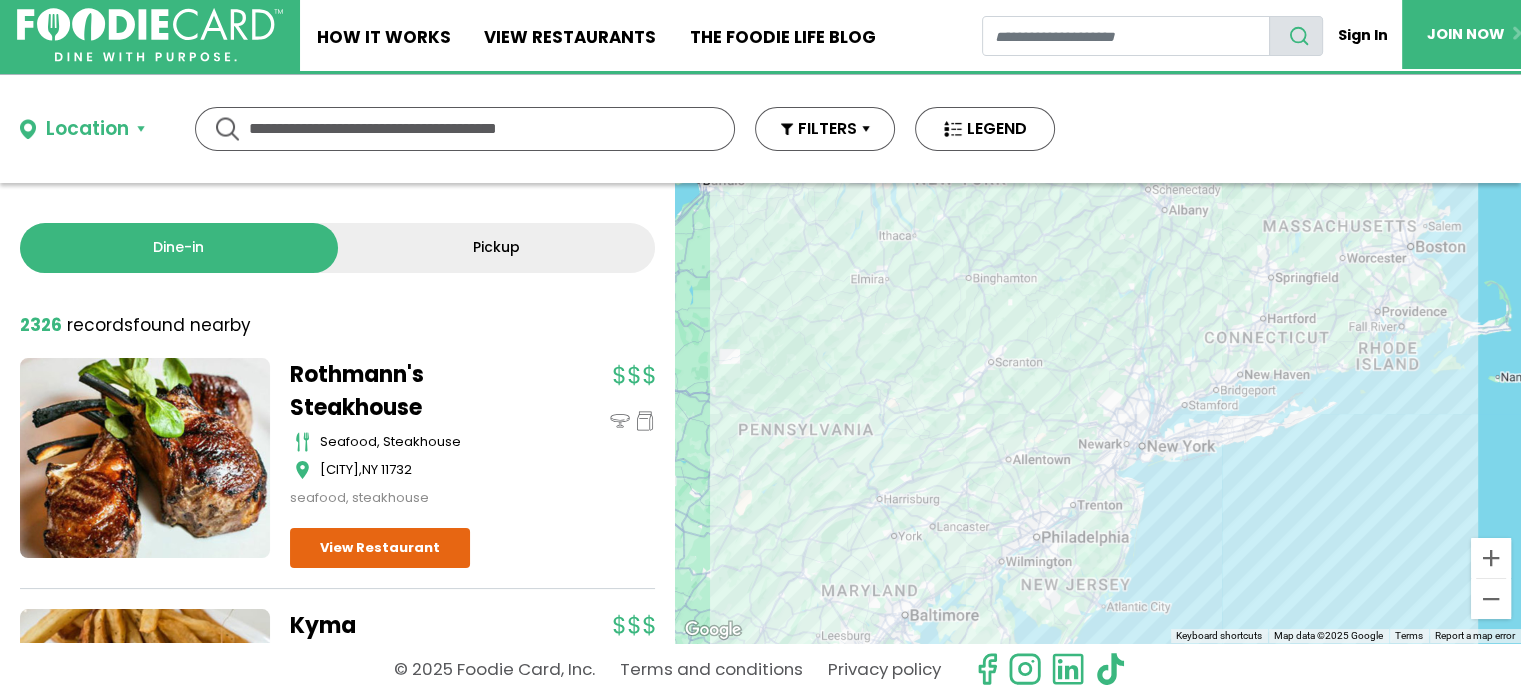 click on "Location" at bounding box center [107, 129] 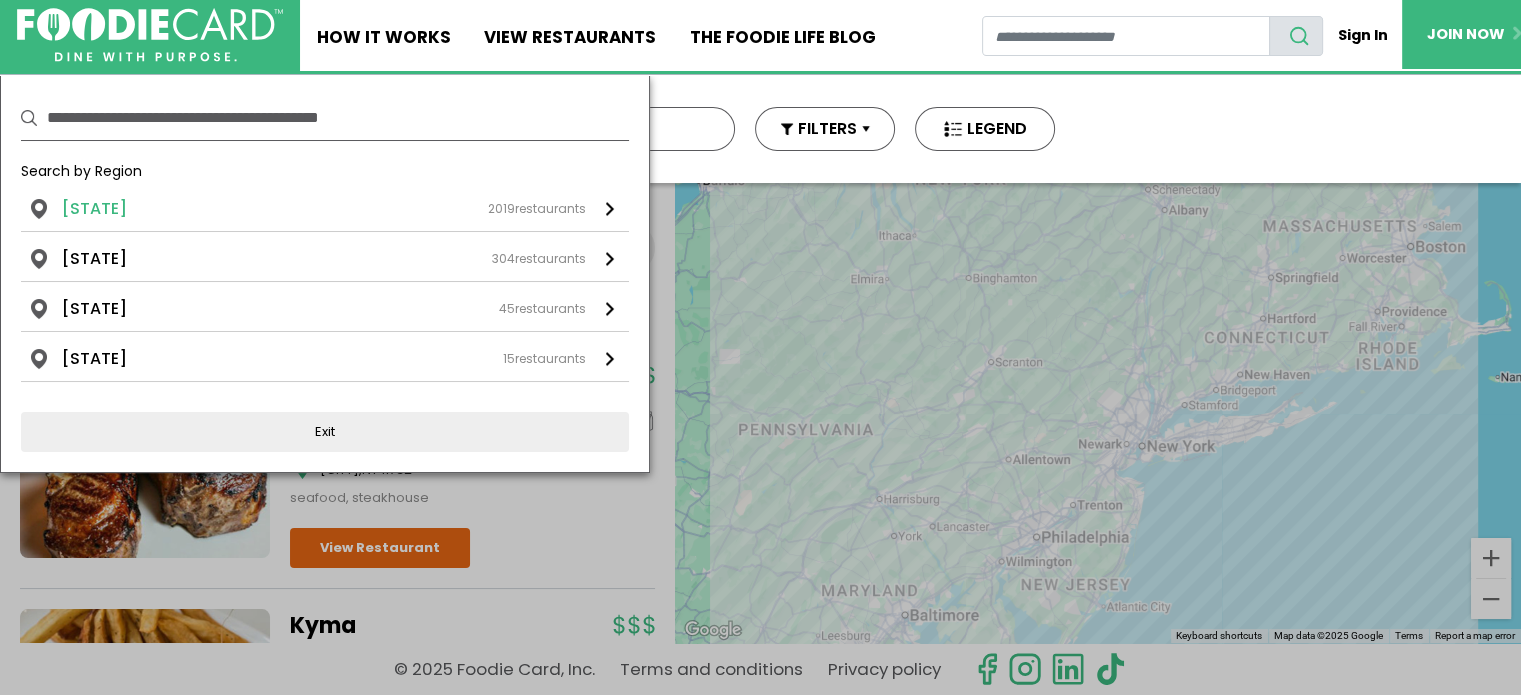 click on "[STATE]
2019 restaurants" at bounding box center [324, 209] 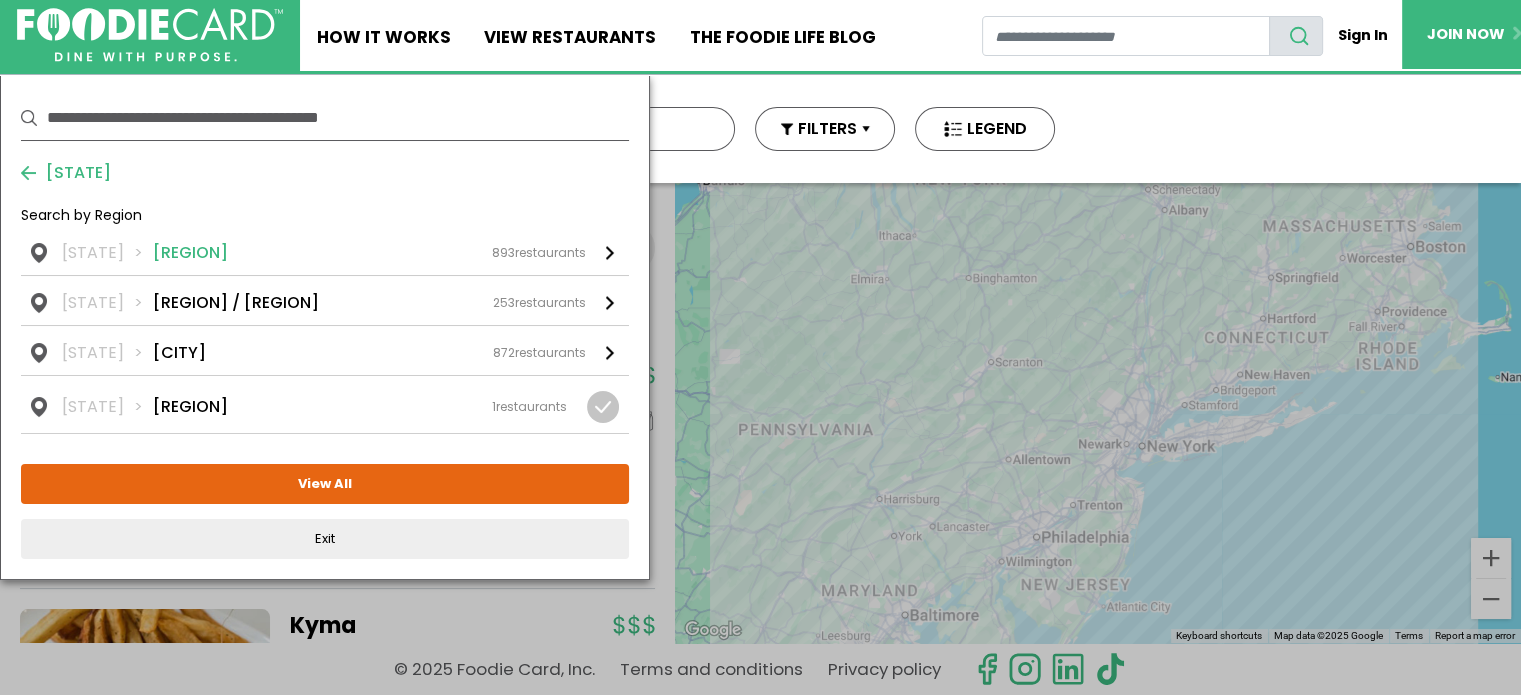 click on "[REGION]" at bounding box center [190, 253] 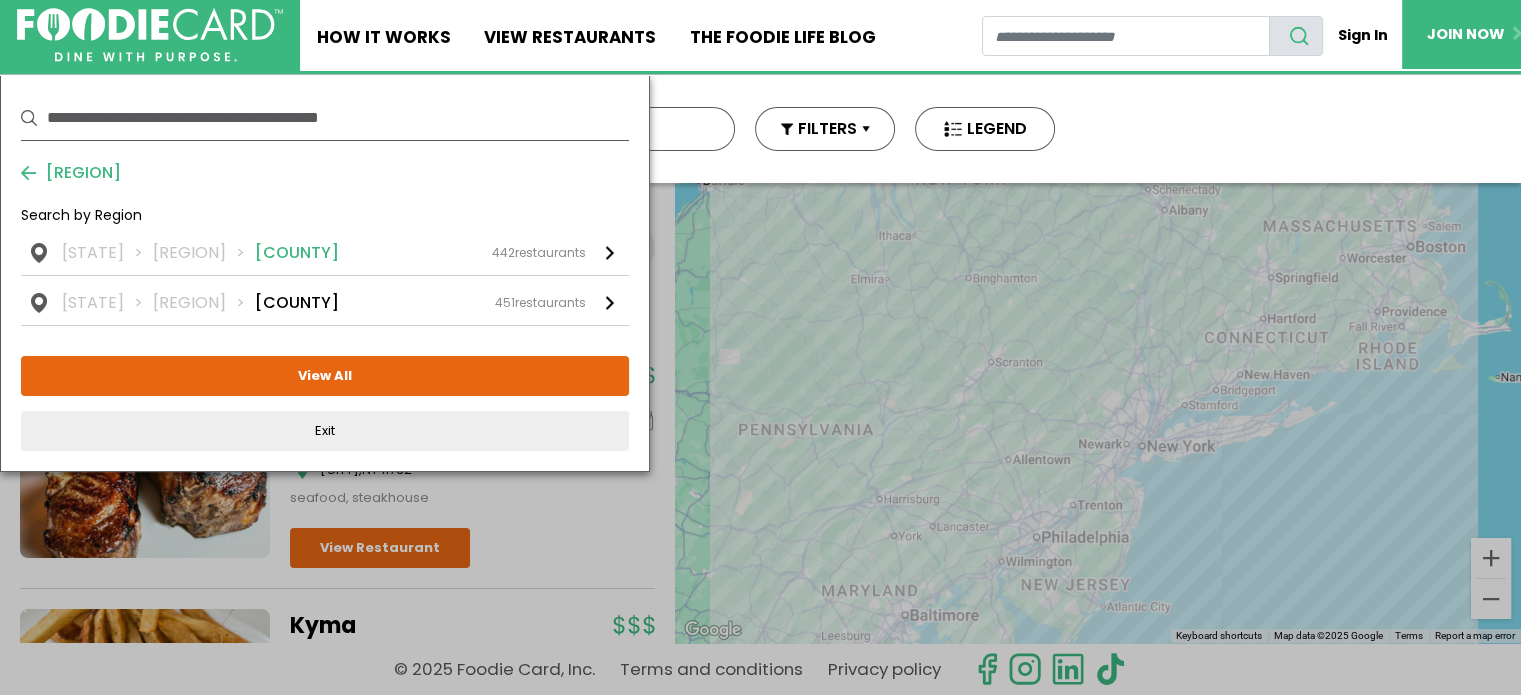 click on "[COUNTY]" at bounding box center [297, 253] 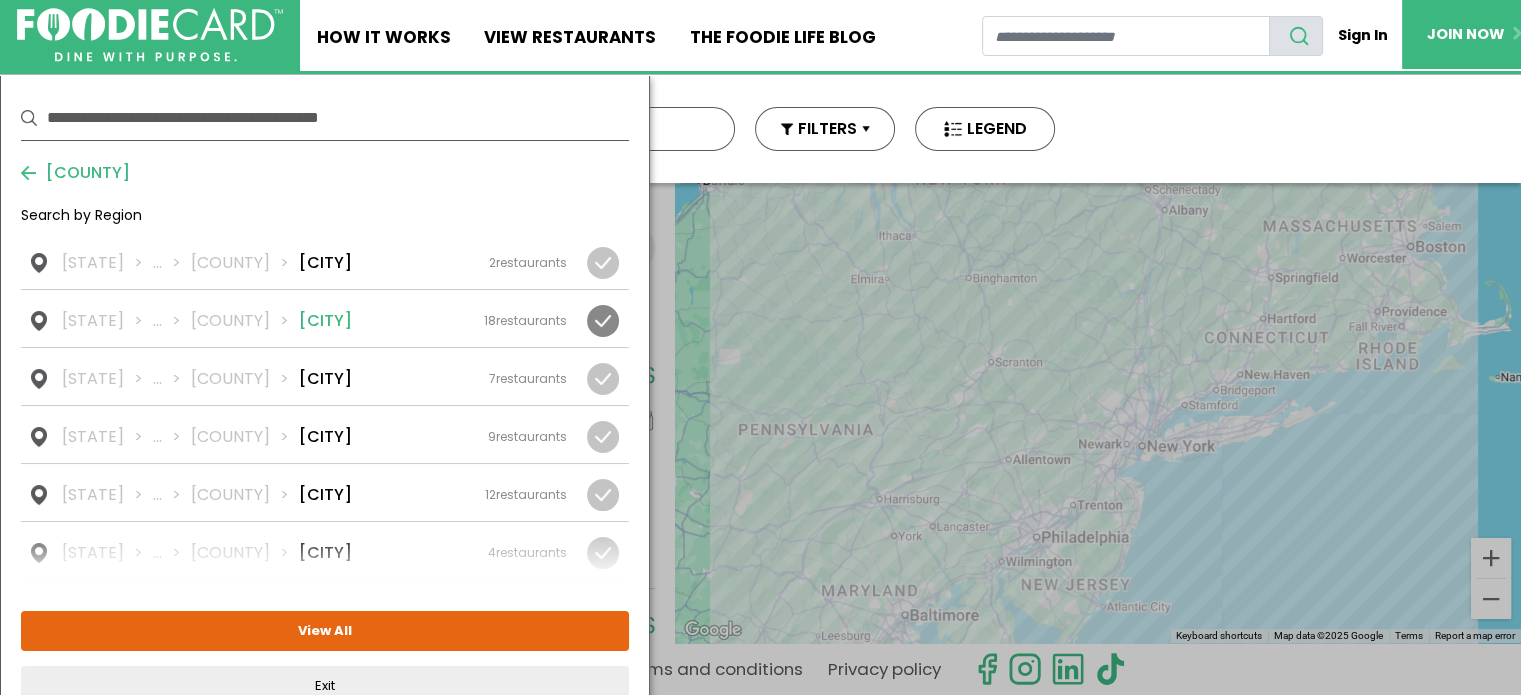 scroll, scrollTop: 300, scrollLeft: 0, axis: vertical 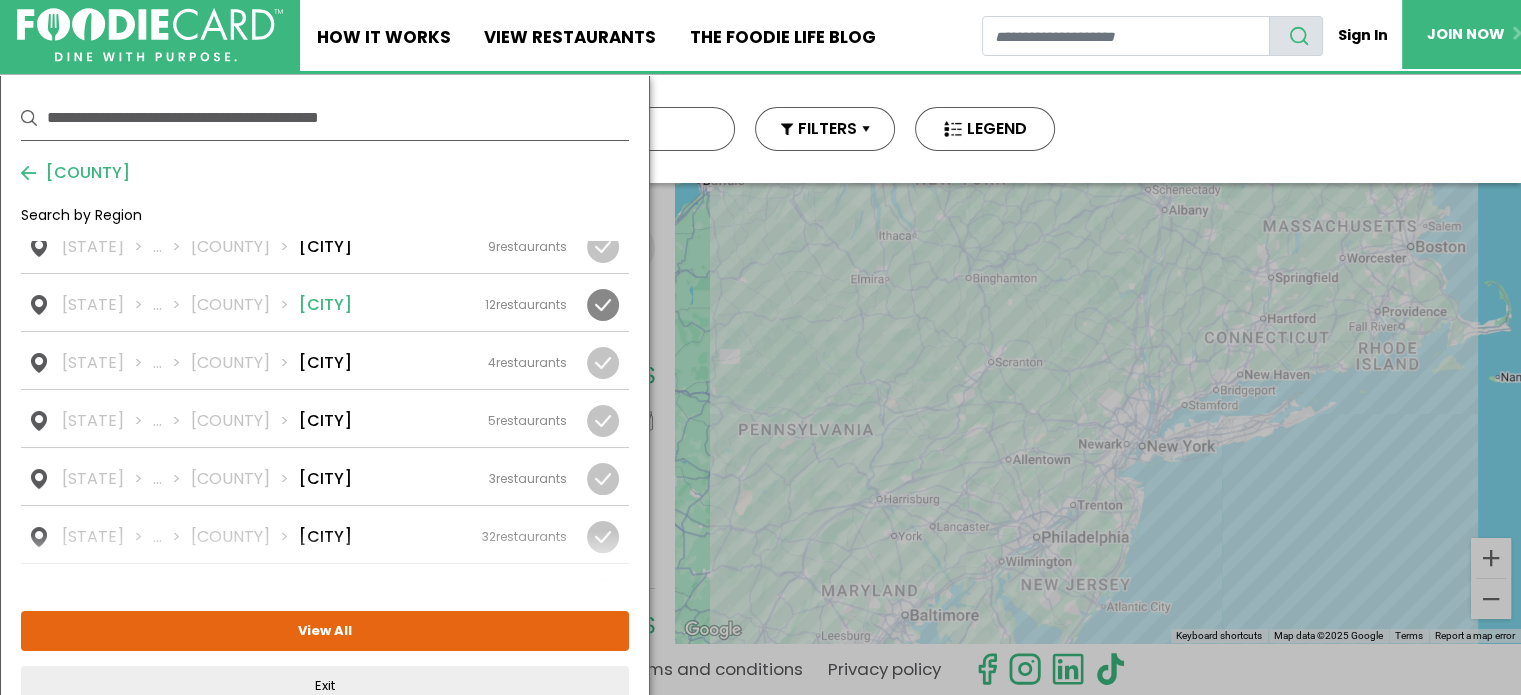 click on "[CITY]" at bounding box center [325, 305] 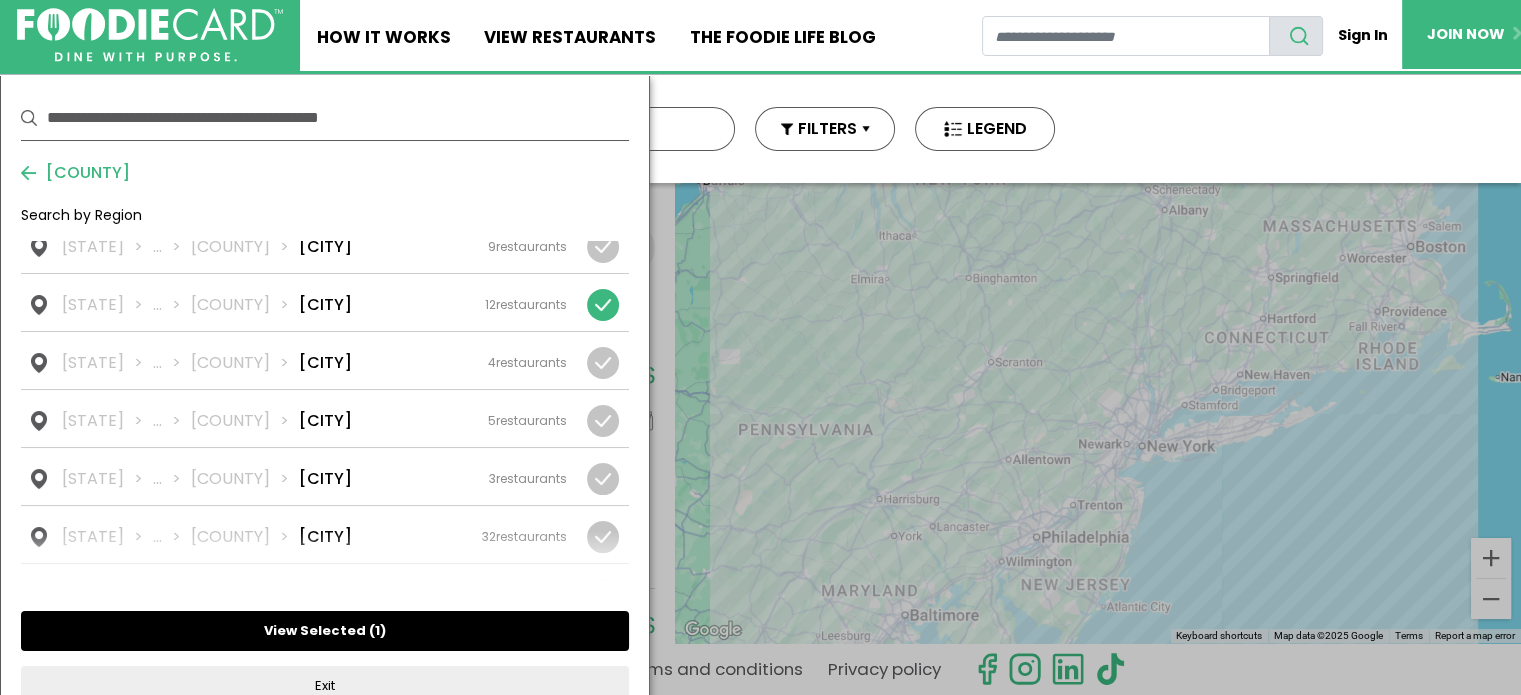 click on "View Selected ( 1 )" at bounding box center [325, 631] 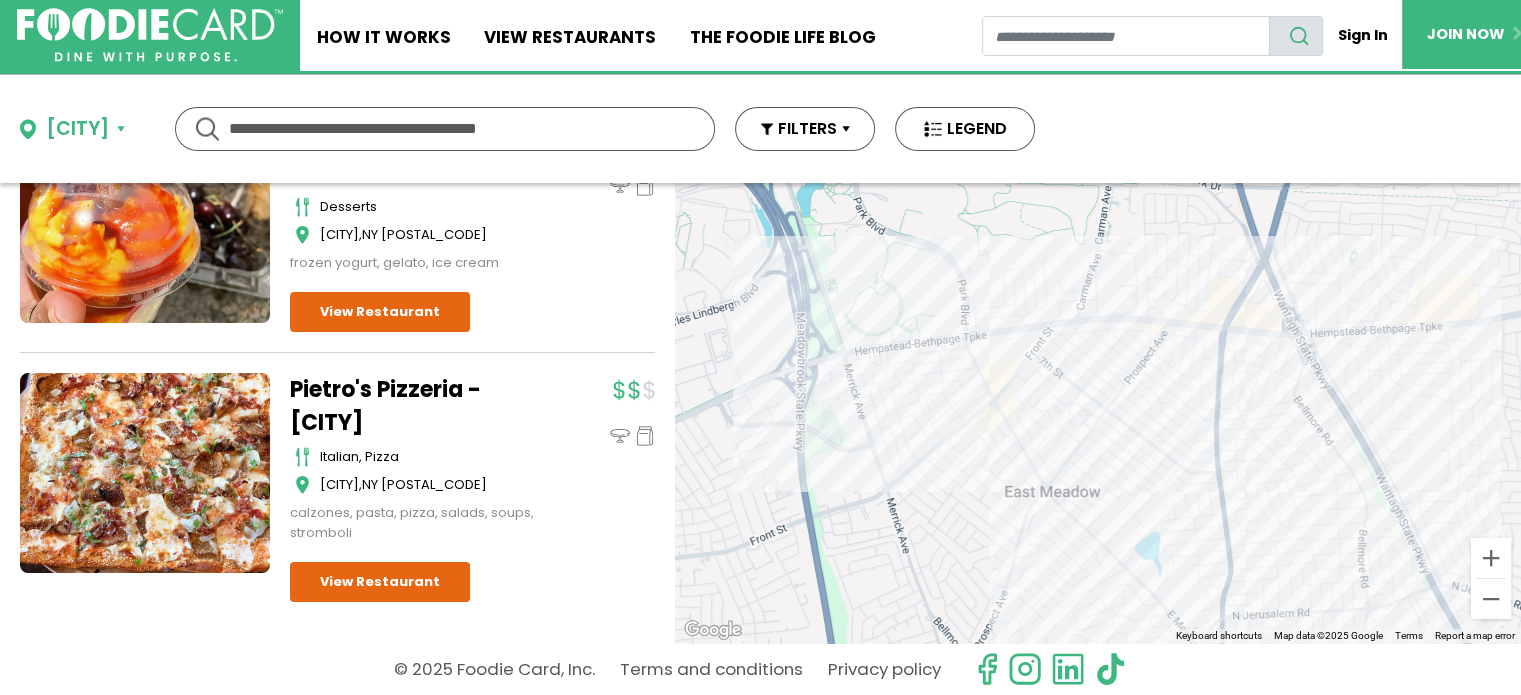 scroll, scrollTop: 2769, scrollLeft: 0, axis: vertical 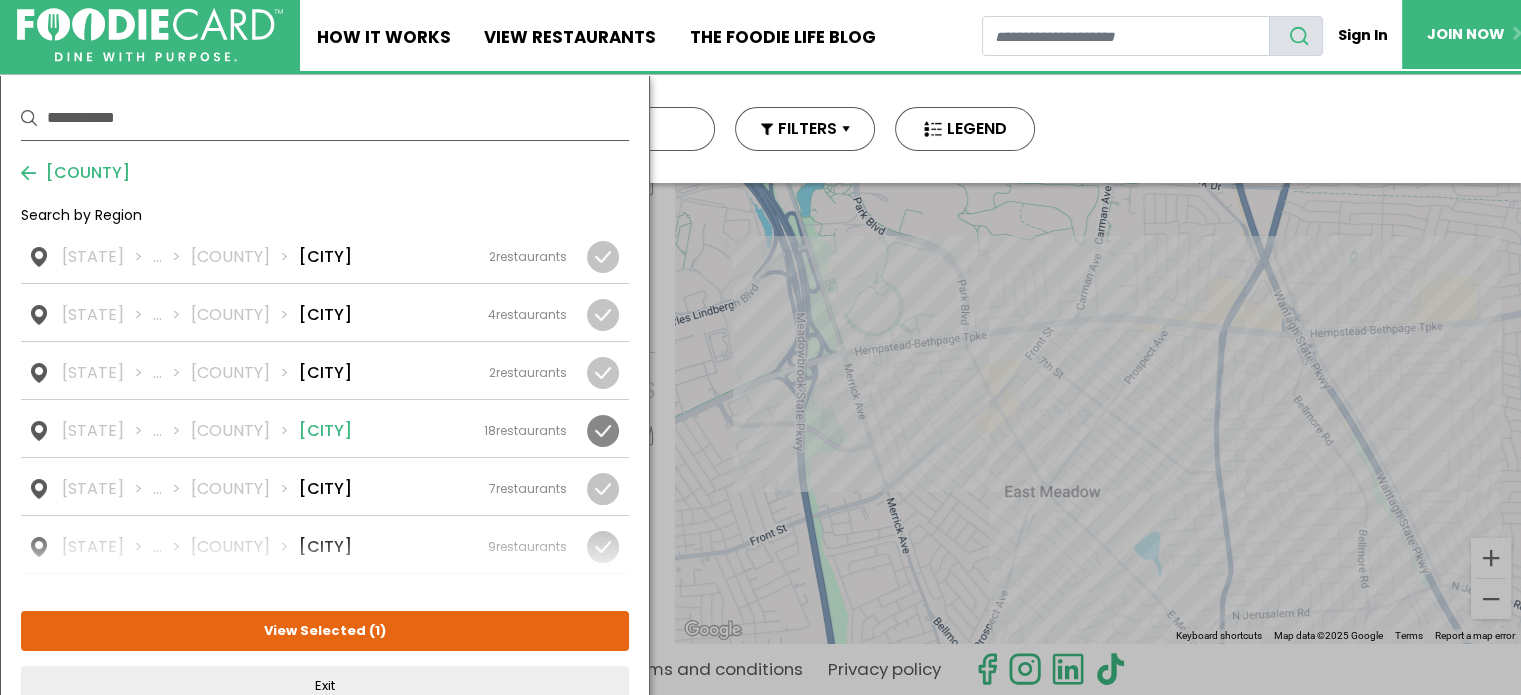 click on "[CITY]" at bounding box center [325, 431] 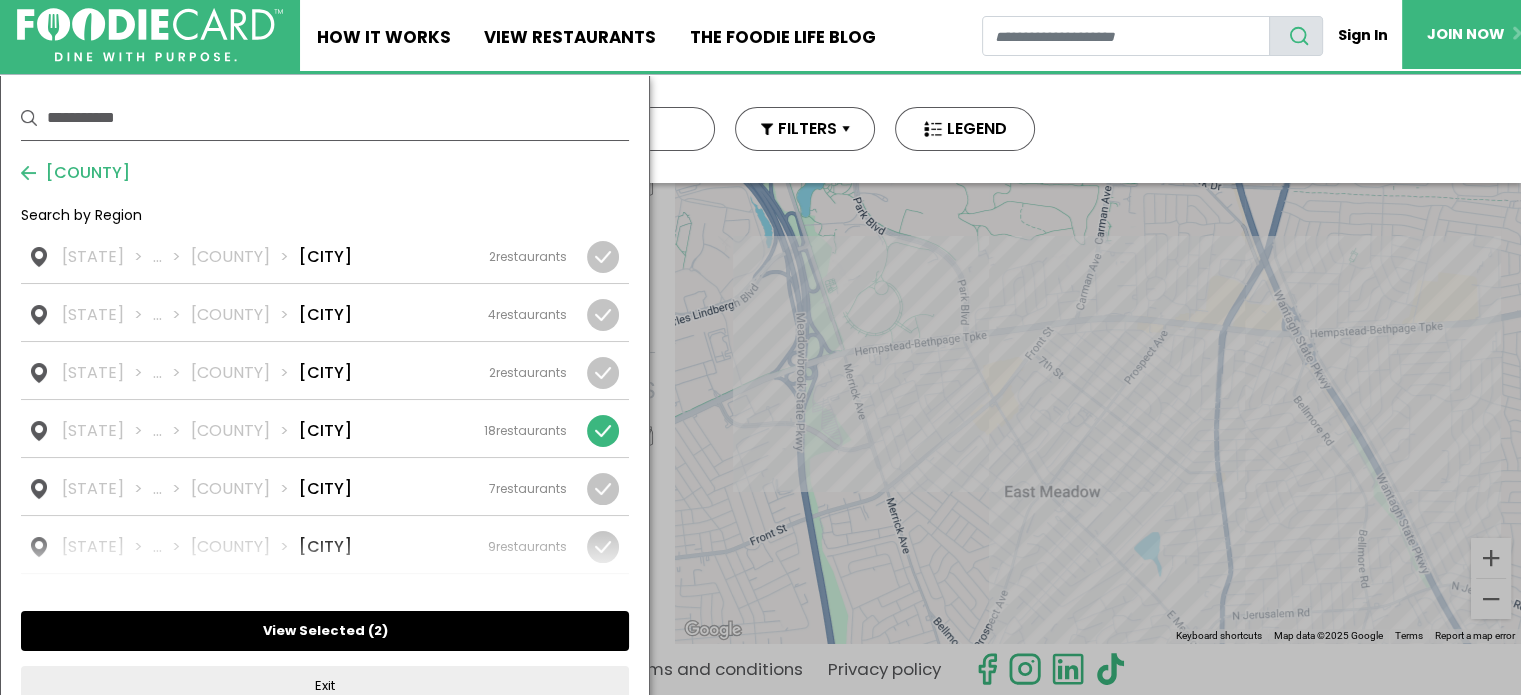 click on "View Selected ( 2 )" at bounding box center (325, 631) 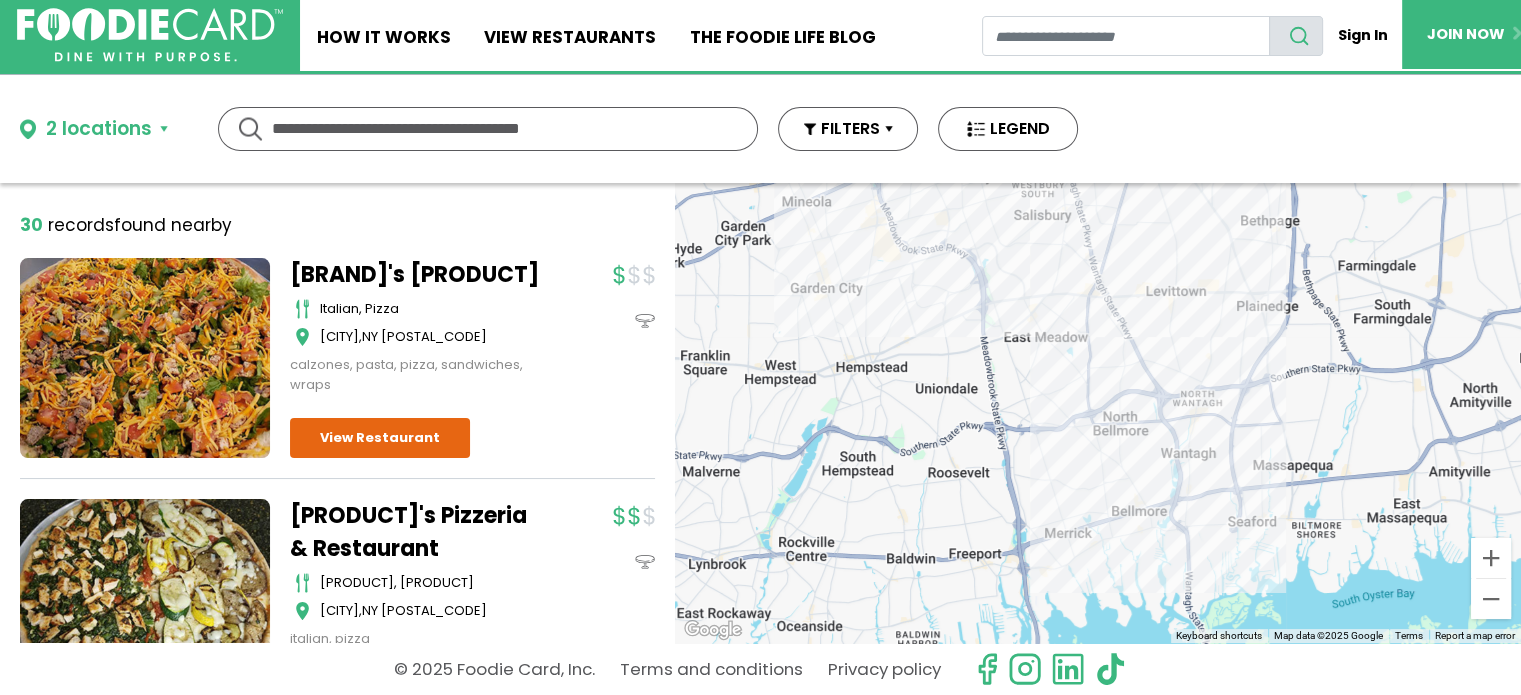 scroll, scrollTop: 0, scrollLeft: 0, axis: both 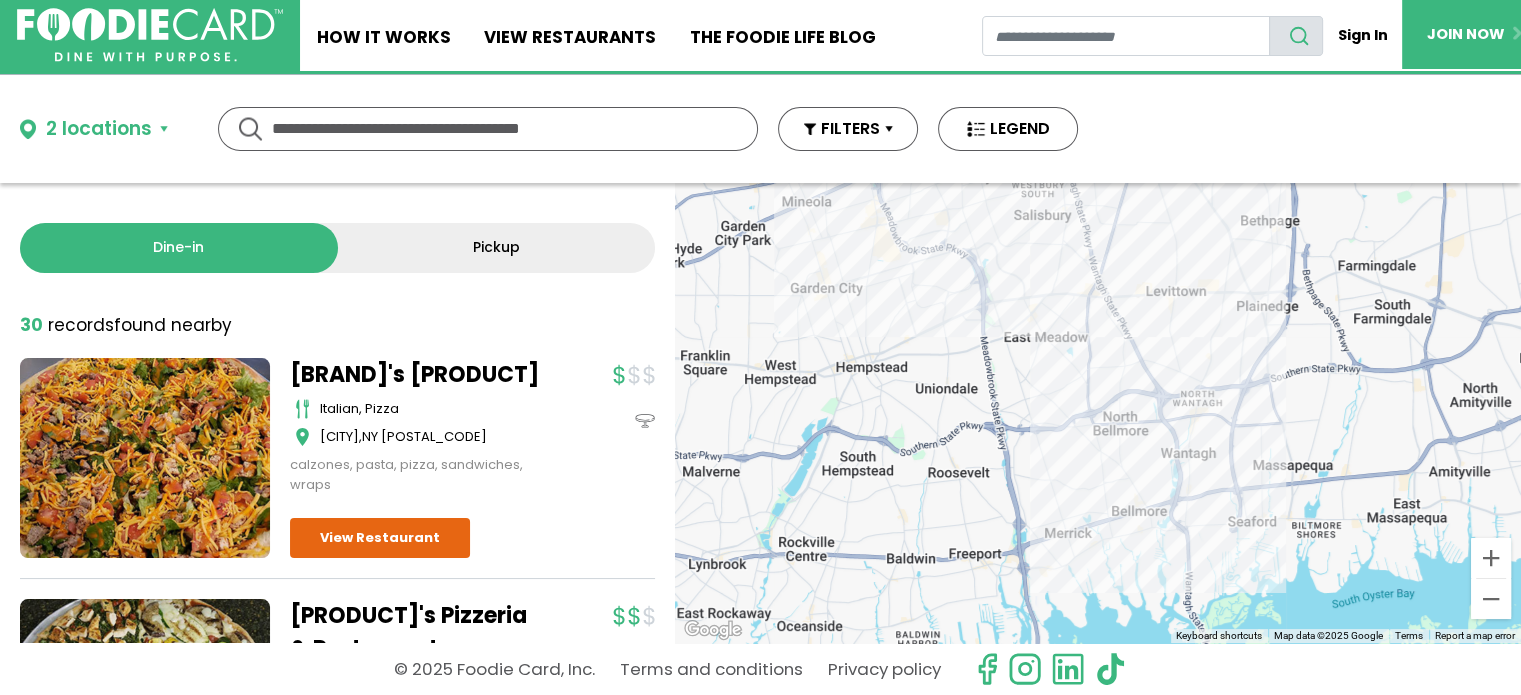 click on "Dine-in" at bounding box center (179, 248) 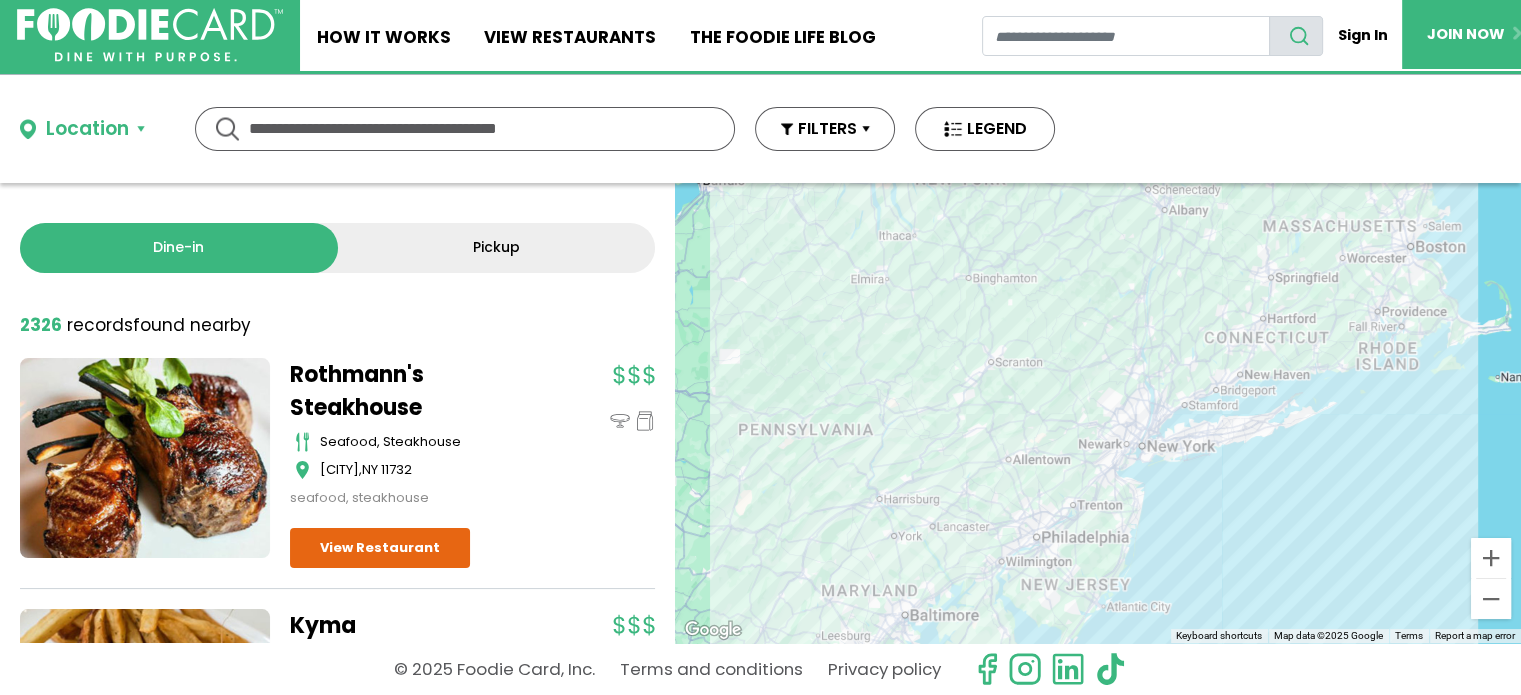 click on "Location" at bounding box center (87, 129) 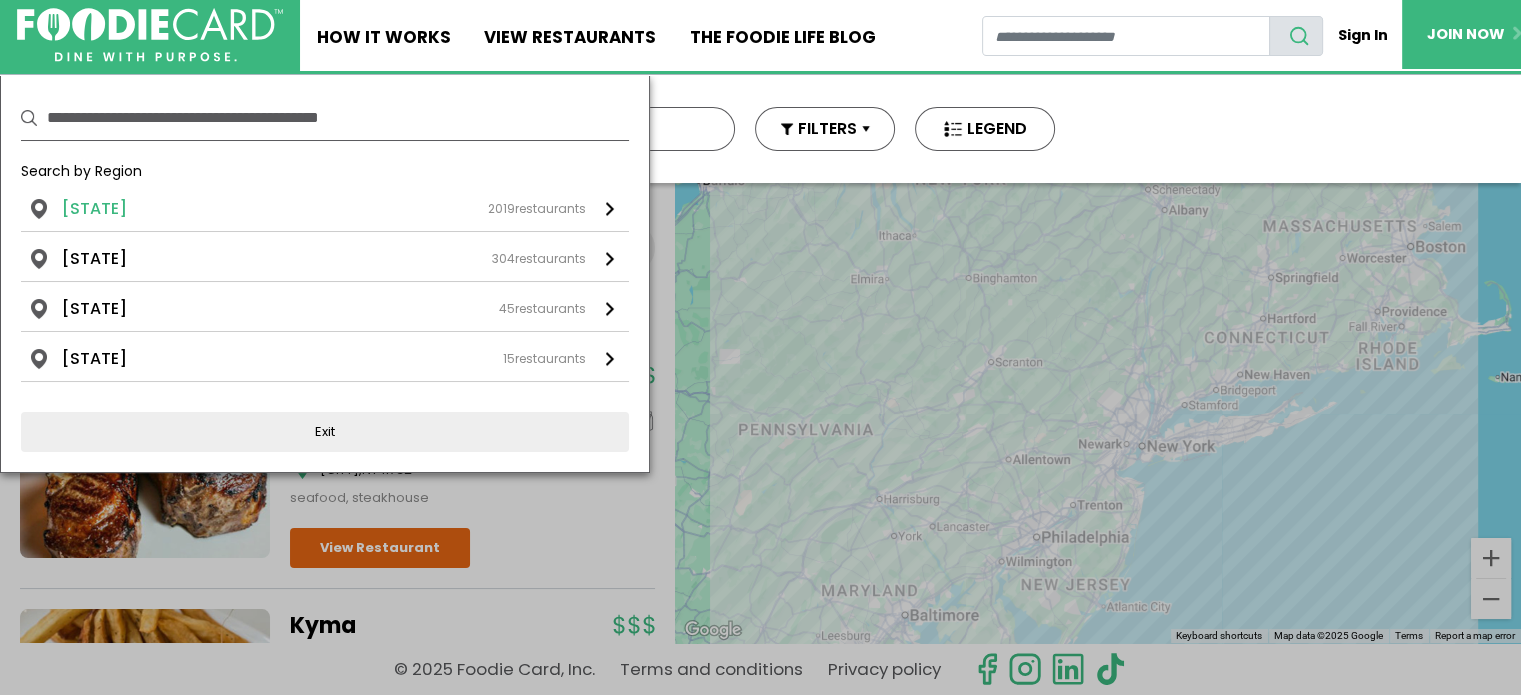 click on "[STATE]
2019 restaurants" at bounding box center (324, 209) 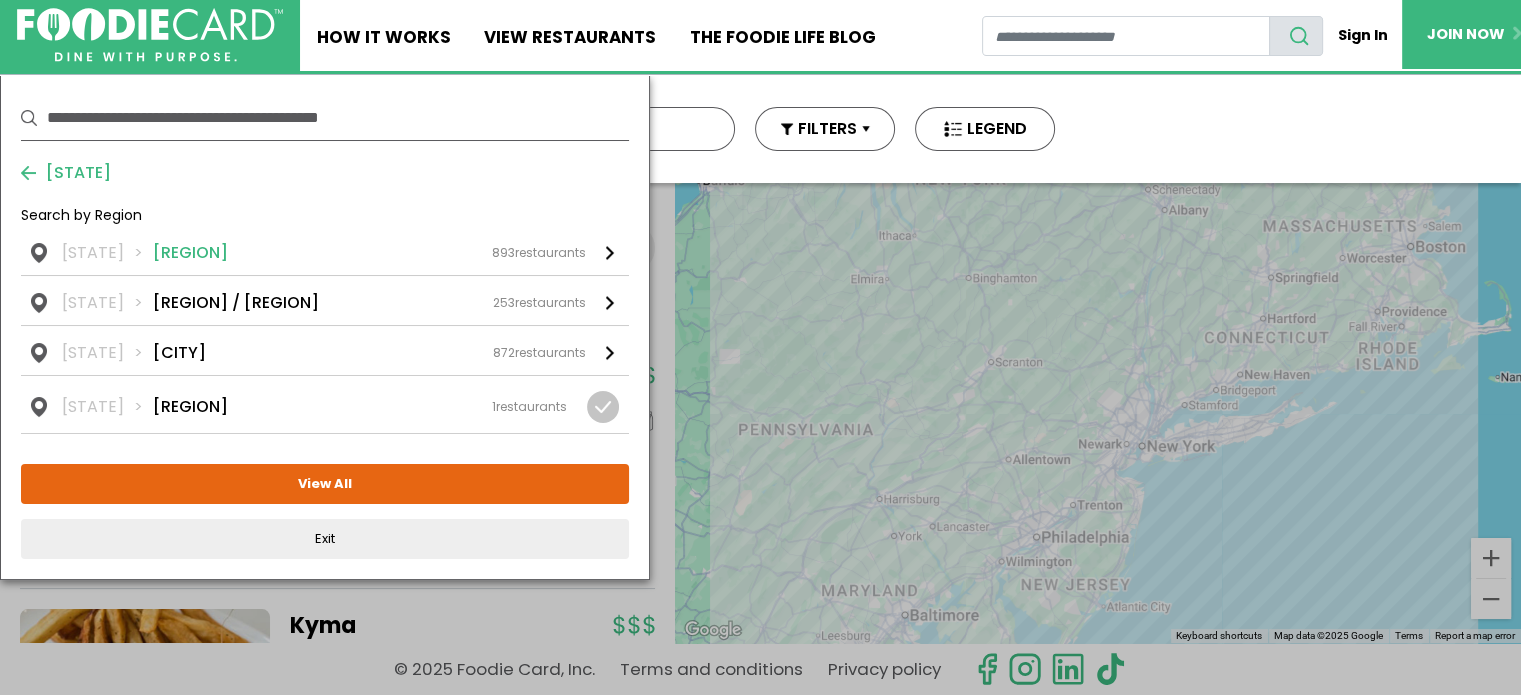 click on "[REGION]" at bounding box center [190, 253] 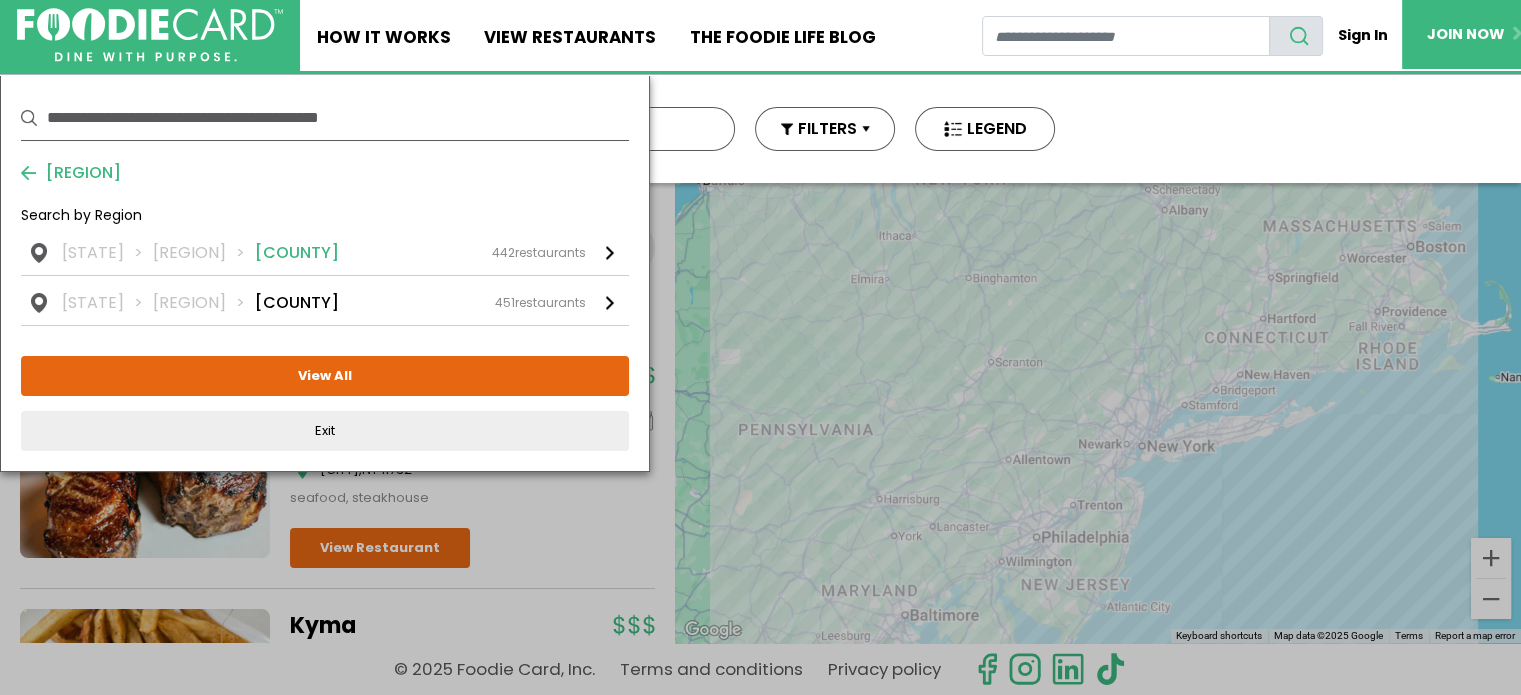 click on "[COUNTY]" at bounding box center (297, 253) 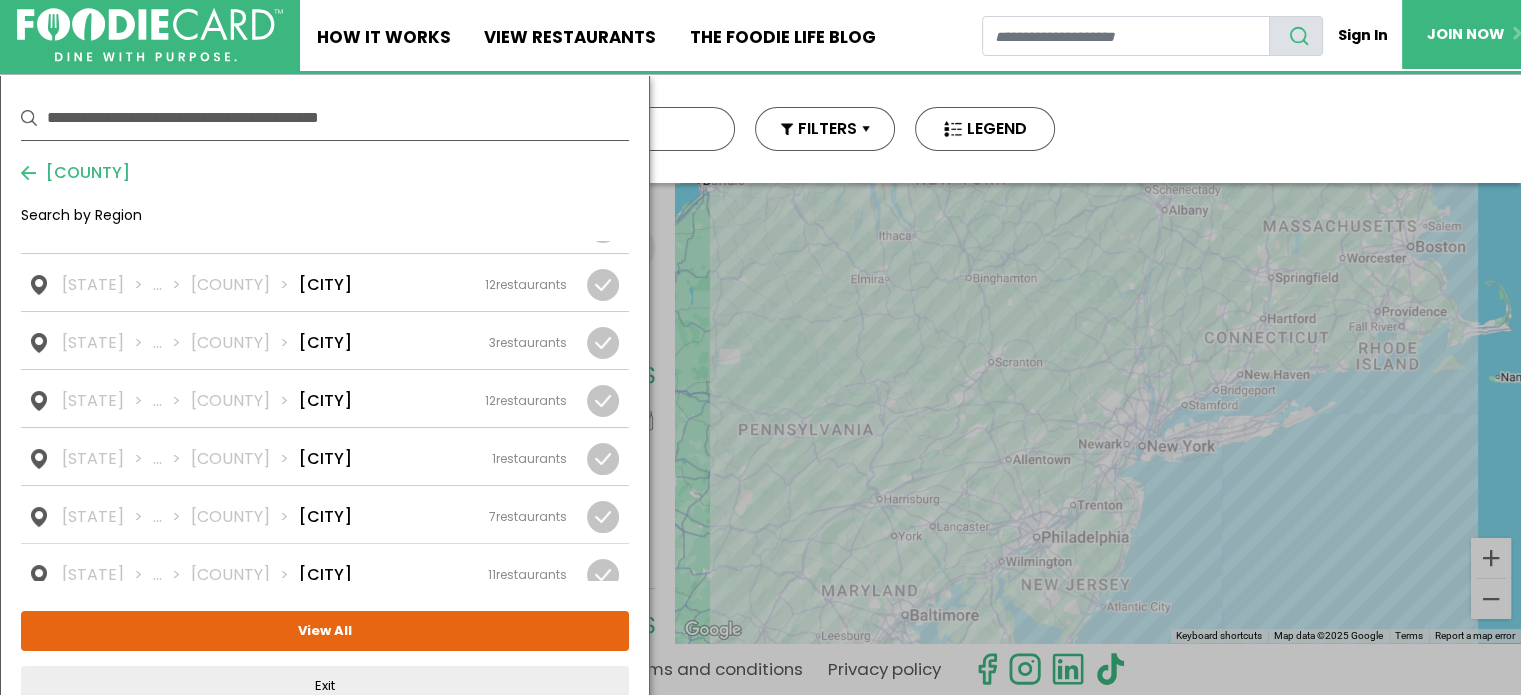 scroll, scrollTop: 2840, scrollLeft: 0, axis: vertical 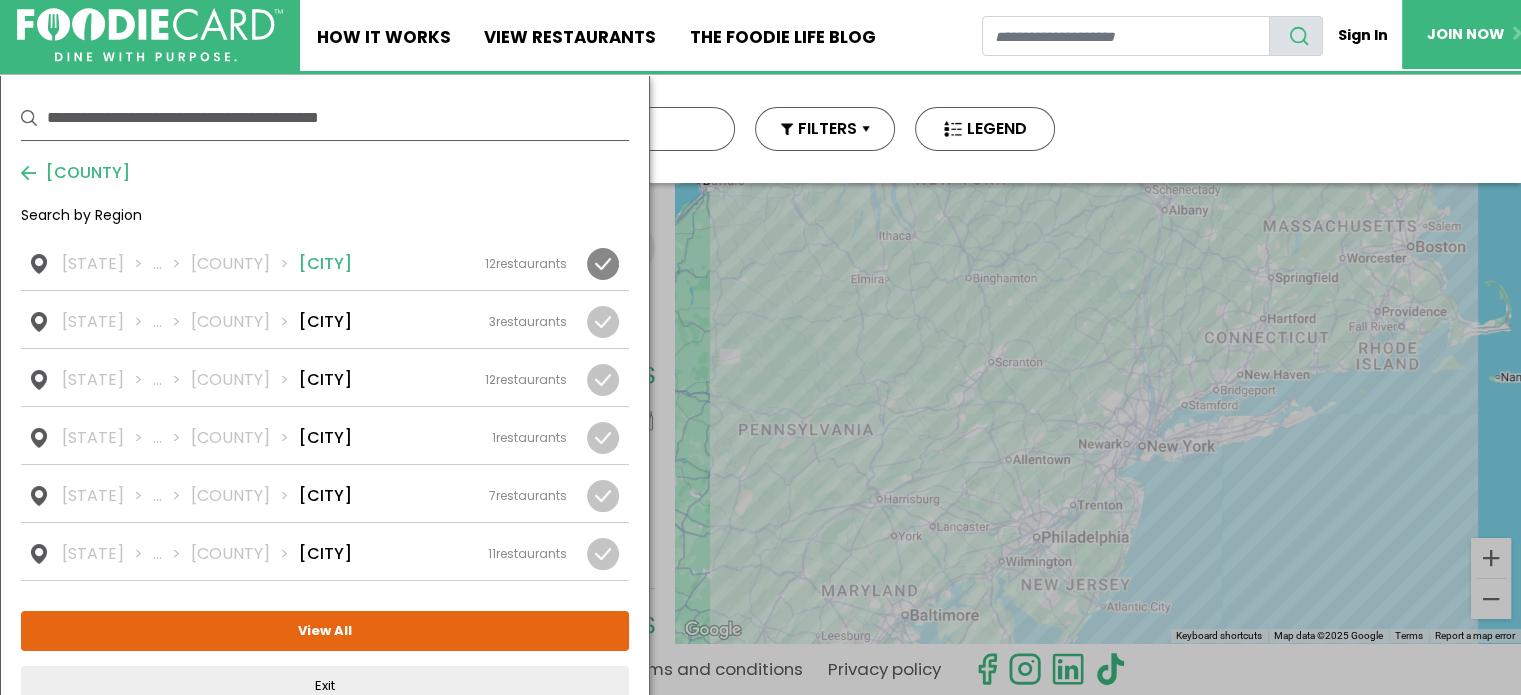 click on "[CITY]" at bounding box center (325, 264) 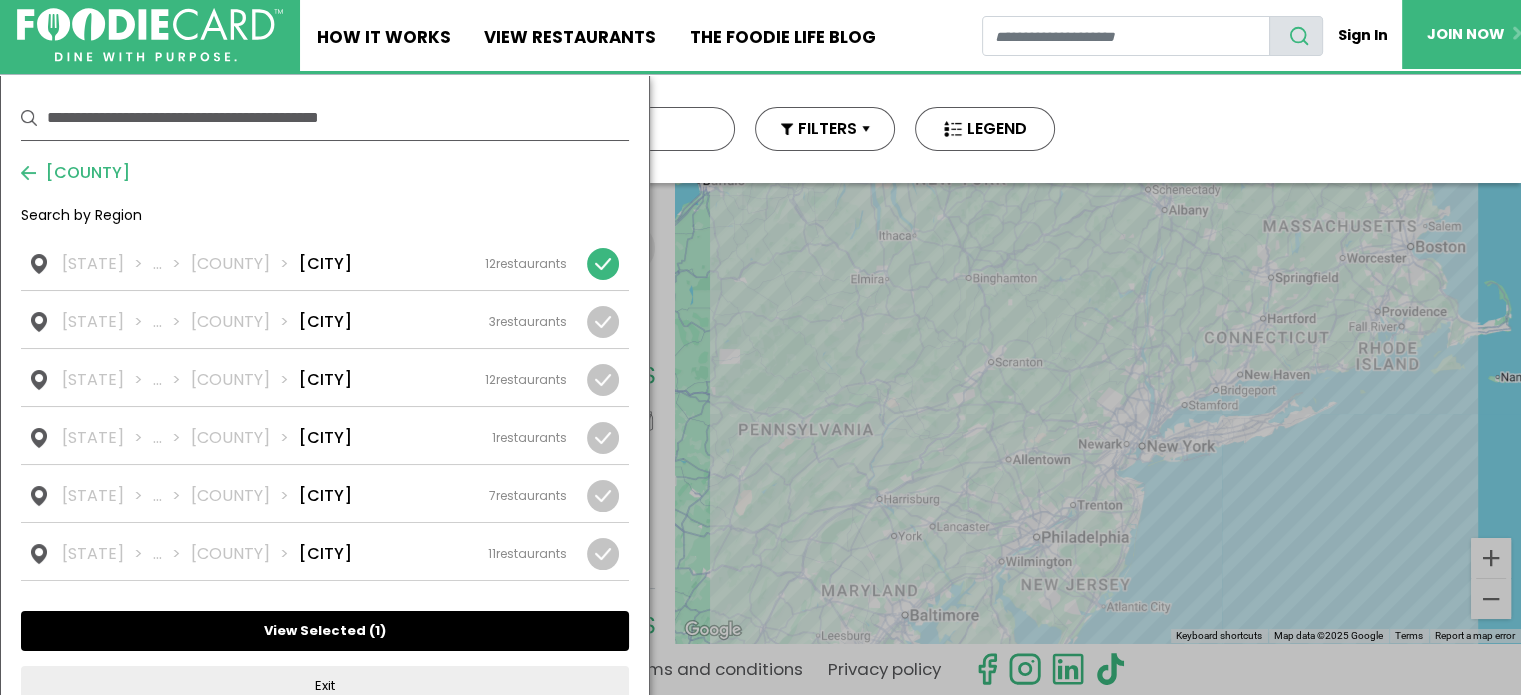 click on "View Selected ( 1 )" at bounding box center [325, 631] 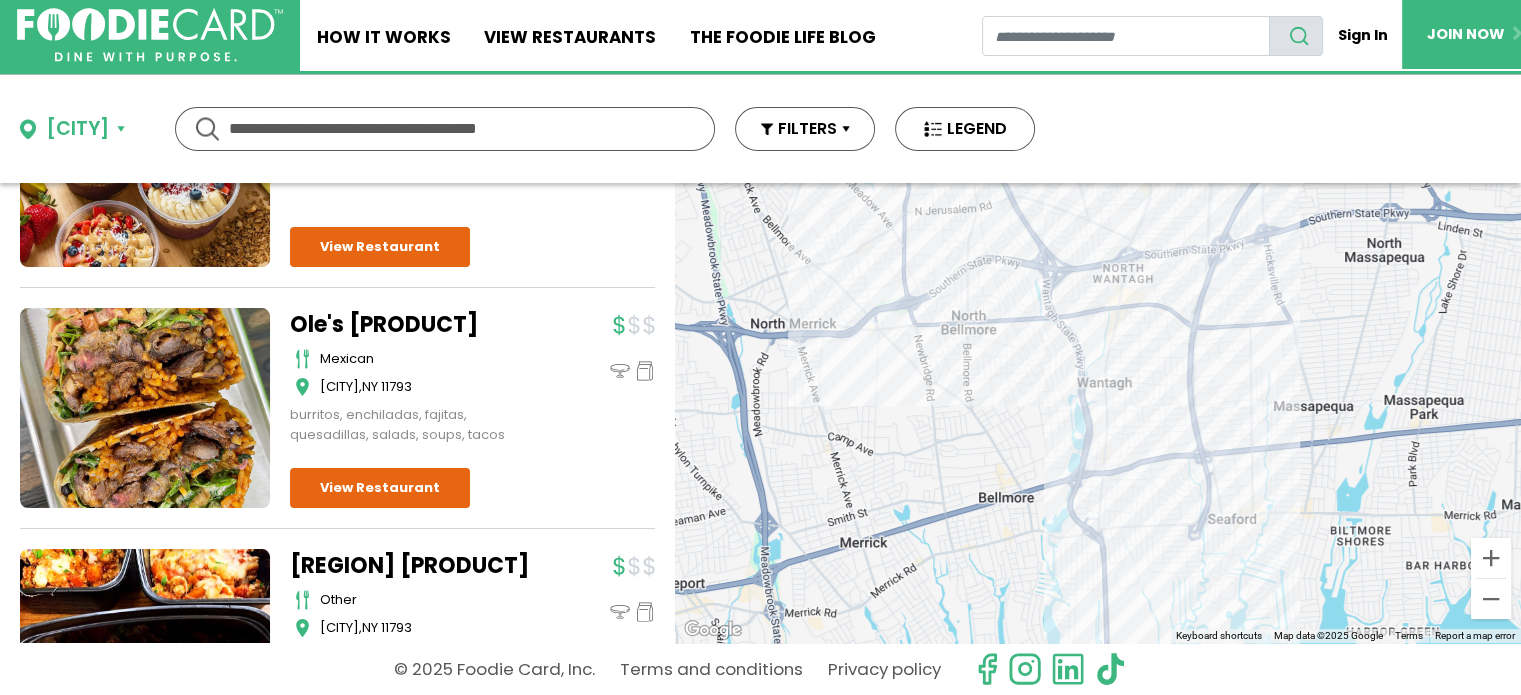 scroll, scrollTop: 2717, scrollLeft: 0, axis: vertical 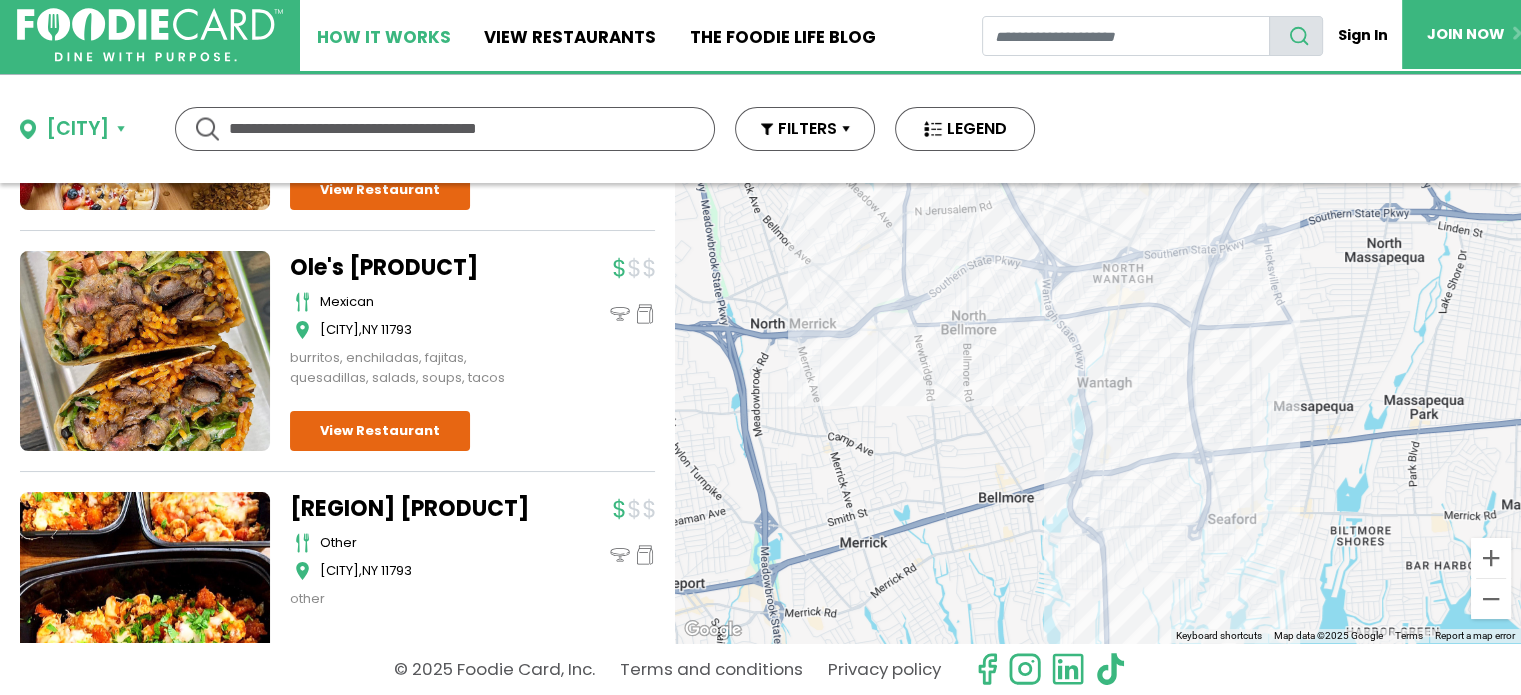 click on "How It Works" at bounding box center [384, 35] 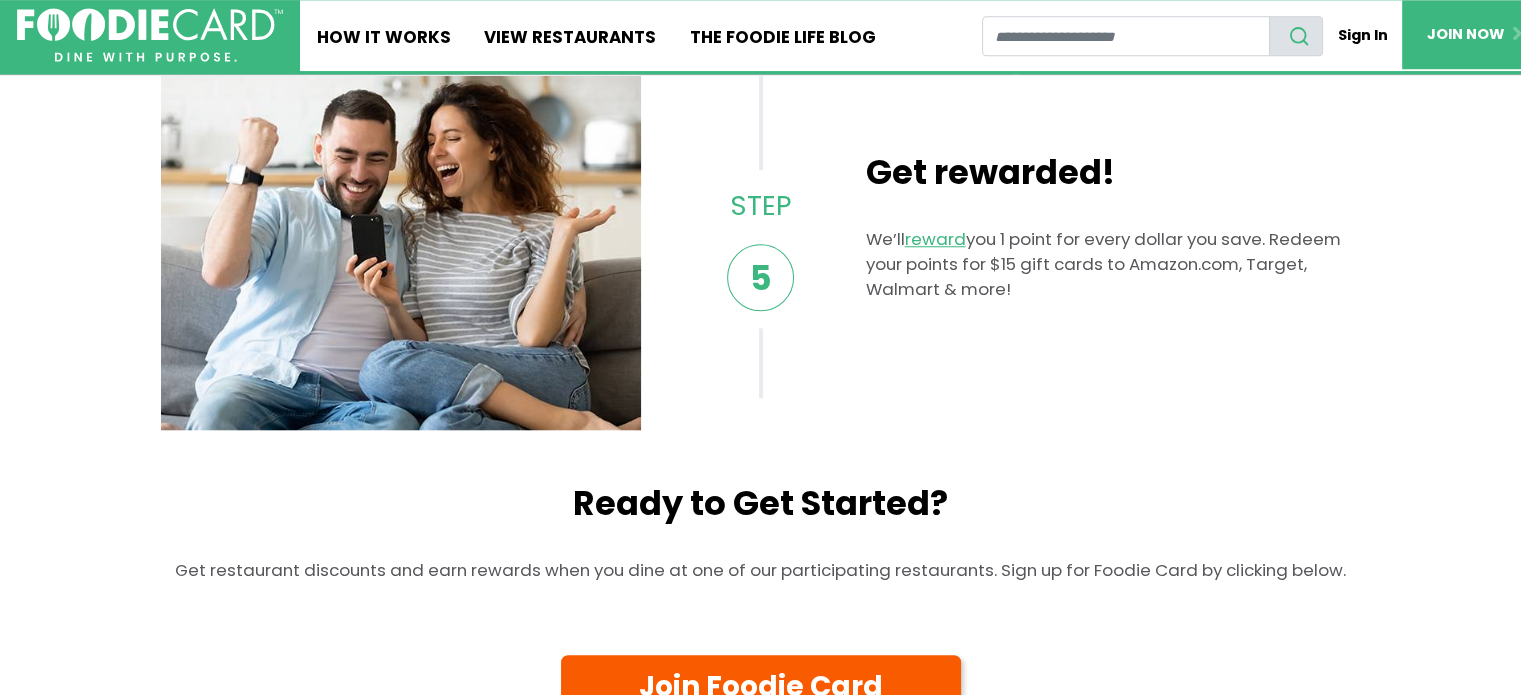 scroll, scrollTop: 1700, scrollLeft: 0, axis: vertical 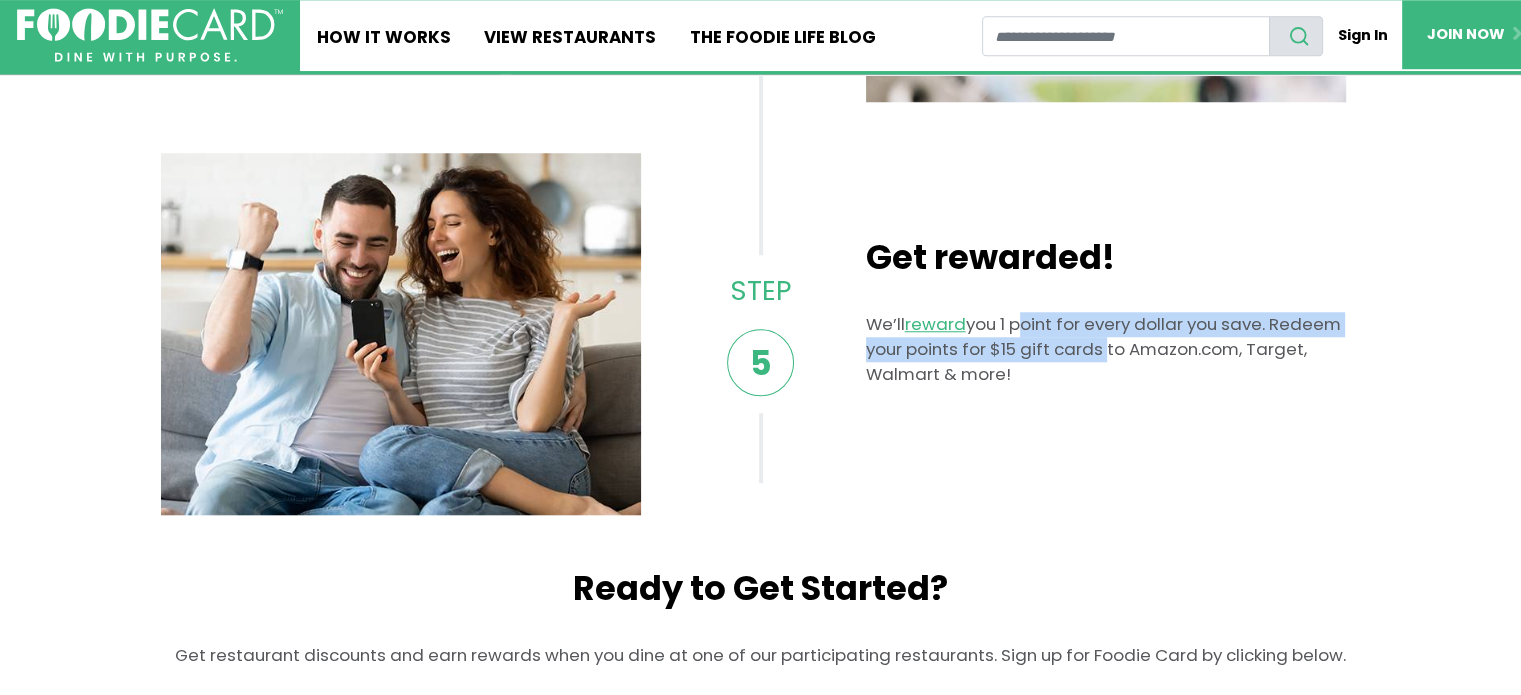 drag, startPoint x: 1020, startPoint y: 328, endPoint x: 1107, endPoint y: 374, distance: 98.4124 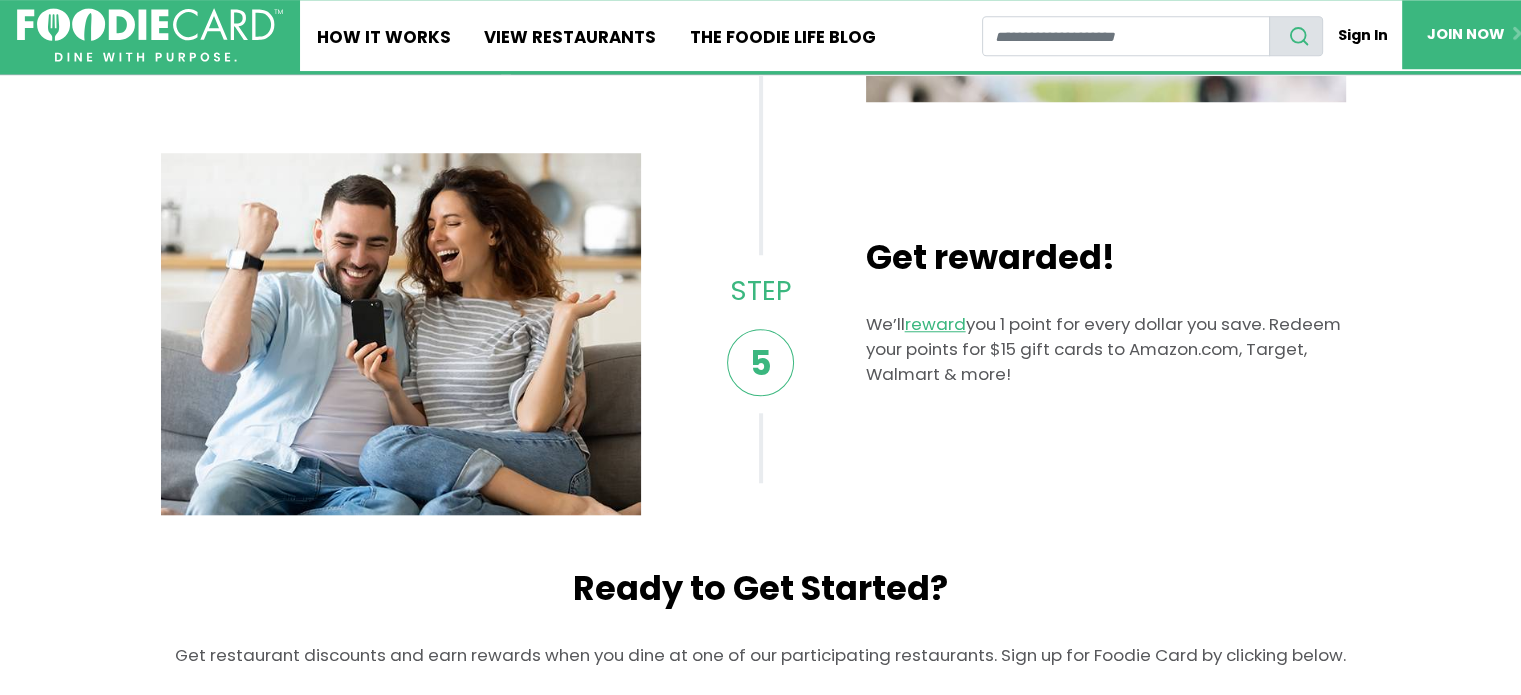 click on "We’ll  reward  you 1 point for every dollar you save. Redeem your points for $15 gift cards to Amazon.com, Target, Walmart & more!" at bounding box center (1106, 350) 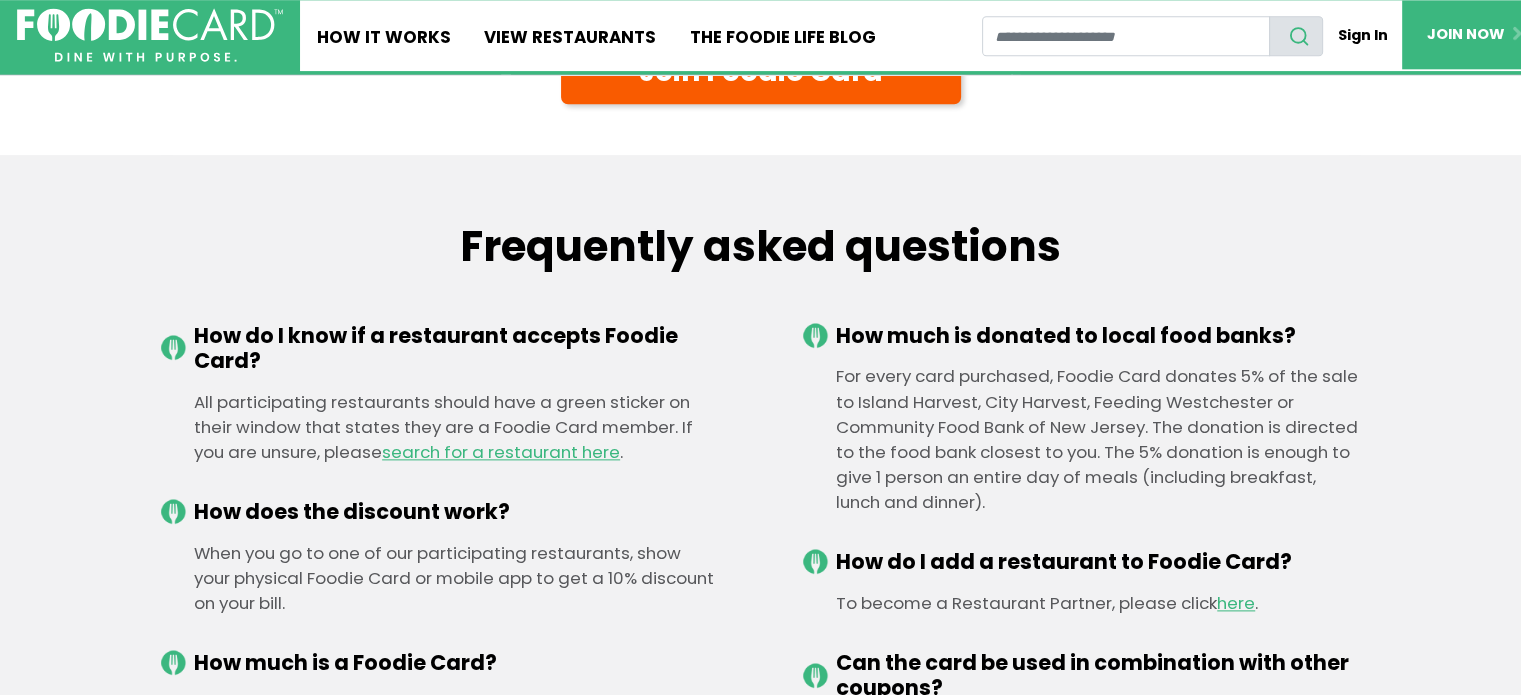 scroll, scrollTop: 3029, scrollLeft: 0, axis: vertical 